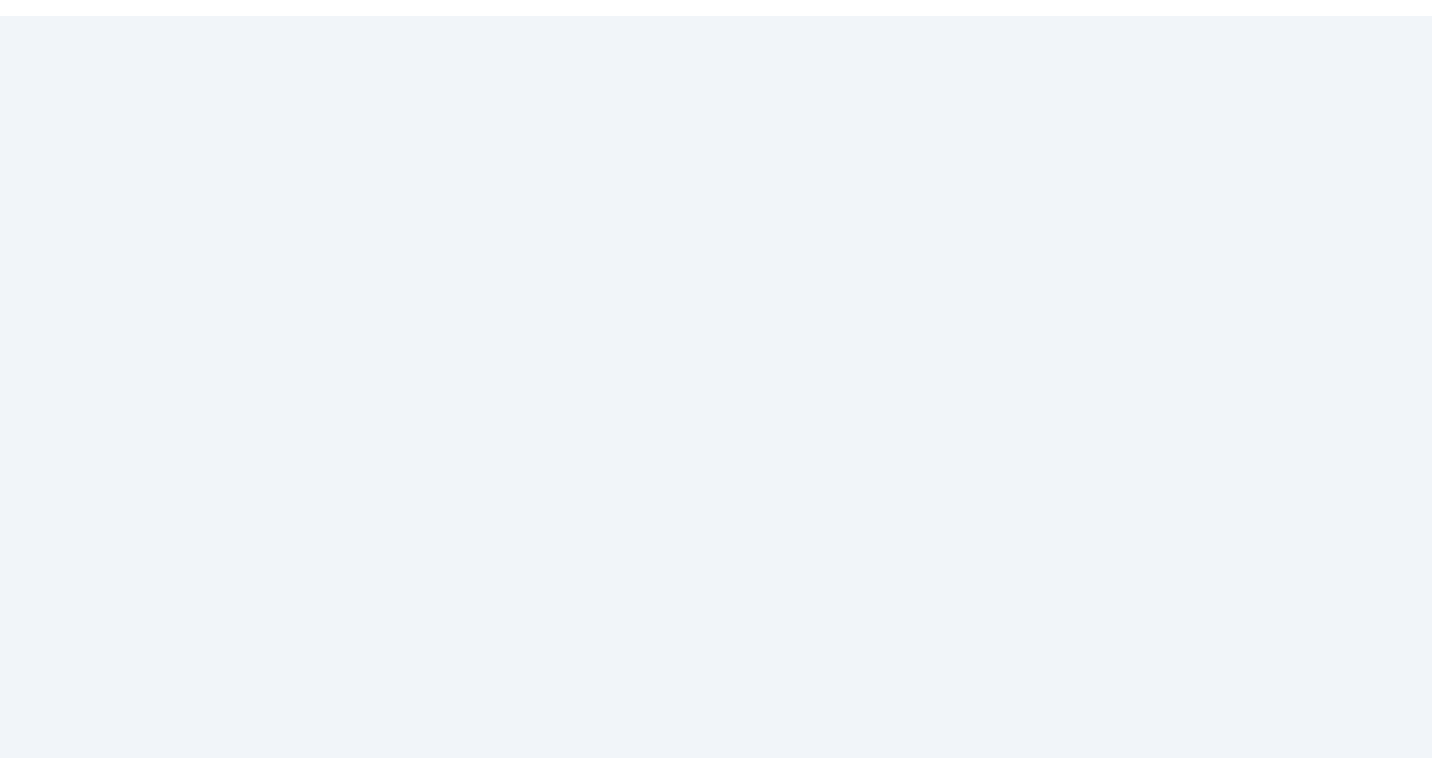 scroll, scrollTop: 0, scrollLeft: 0, axis: both 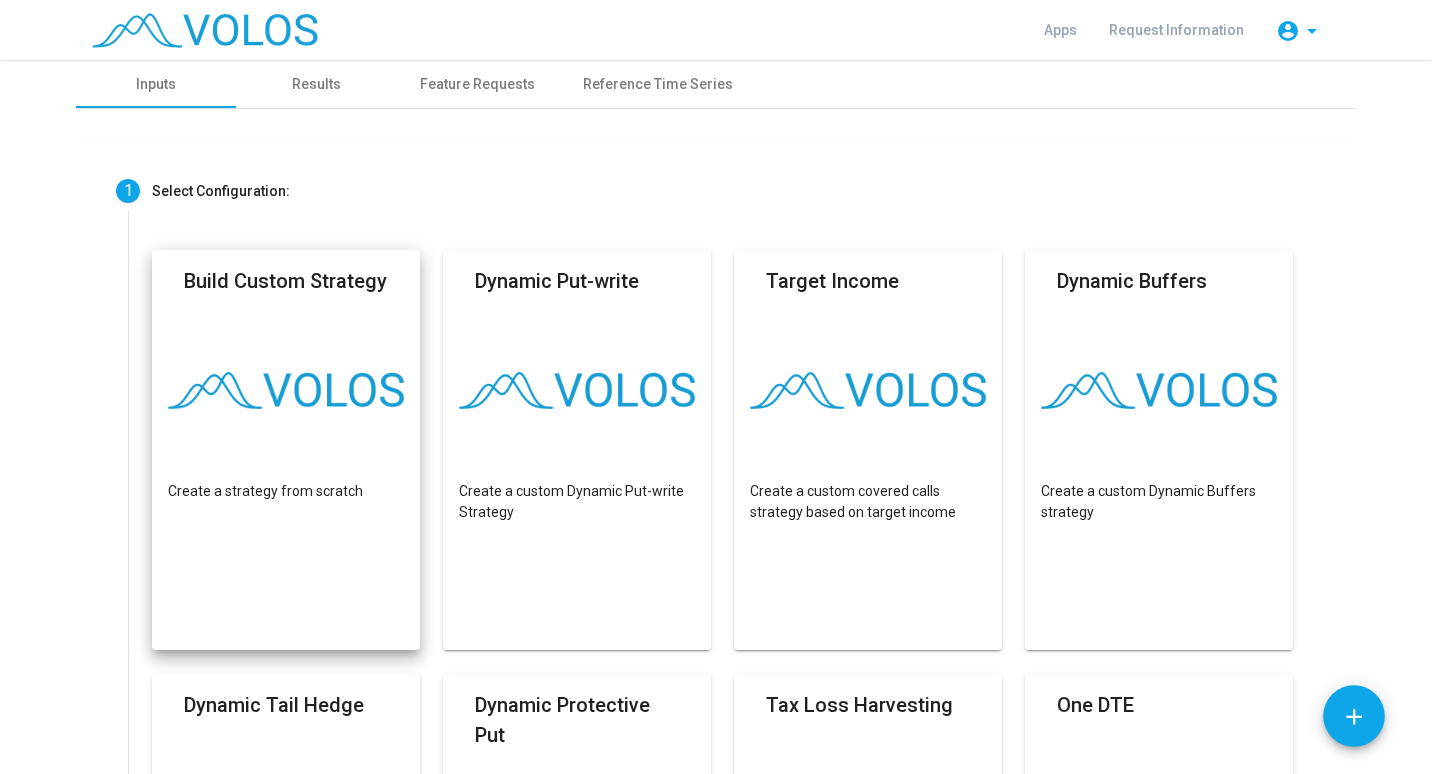click on "Build Custom Strategy  Create a strategy from scratch" at bounding box center [286, 450] 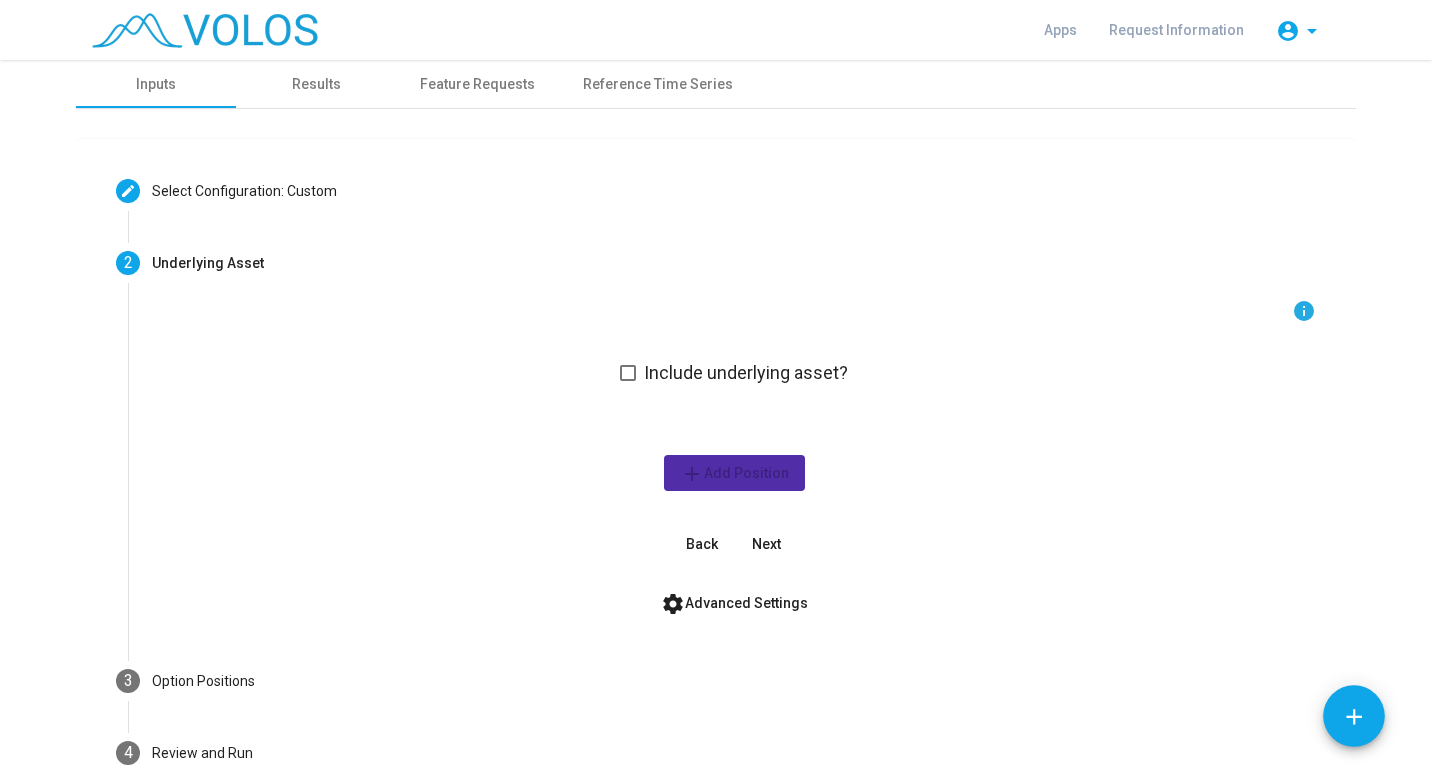 click on "arrow_drop_down" 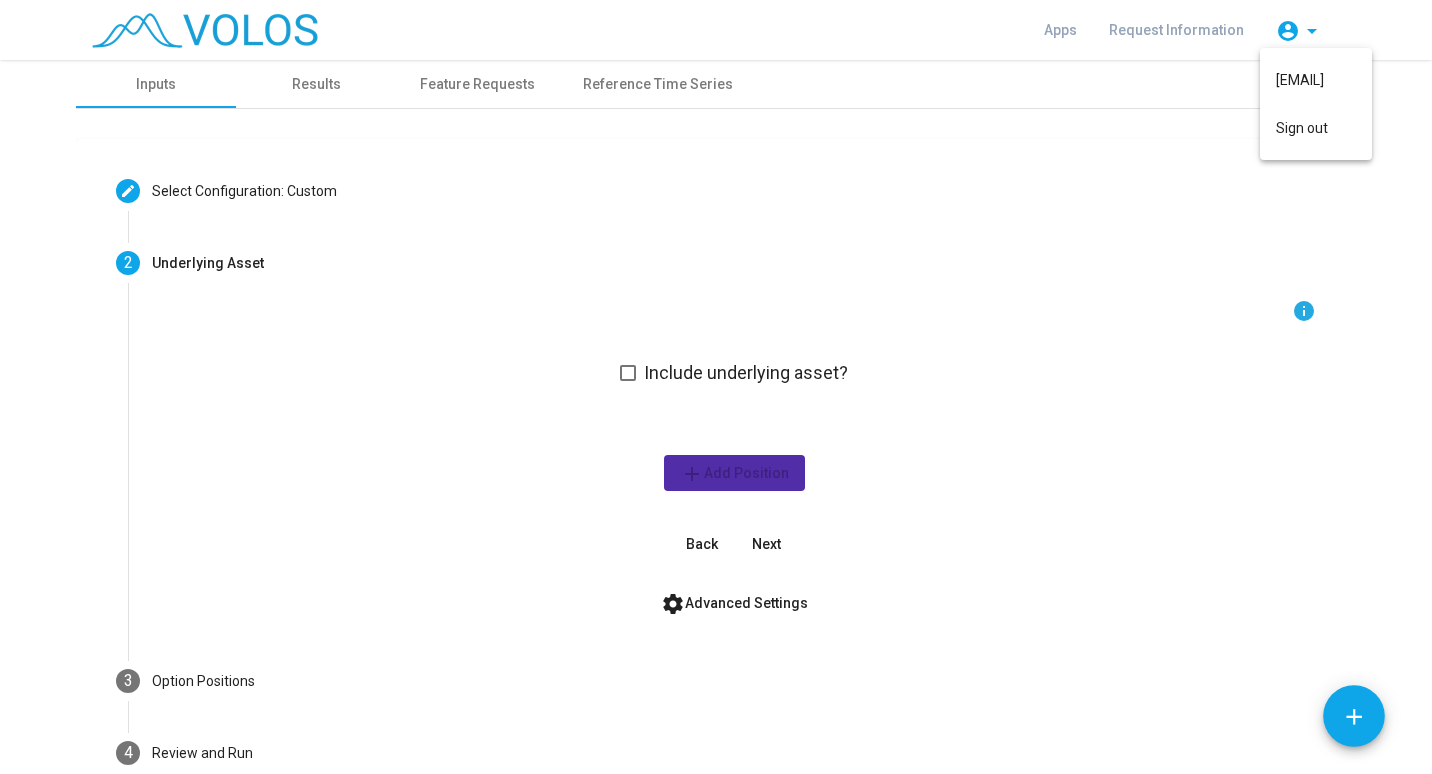 click at bounding box center [716, 387] 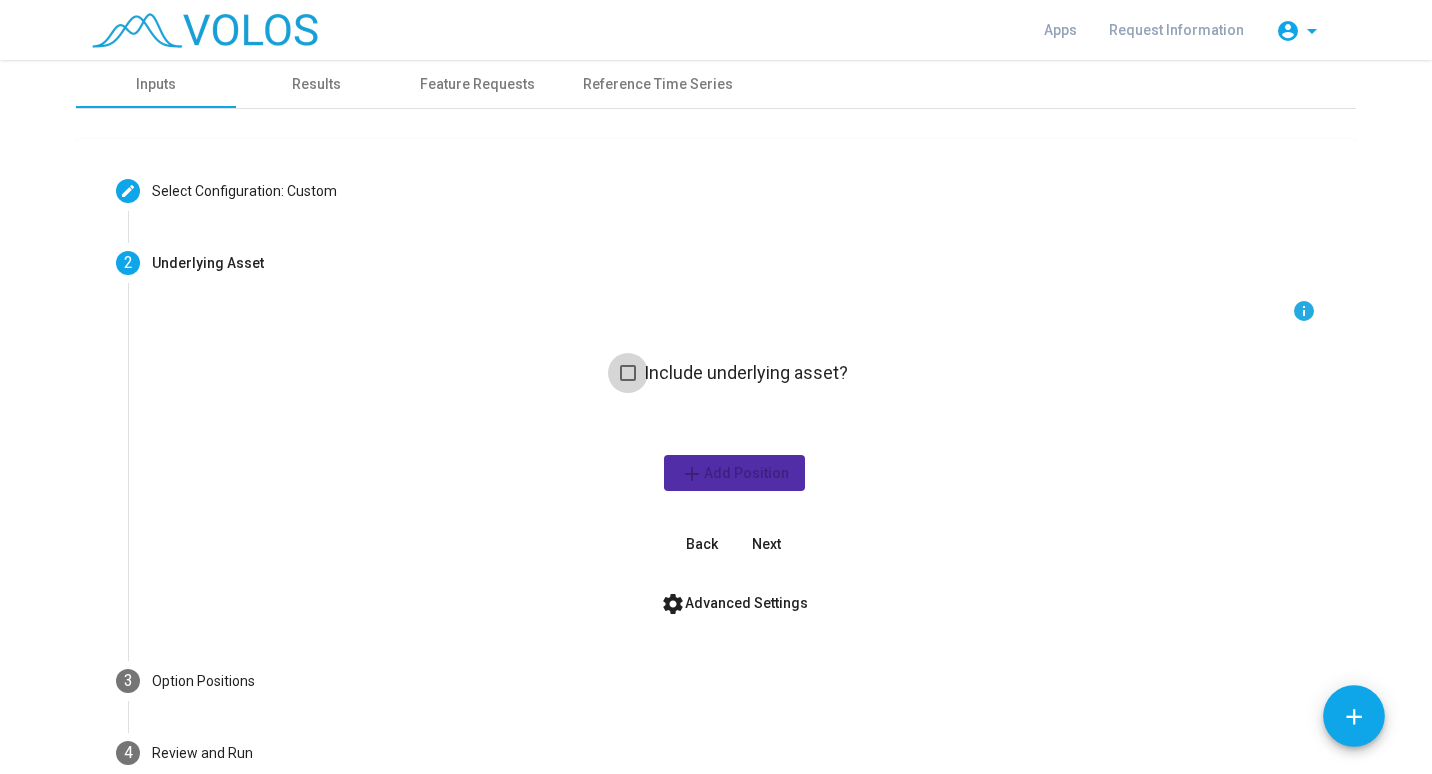 click at bounding box center [628, 373] 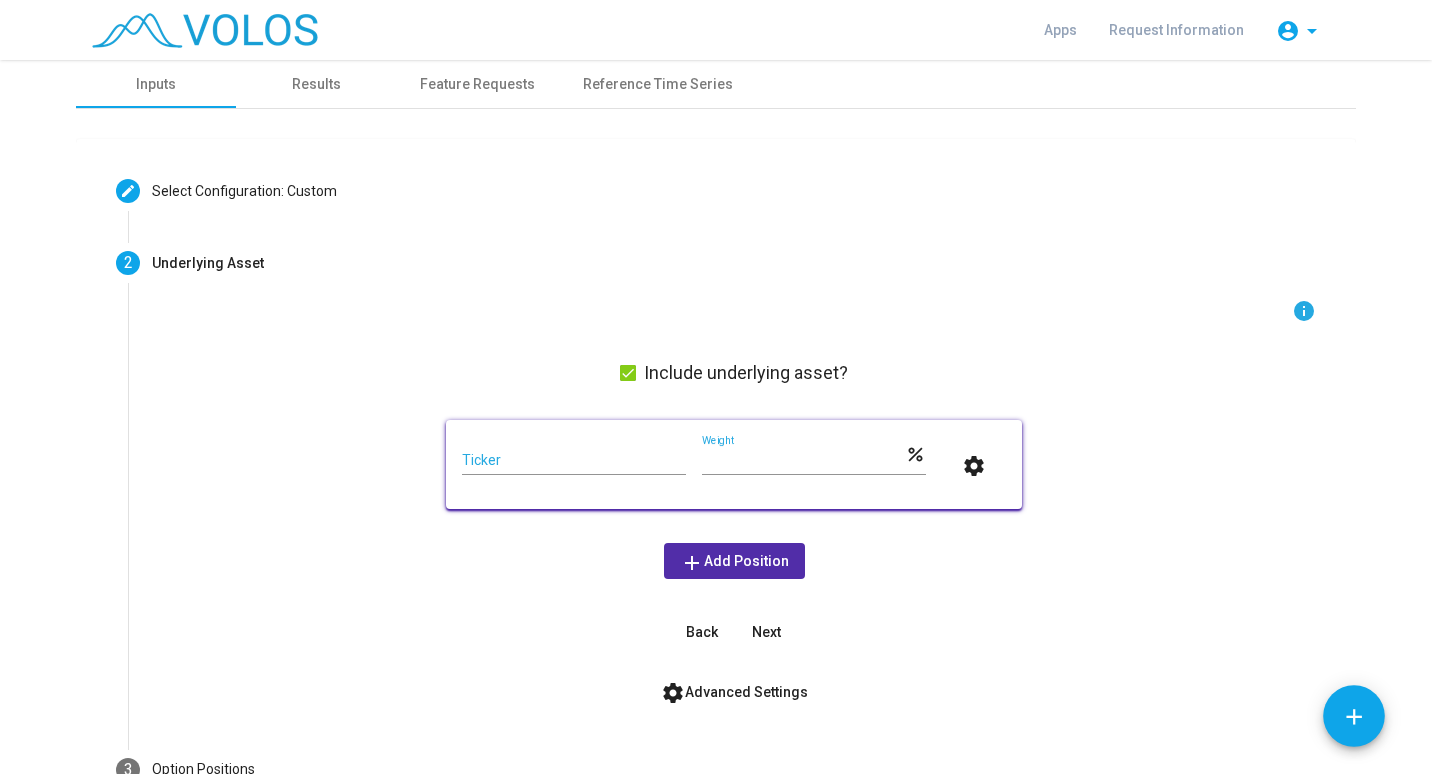 click on "Ticker" at bounding box center [574, 461] 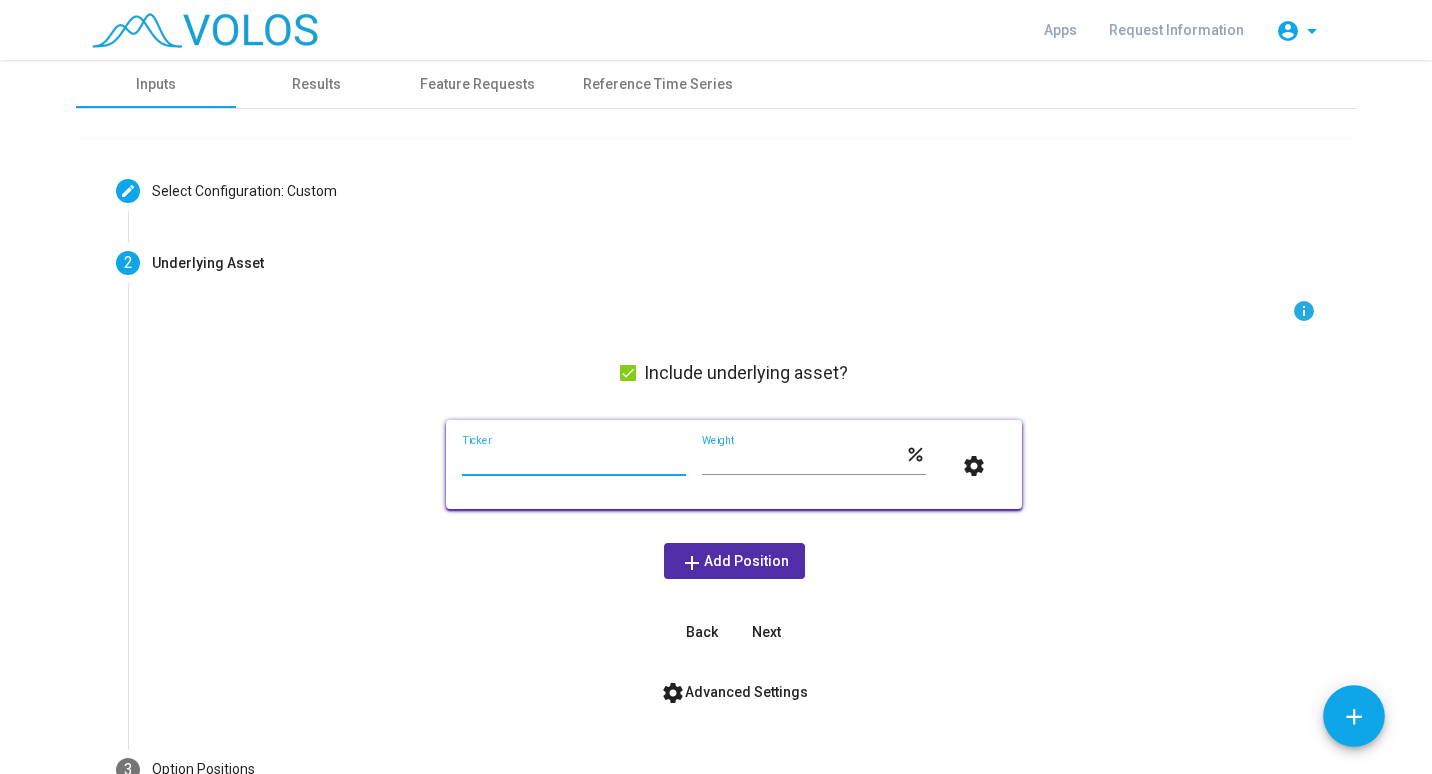 type on "****" 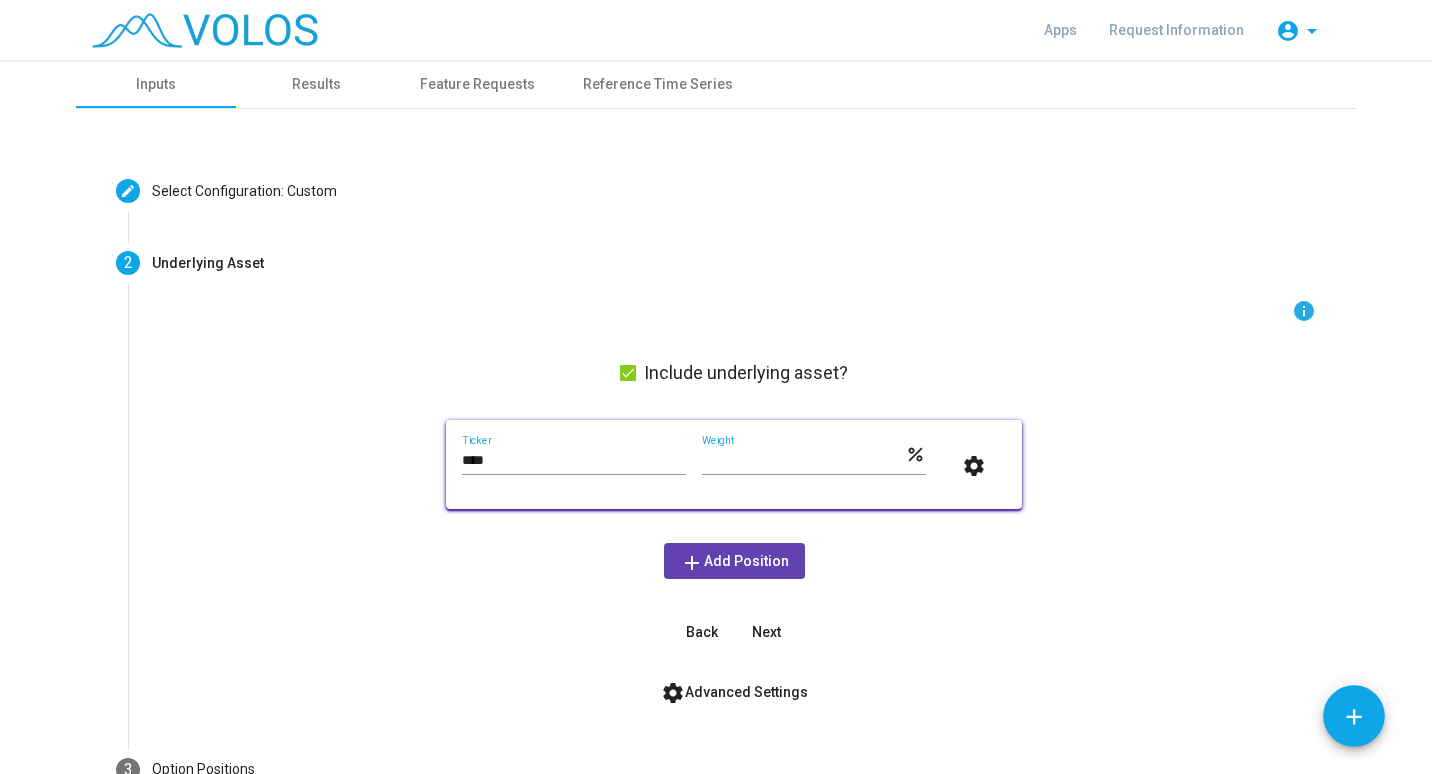 click on "add  Add Position" at bounding box center (734, 561) 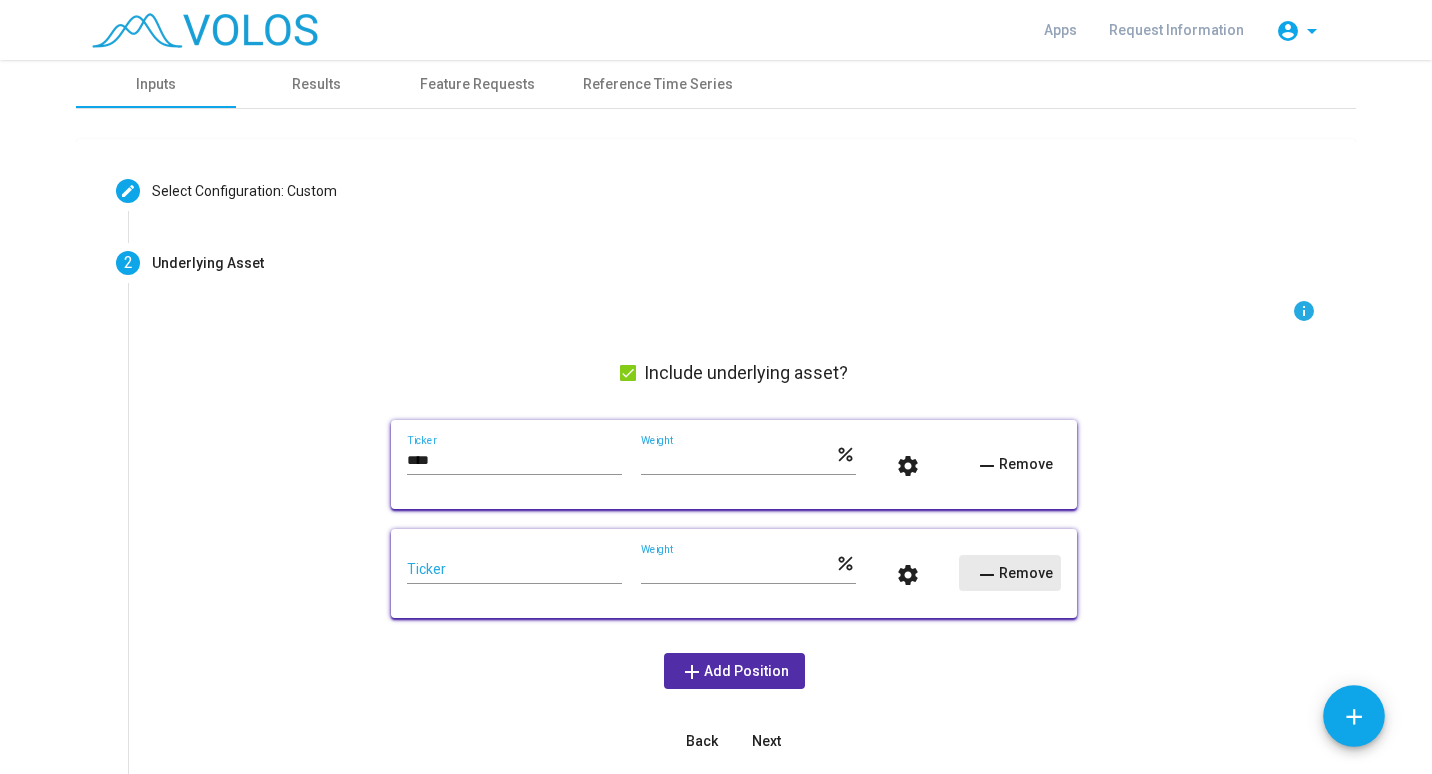 click on "remove  Remove" at bounding box center [1014, 573] 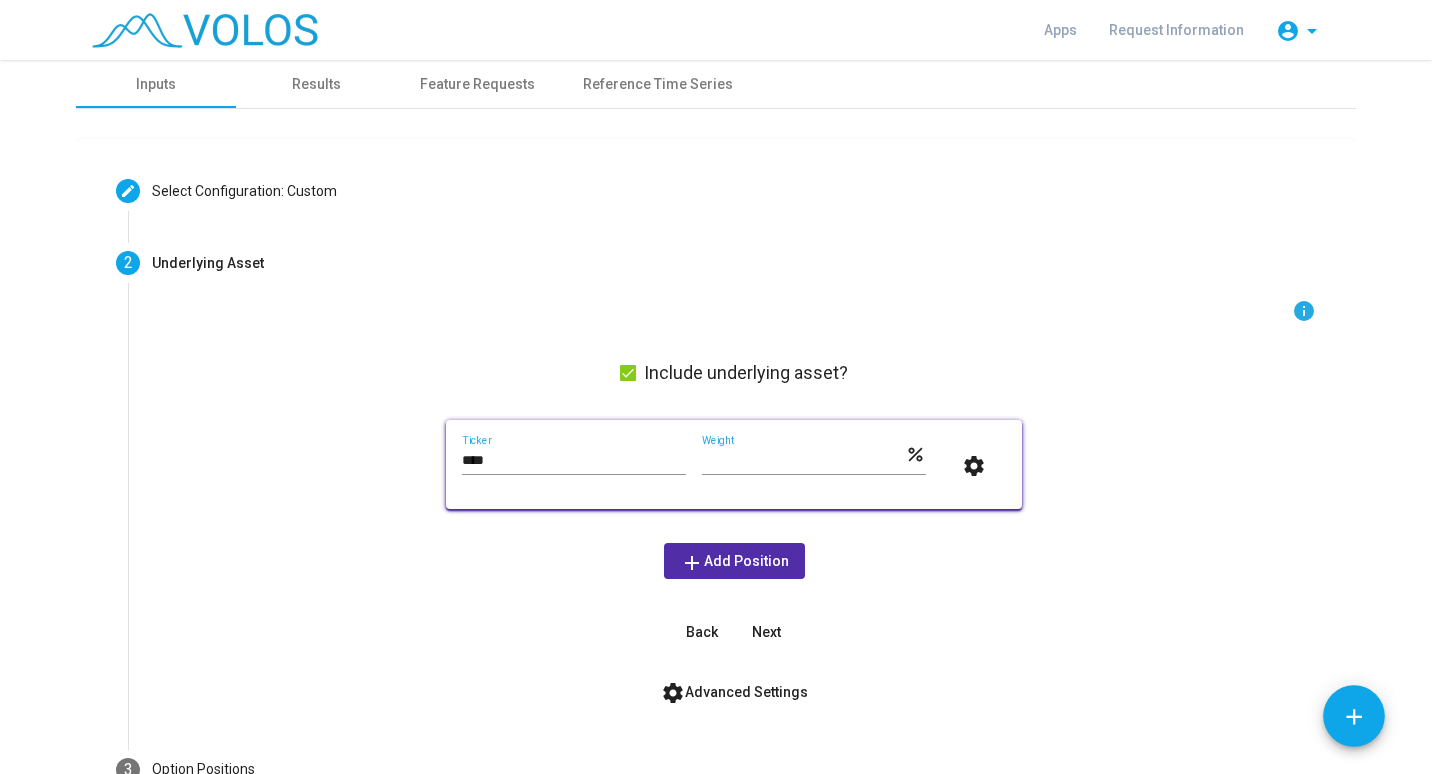 click on "Next" at bounding box center (766, 632) 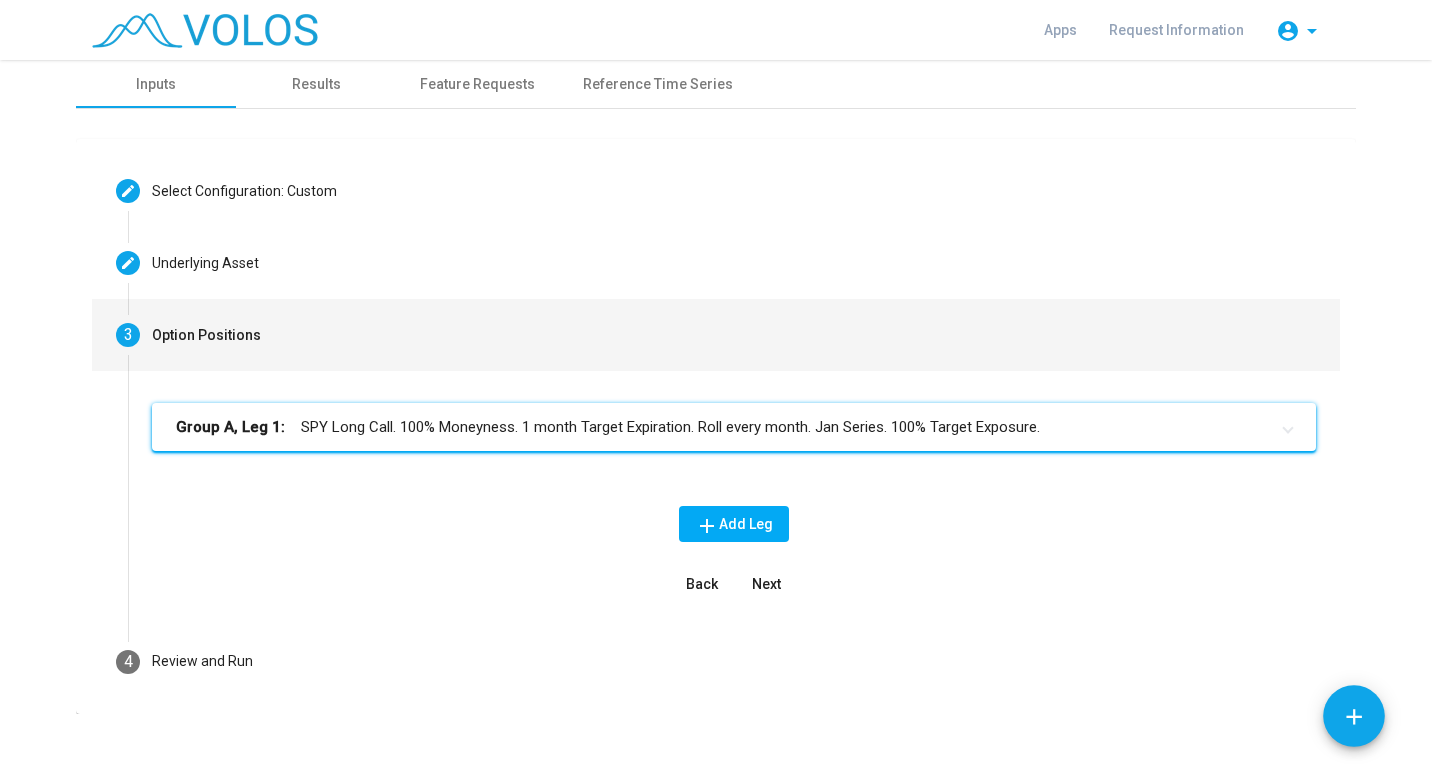scroll, scrollTop: 19, scrollLeft: 0, axis: vertical 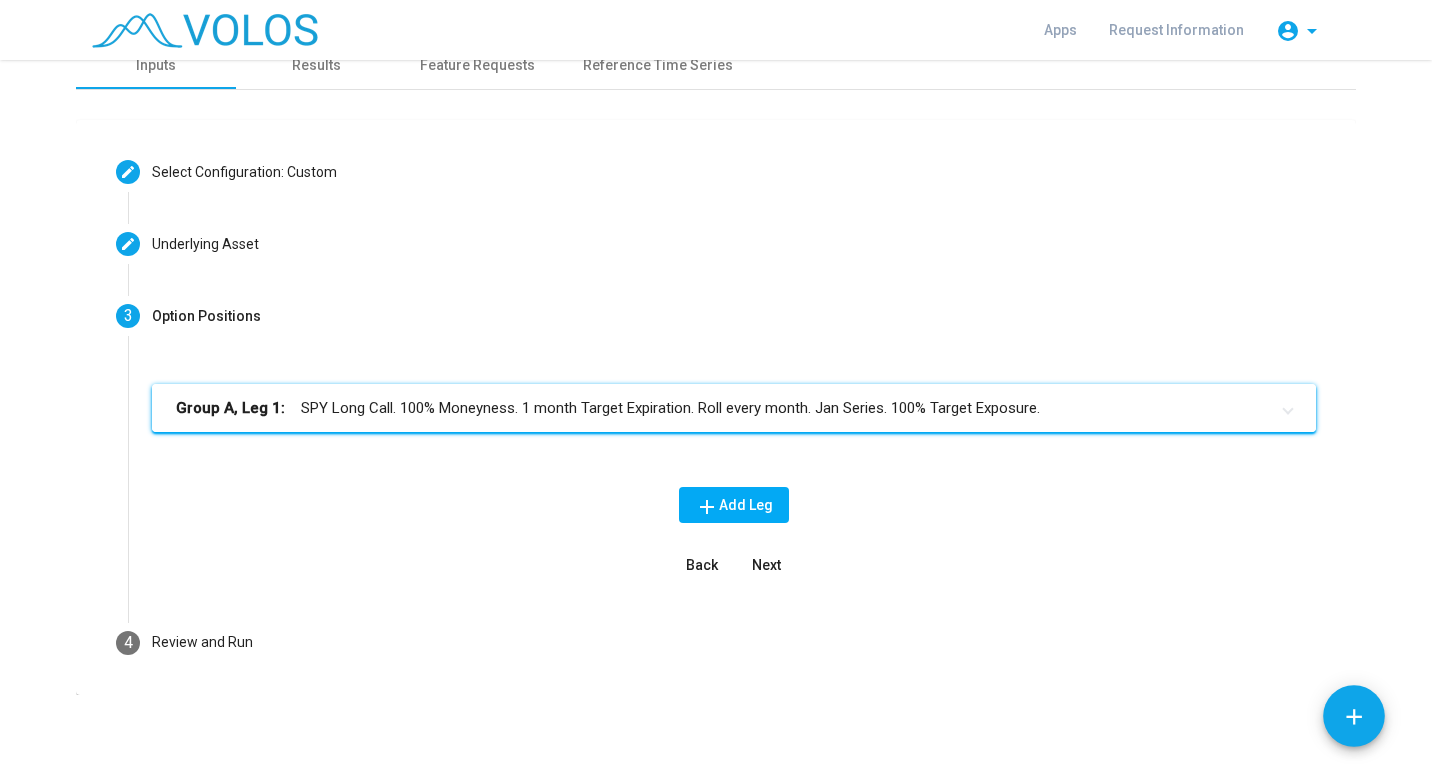 click on "Group A, Leg 1:   SPY Long Call. 100% Moneyness. 1 month Target Expiration. Roll every month. Jan Series. 100% Target Exposure." at bounding box center [722, 408] 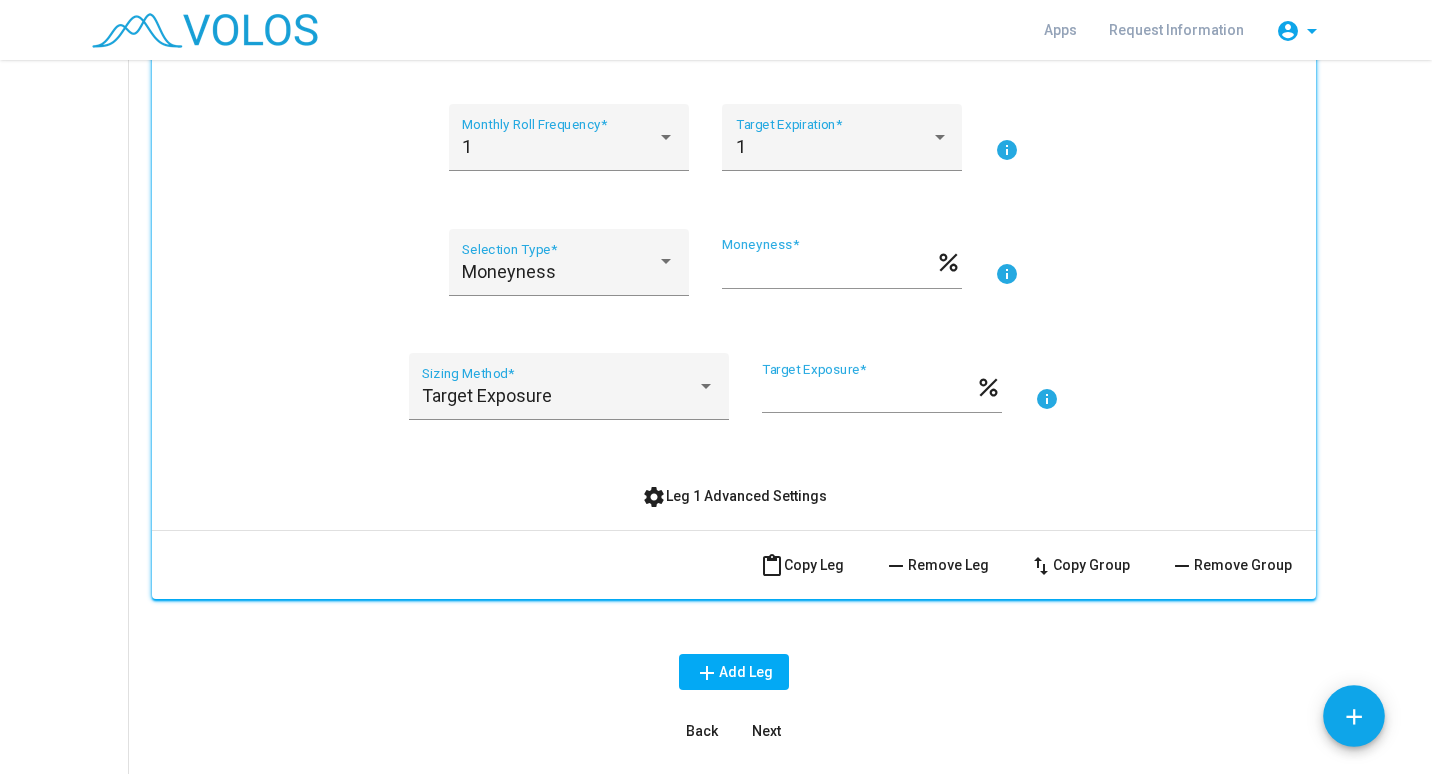 scroll, scrollTop: 532, scrollLeft: 0, axis: vertical 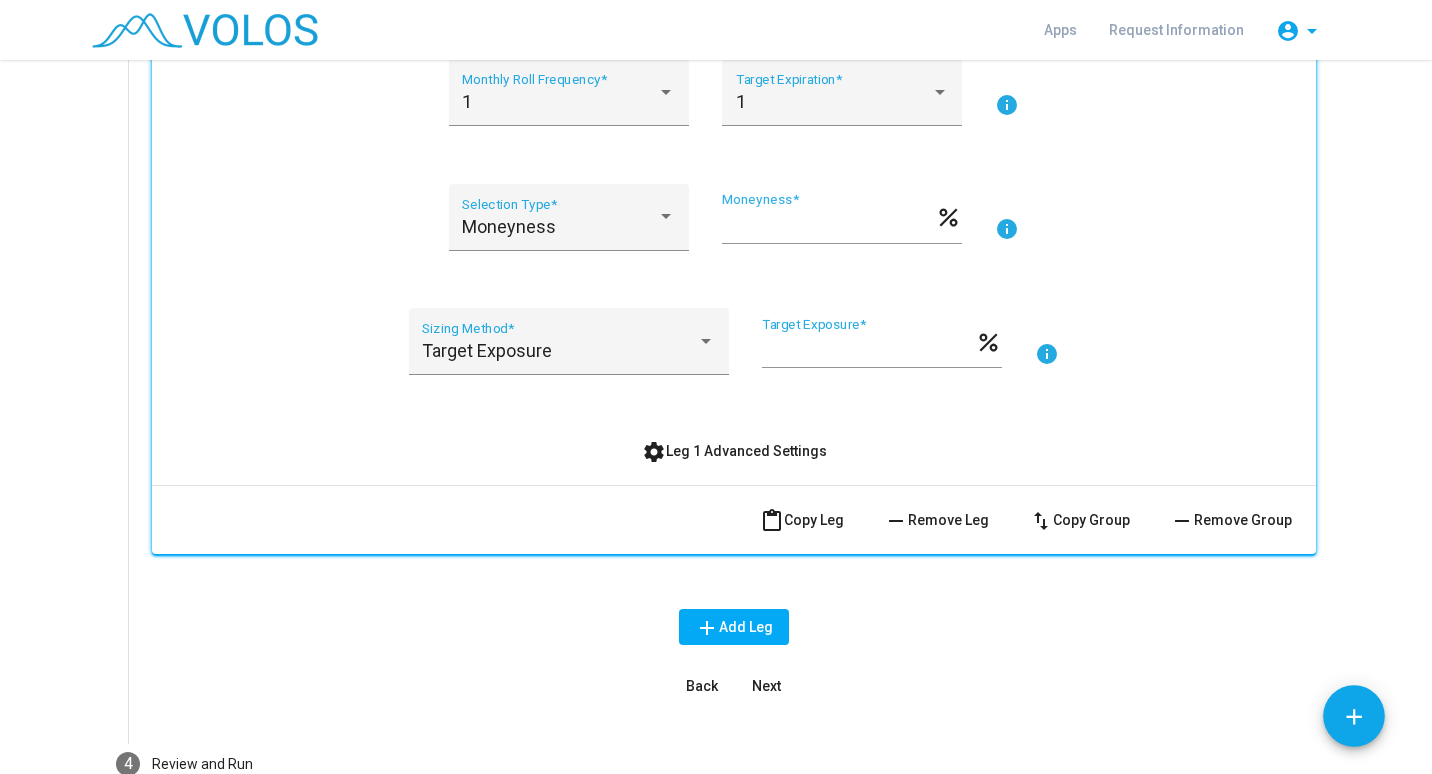 click on "settings  Leg 1 Advanced Settings" at bounding box center [734, 451] 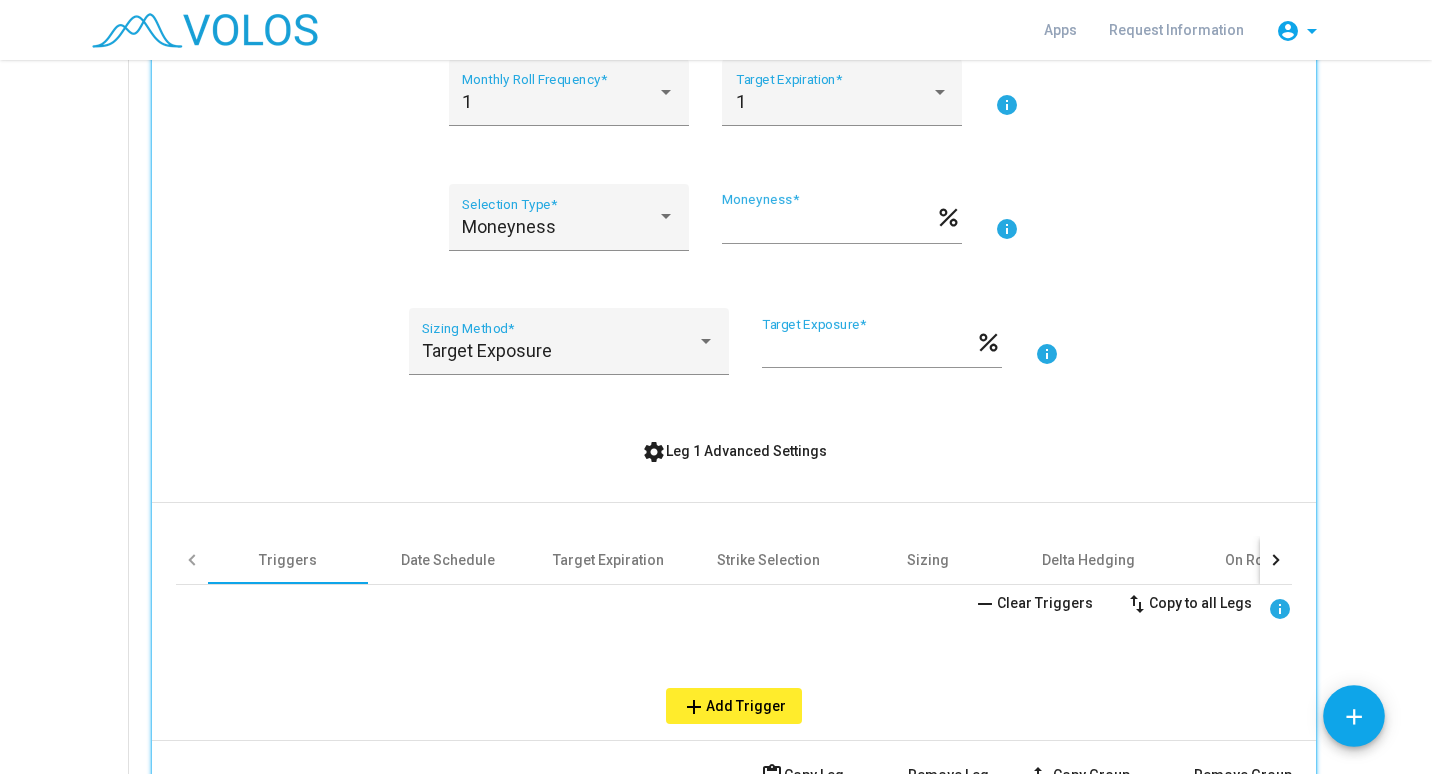 click at bounding box center [1276, 560] 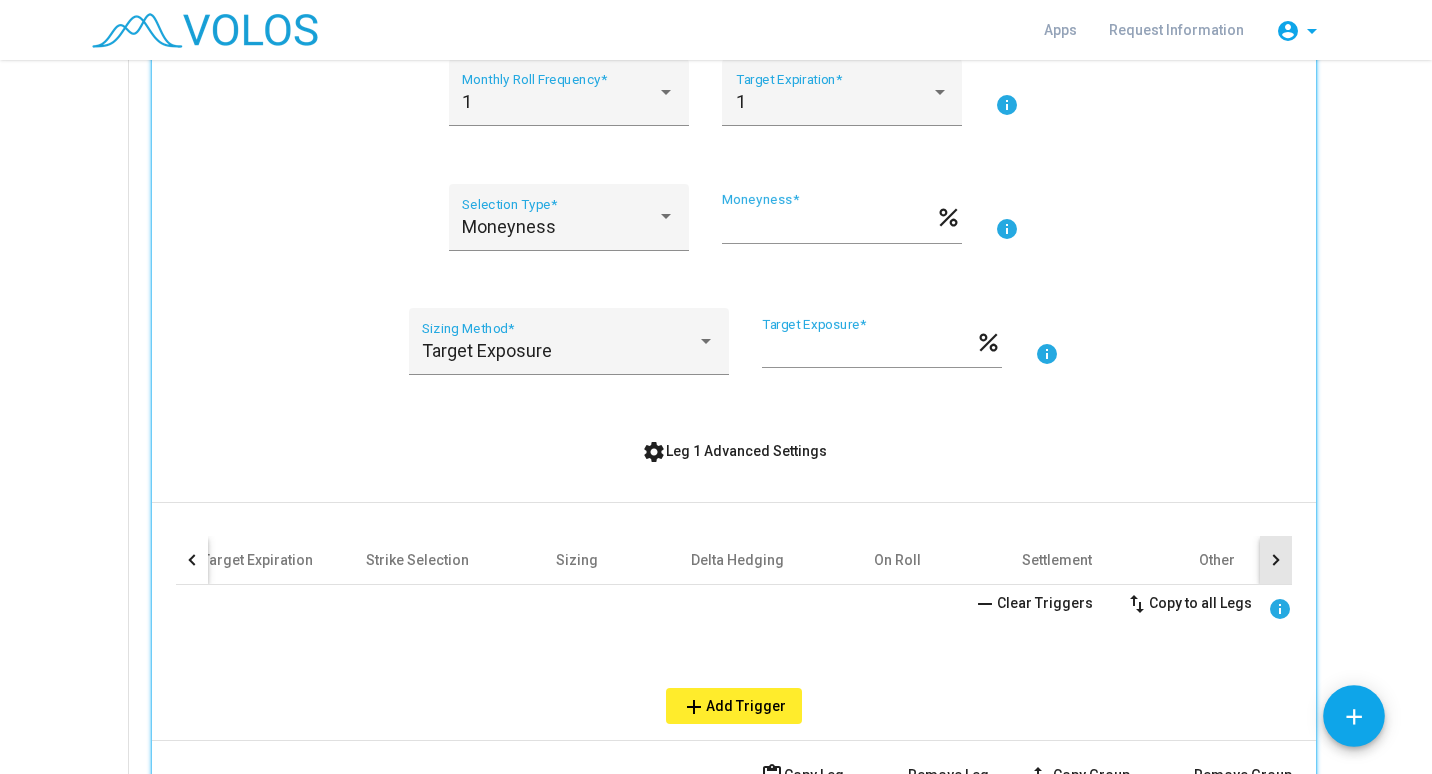 click at bounding box center [1276, 560] 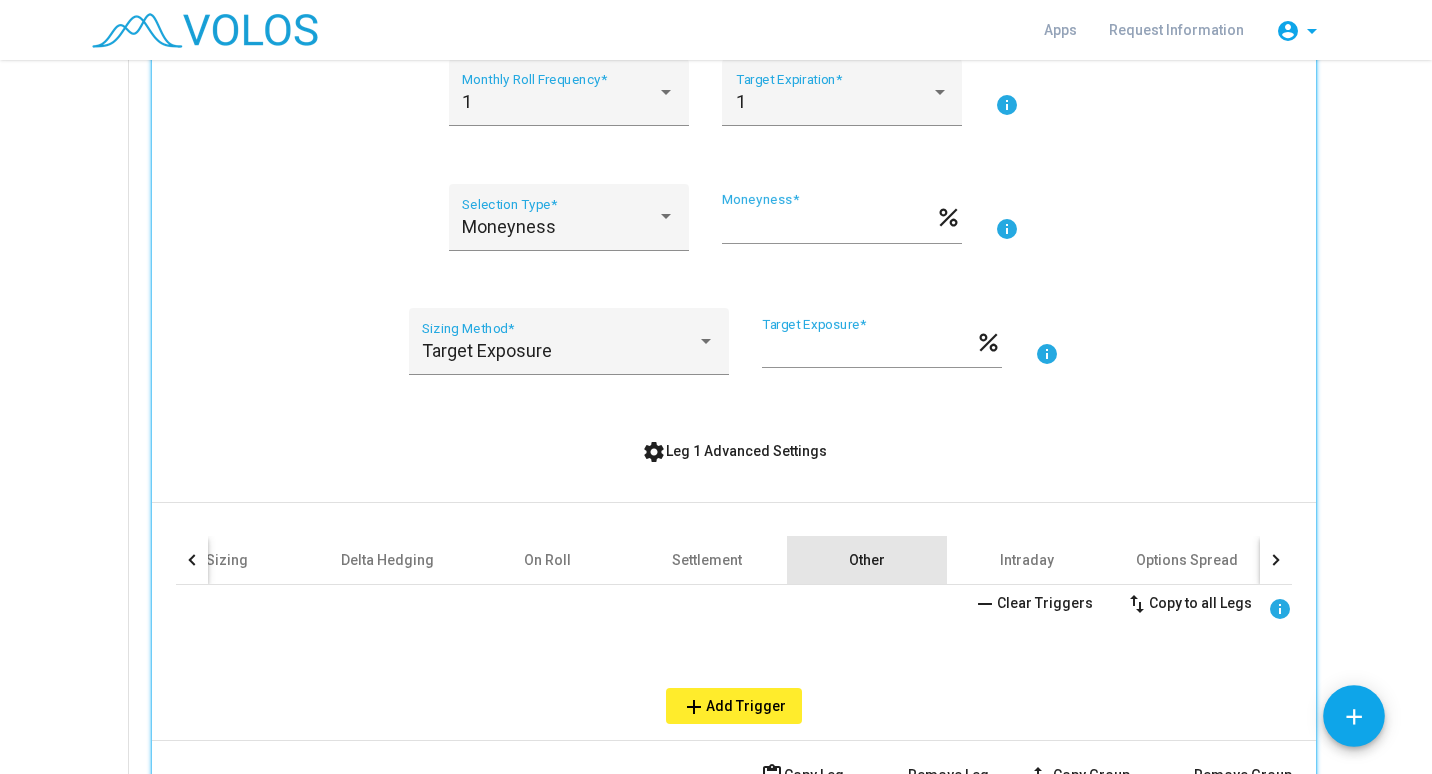 click on "Other" at bounding box center (867, 560) 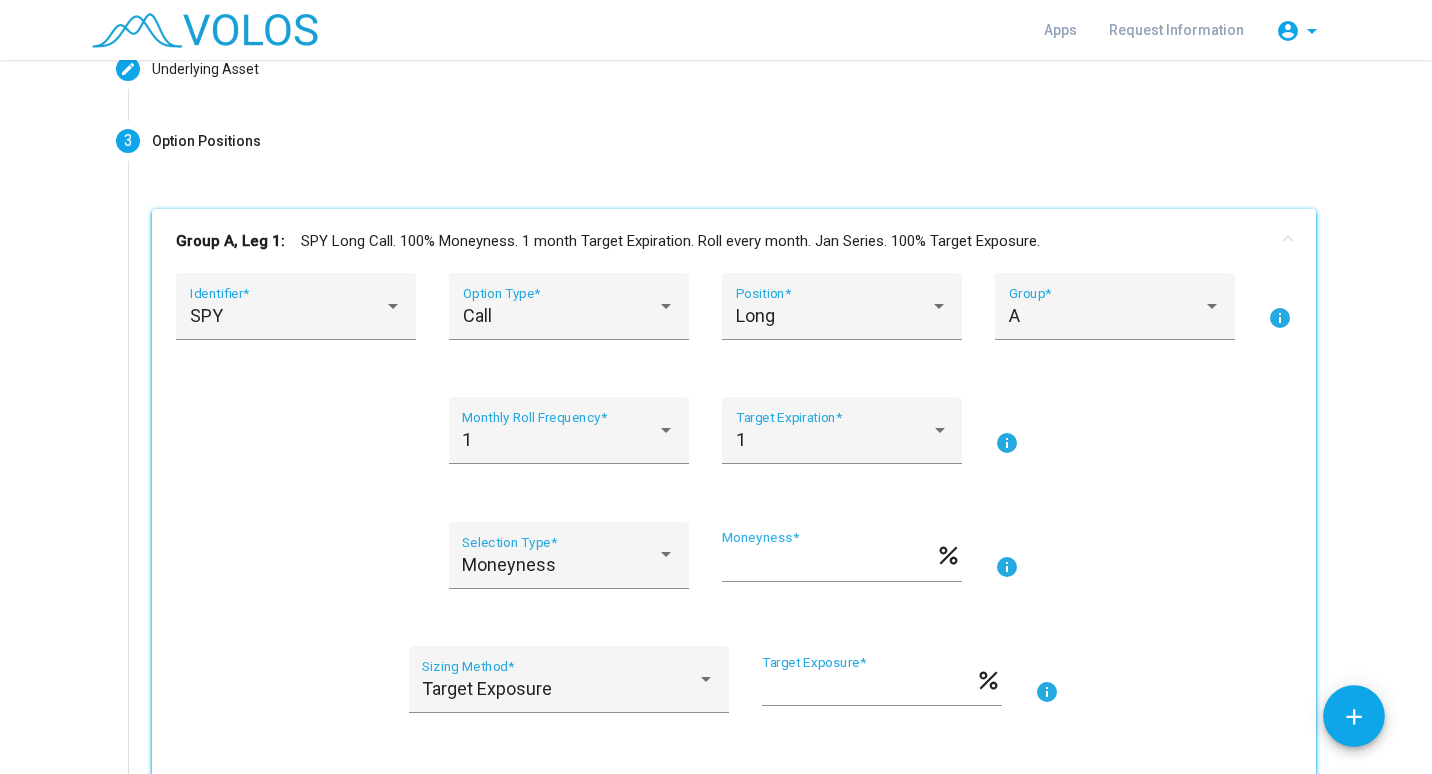scroll, scrollTop: 192, scrollLeft: 0, axis: vertical 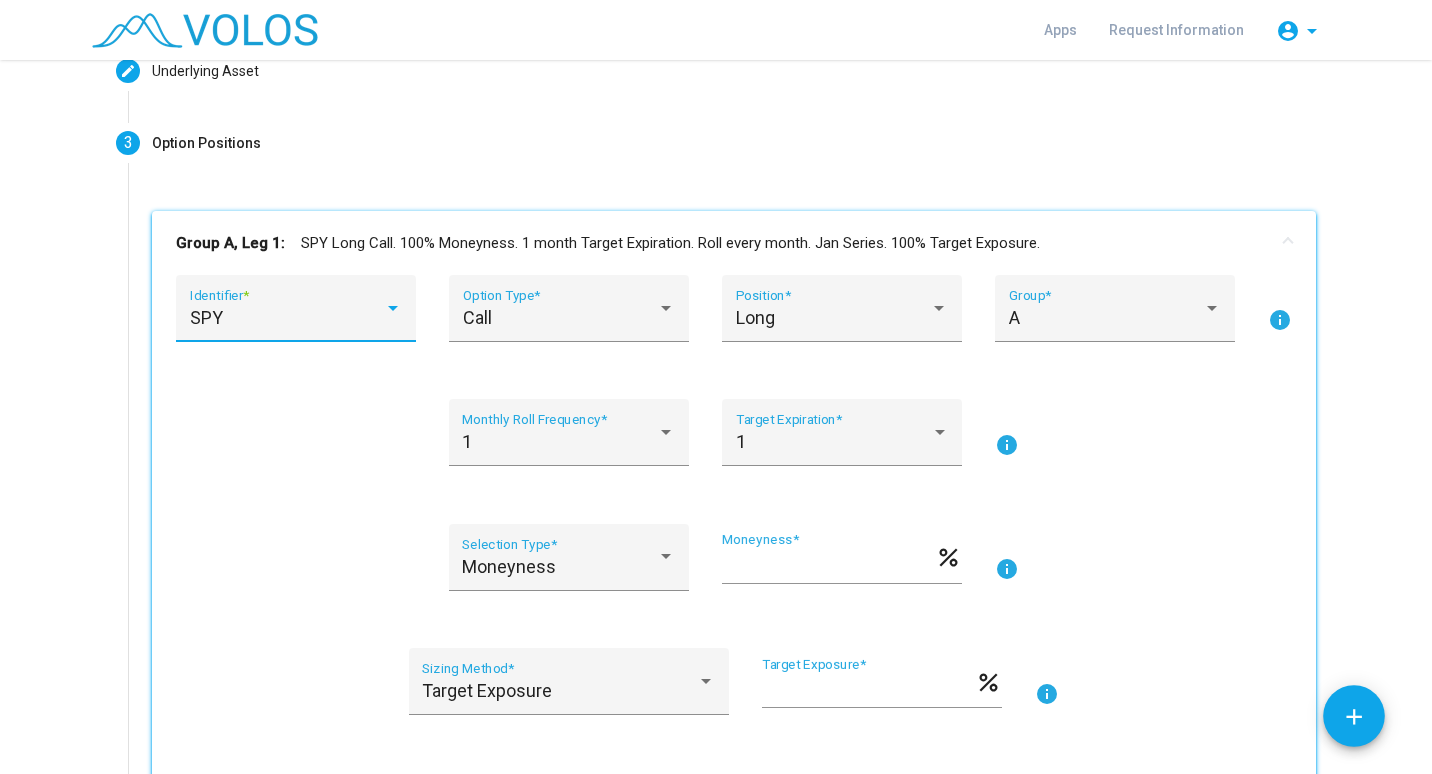 click on "SPY" at bounding box center [287, 318] 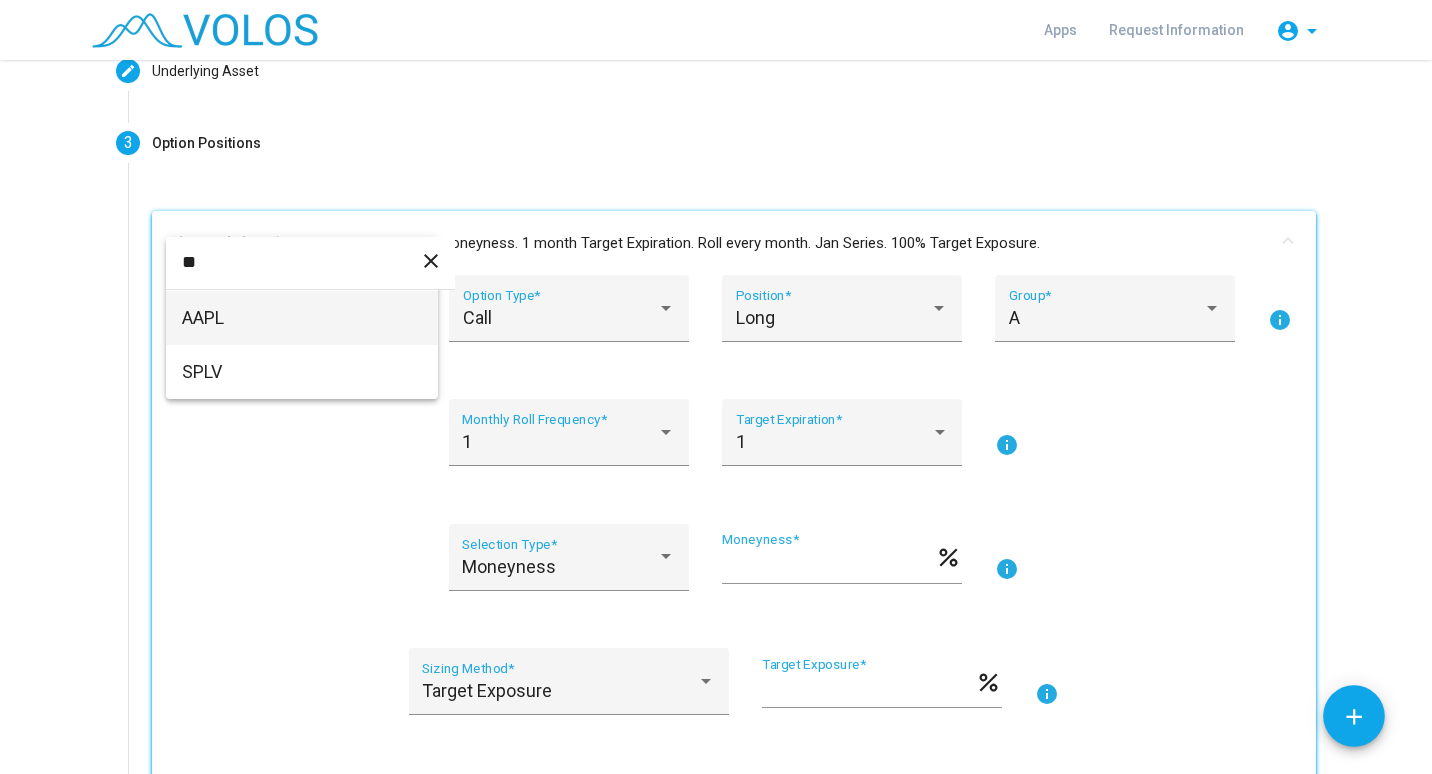 type on "*" 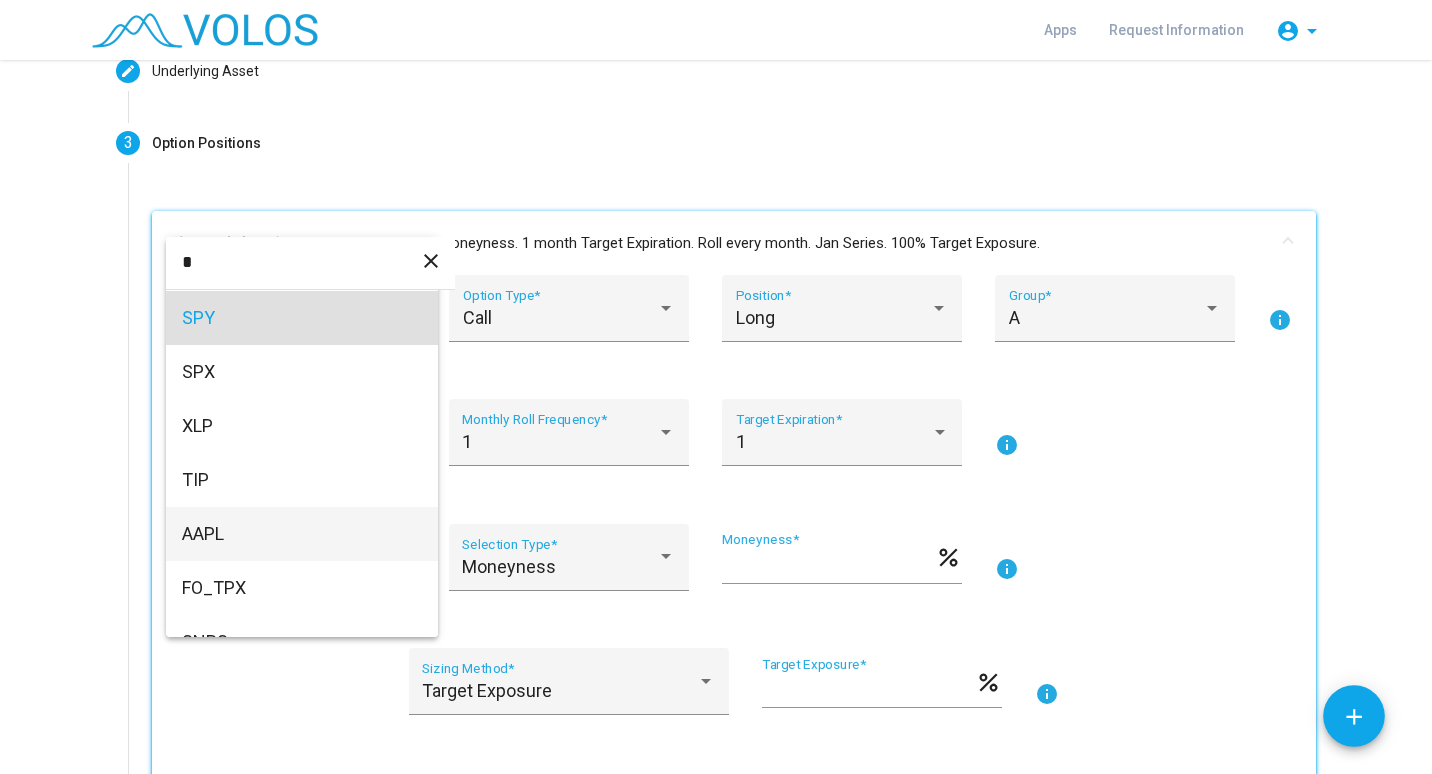 type 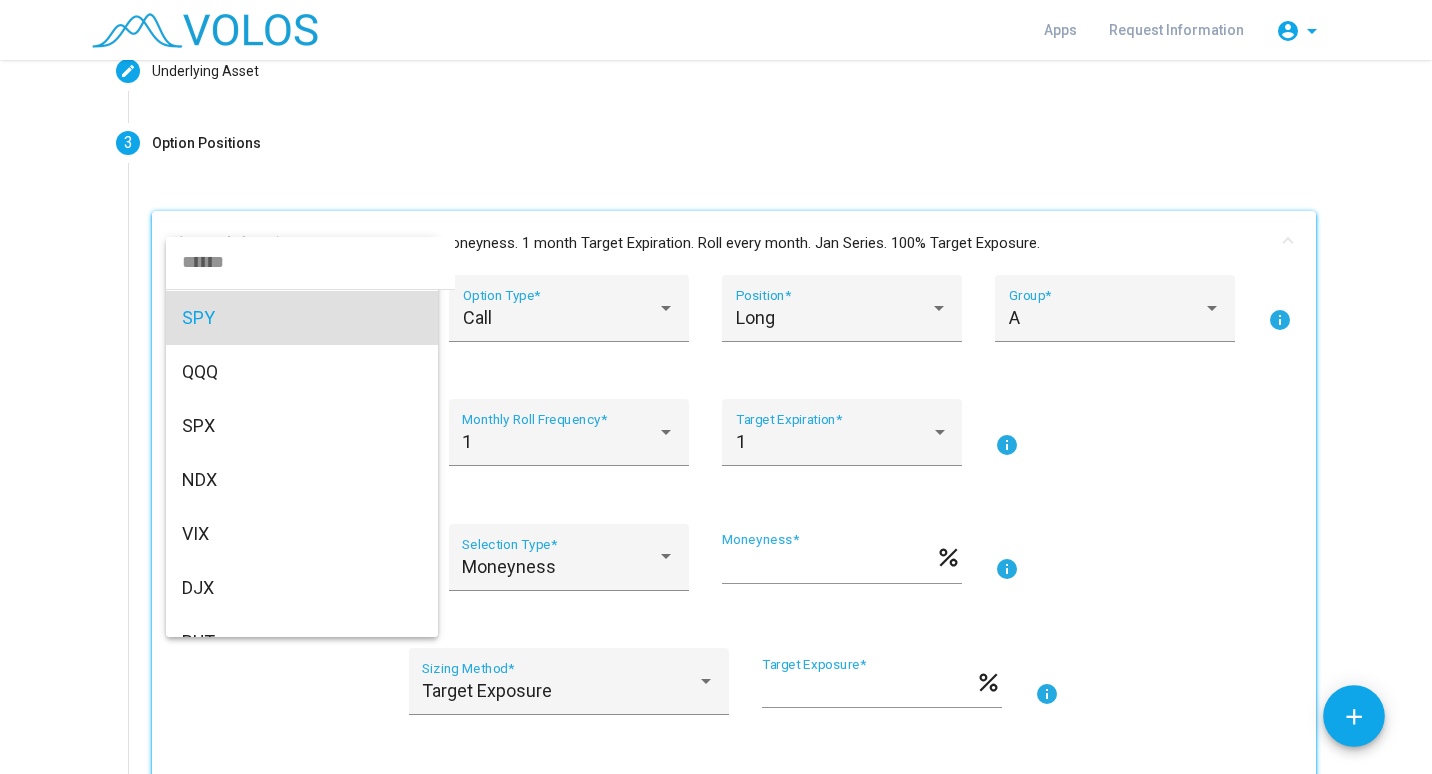 click at bounding box center (716, 387) 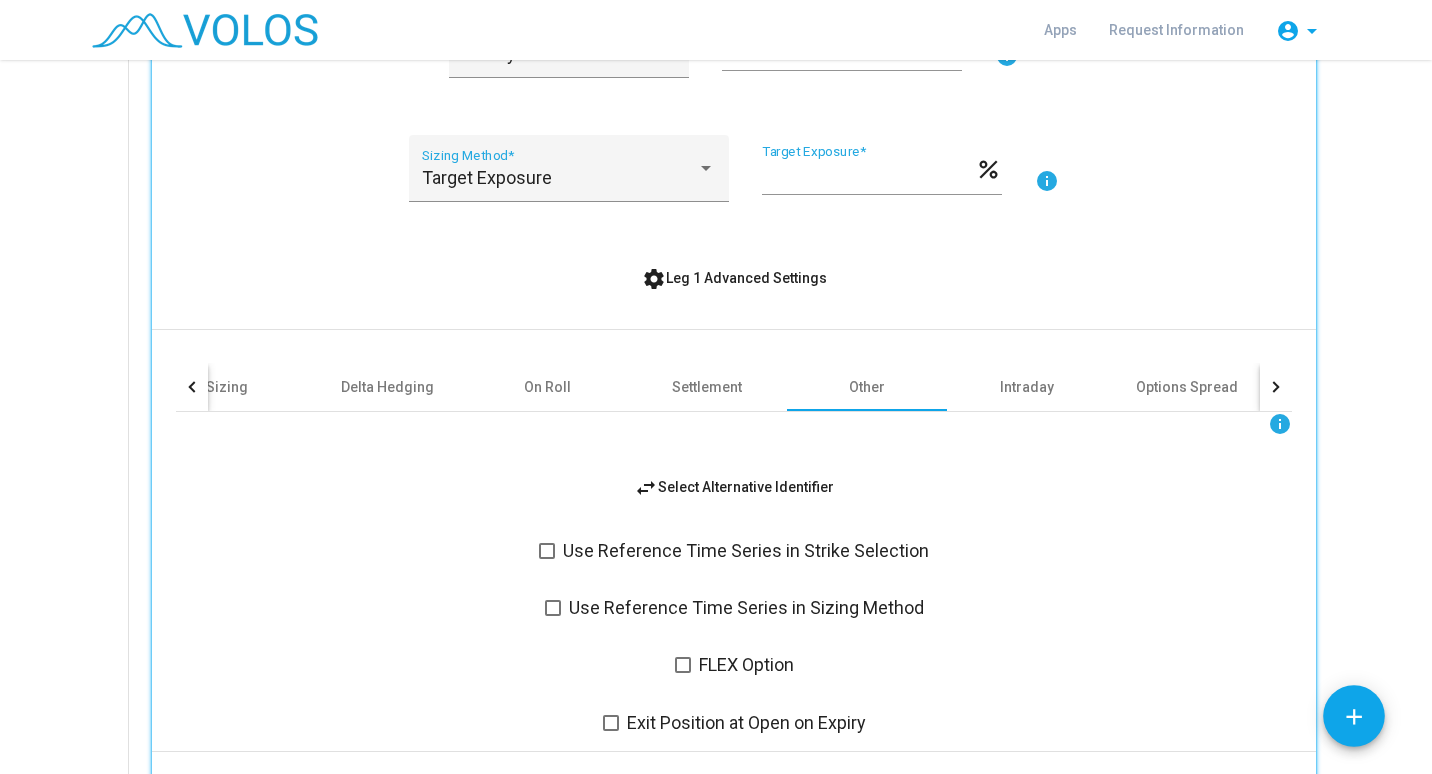 scroll, scrollTop: 758, scrollLeft: 0, axis: vertical 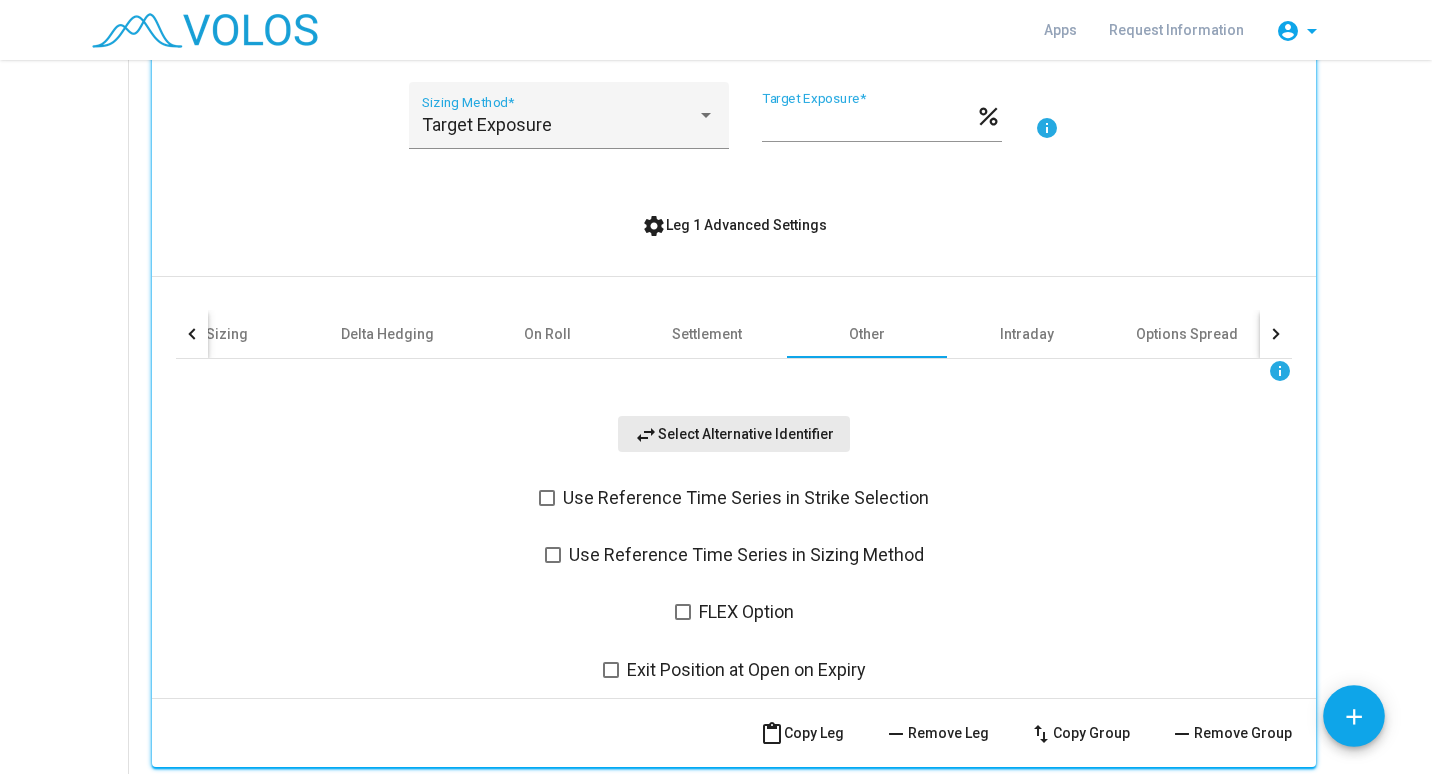 click on "swap_horiz  Select Alternative Identifier" at bounding box center [734, 434] 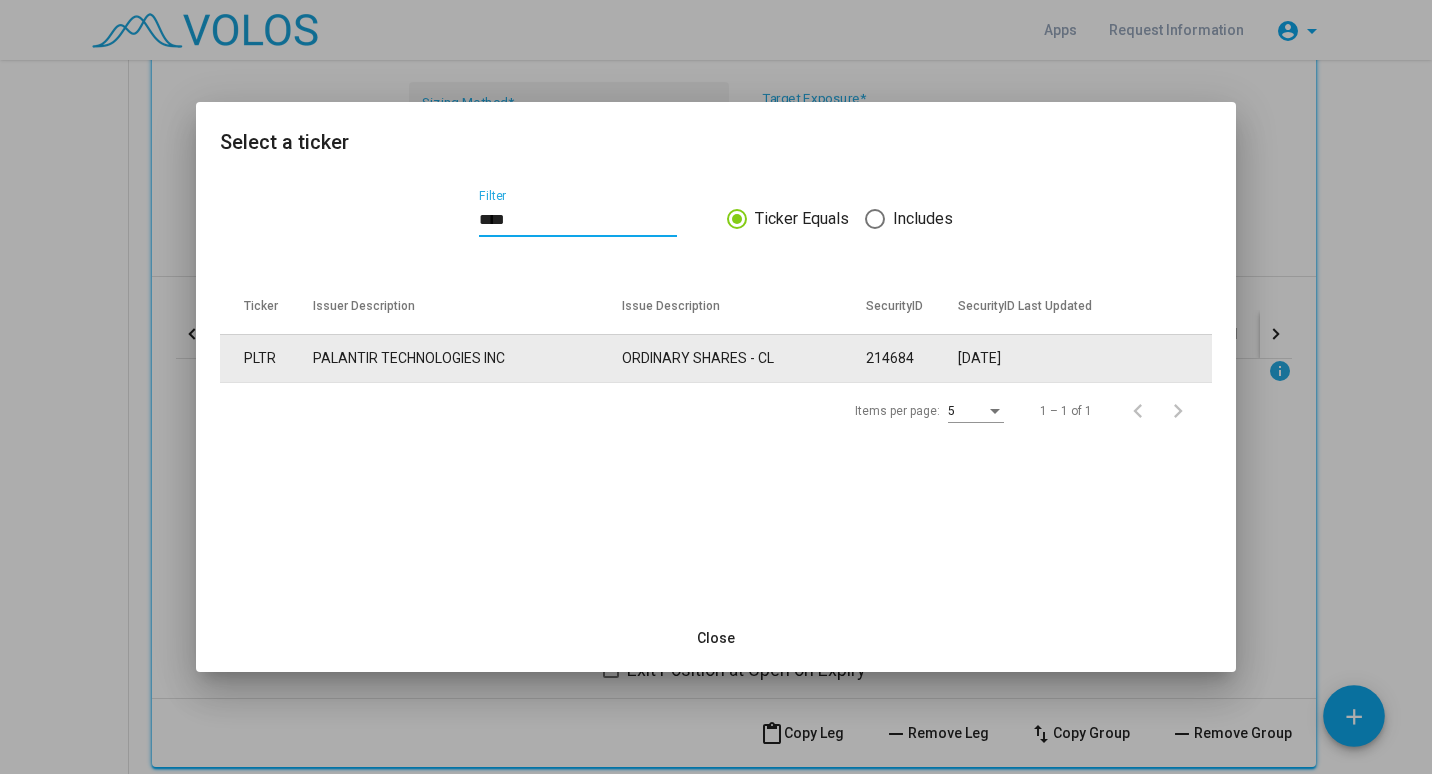 type on "****" 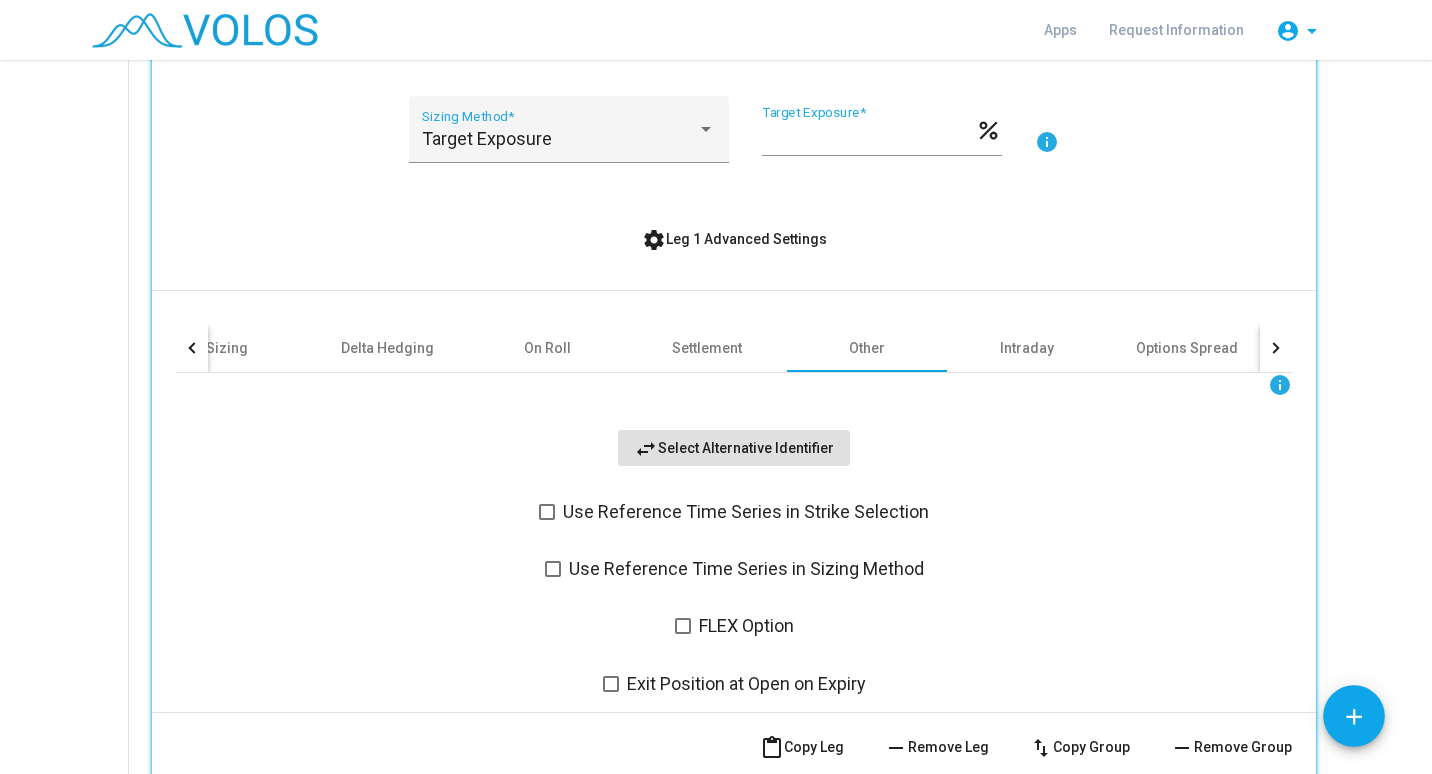 scroll, scrollTop: 708, scrollLeft: 0, axis: vertical 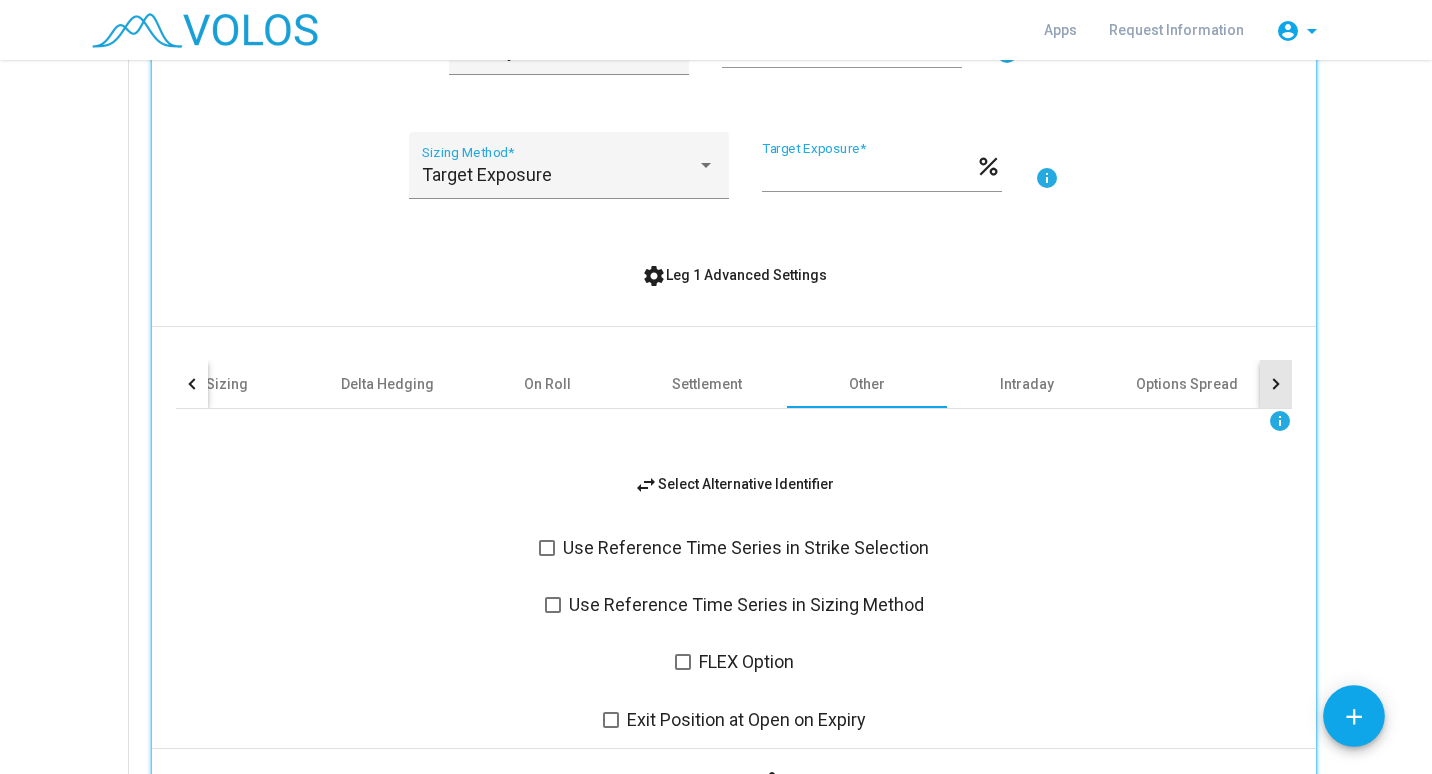 click at bounding box center [1273, 383] 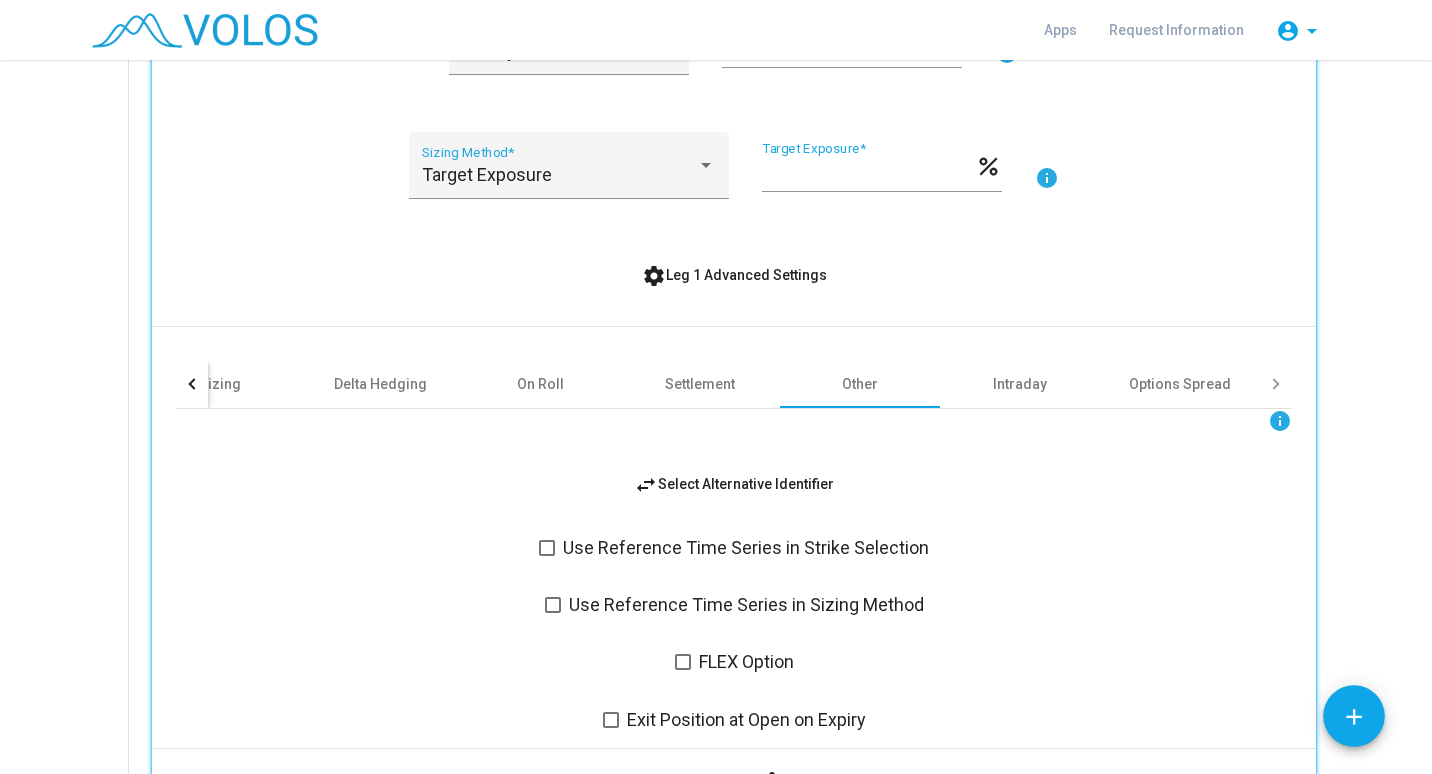 click at bounding box center (1273, 383) 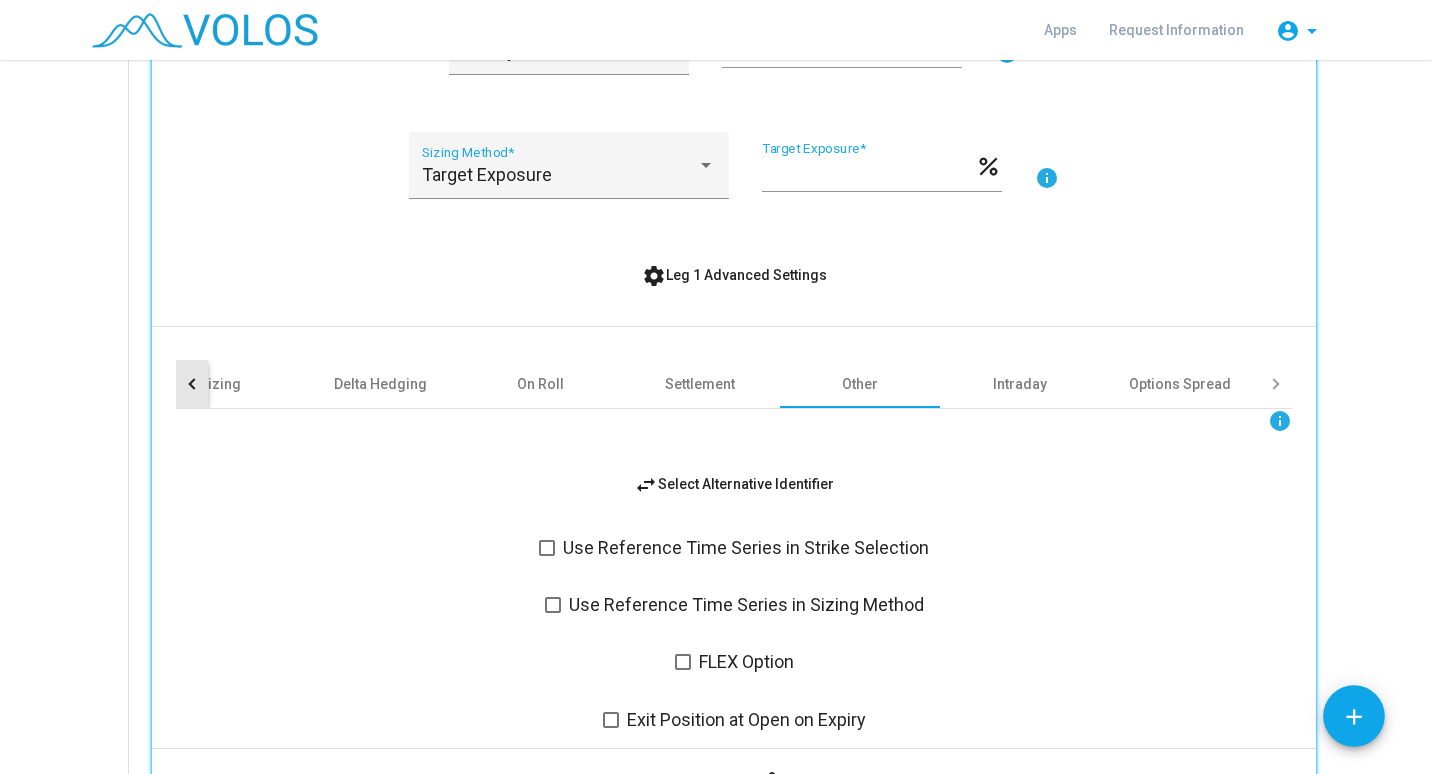 click at bounding box center (192, 384) 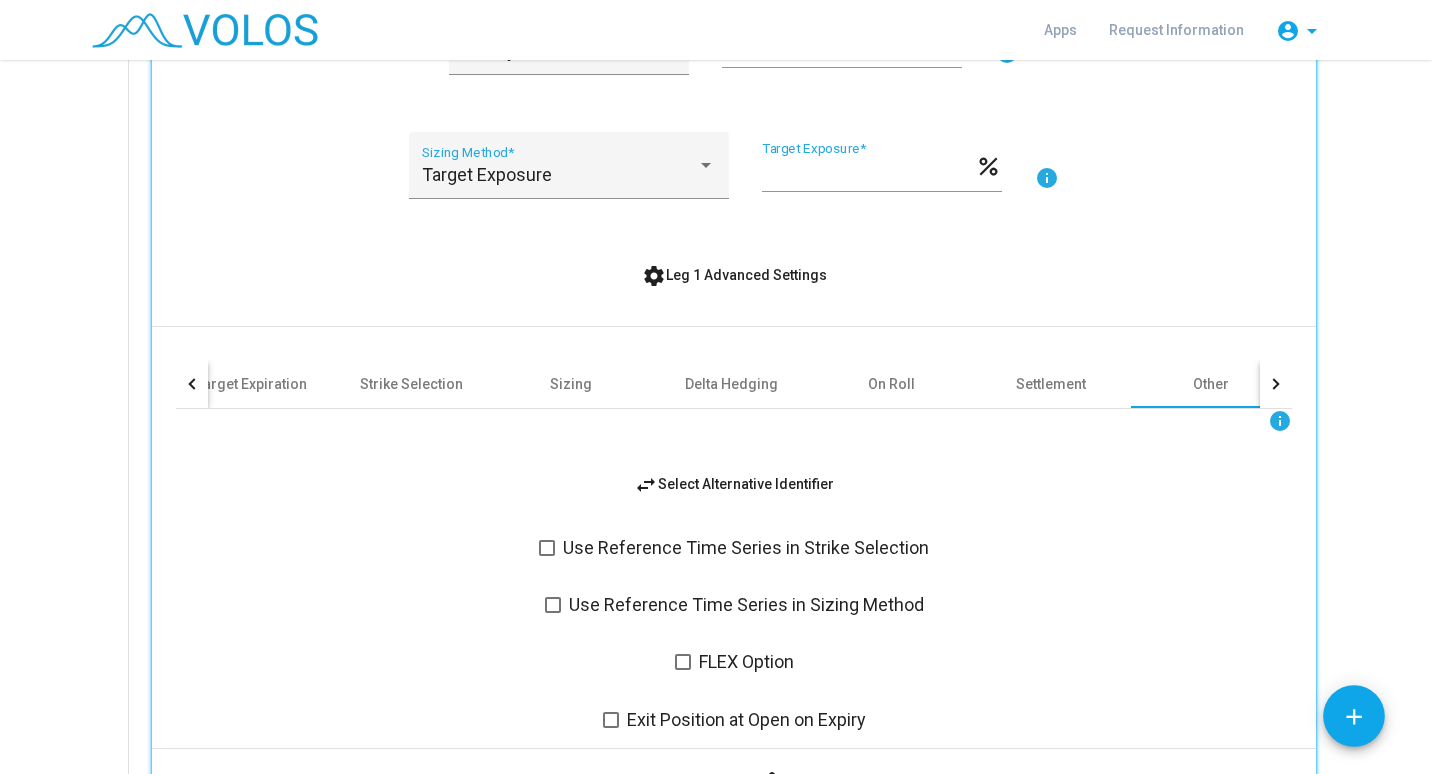click at bounding box center (192, 384) 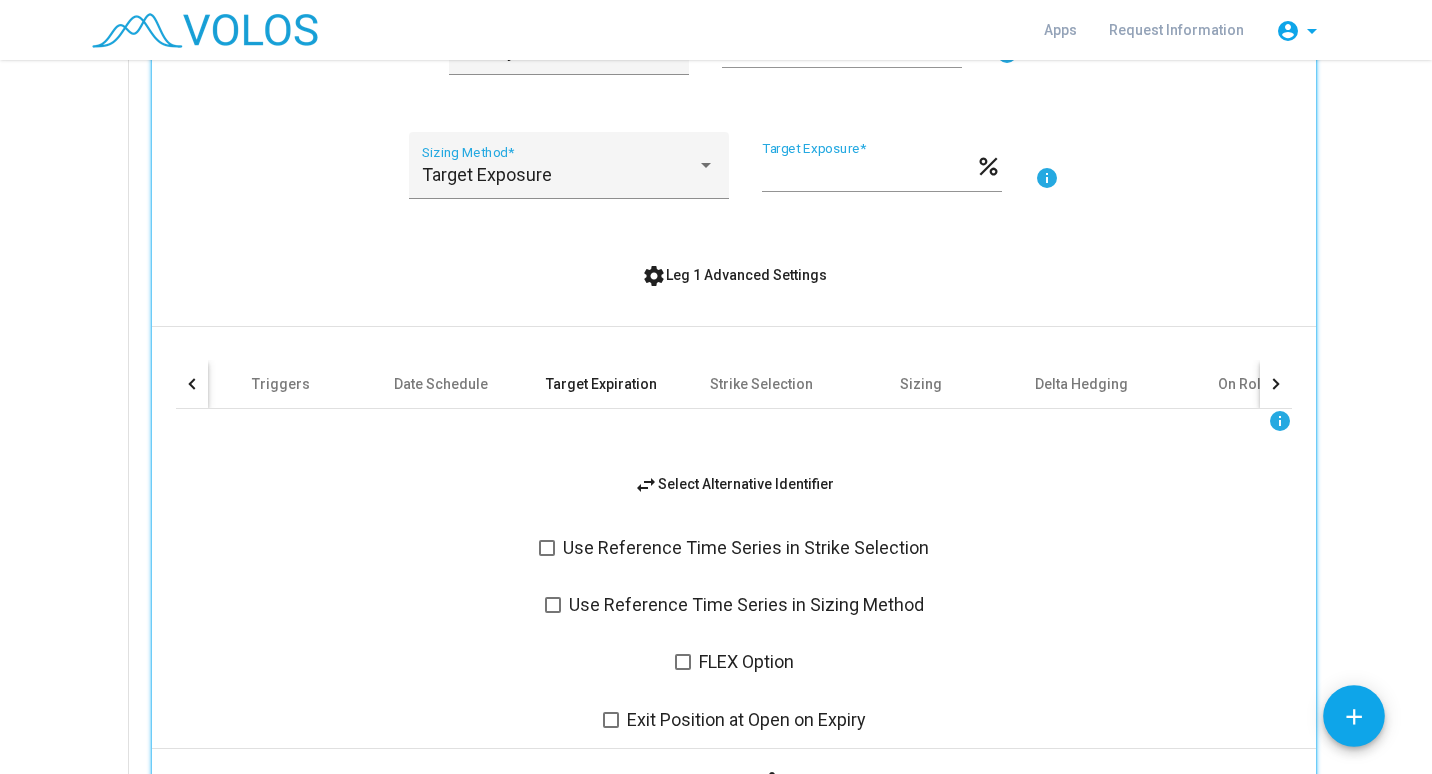 click on "Target Expiration" at bounding box center (601, 384) 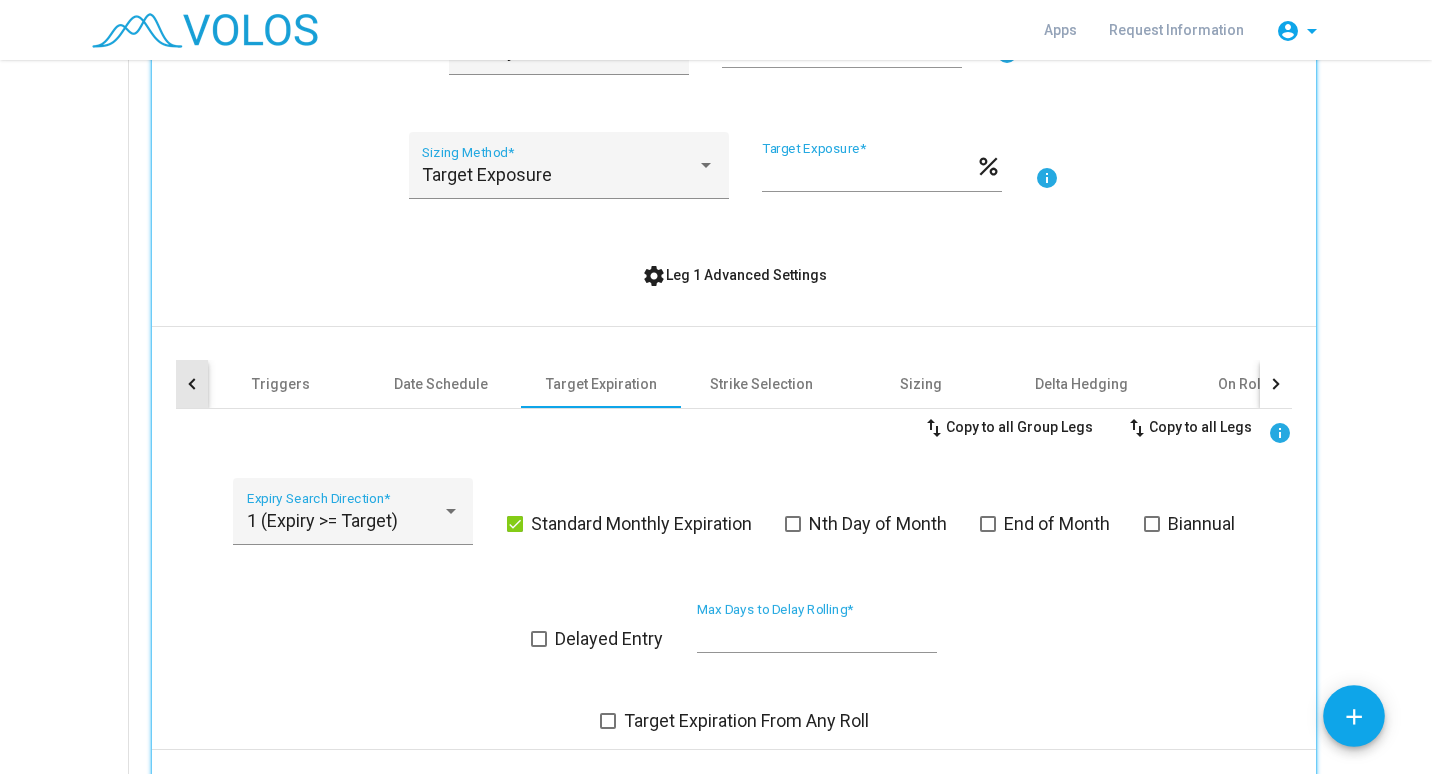 click at bounding box center (192, 384) 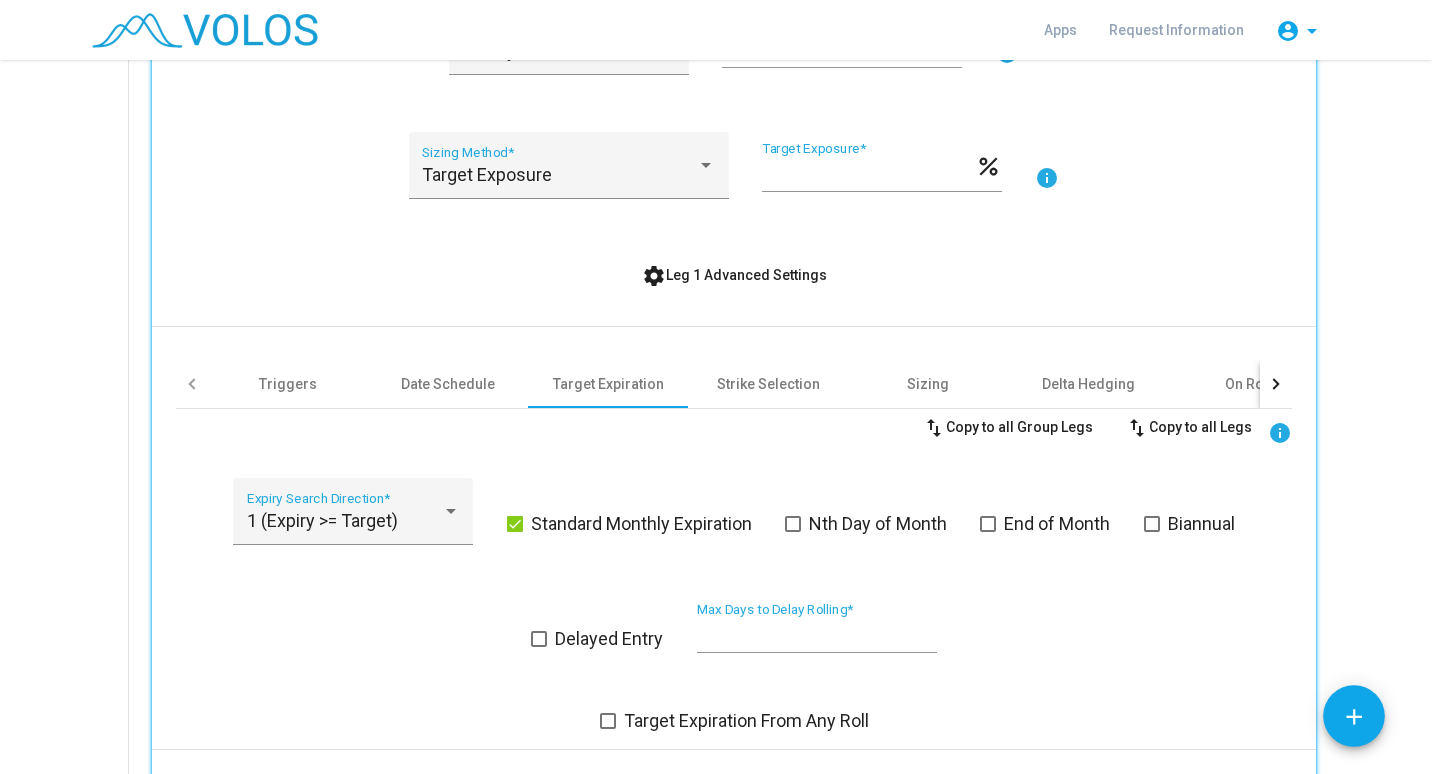 click at bounding box center [1276, 384] 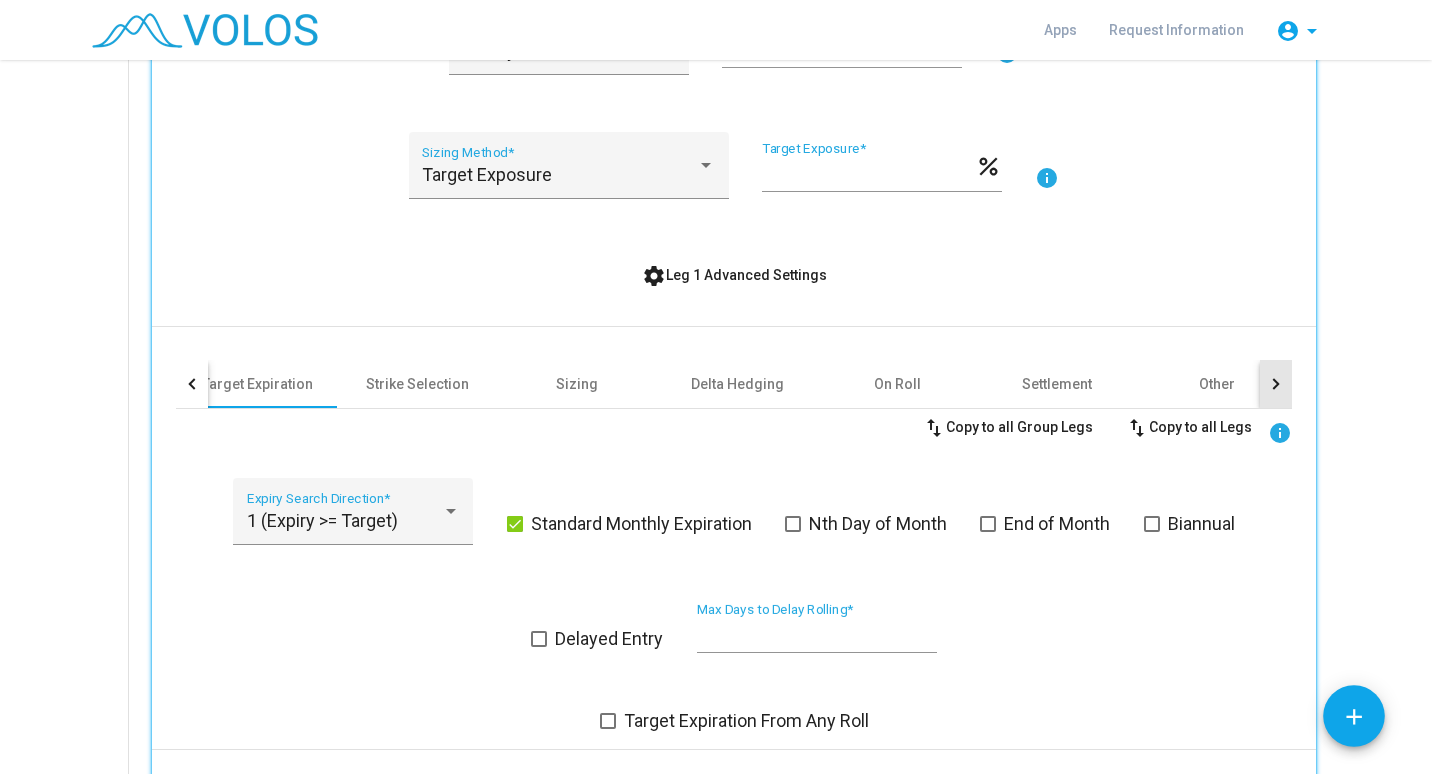 click at bounding box center [1276, 384] 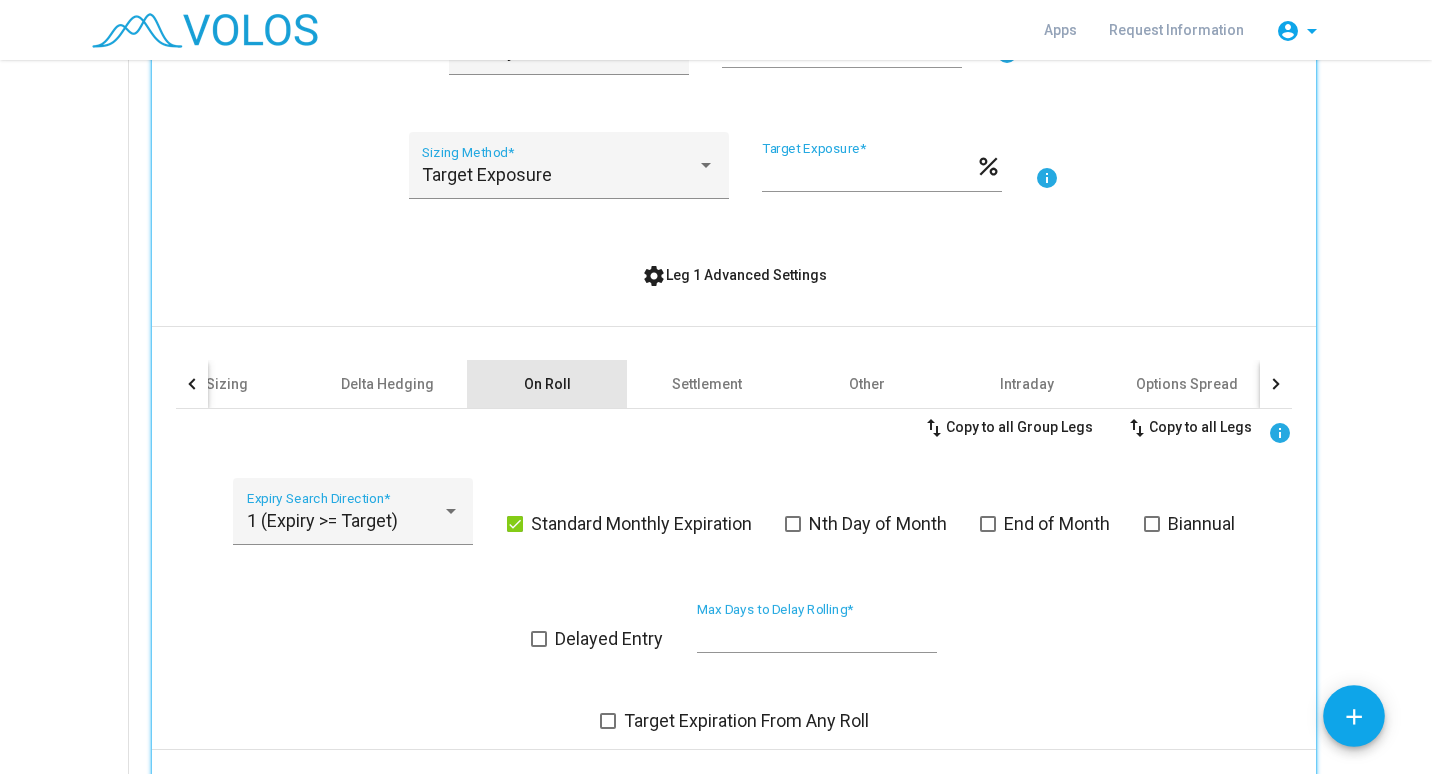 click on "On Roll" at bounding box center [547, 384] 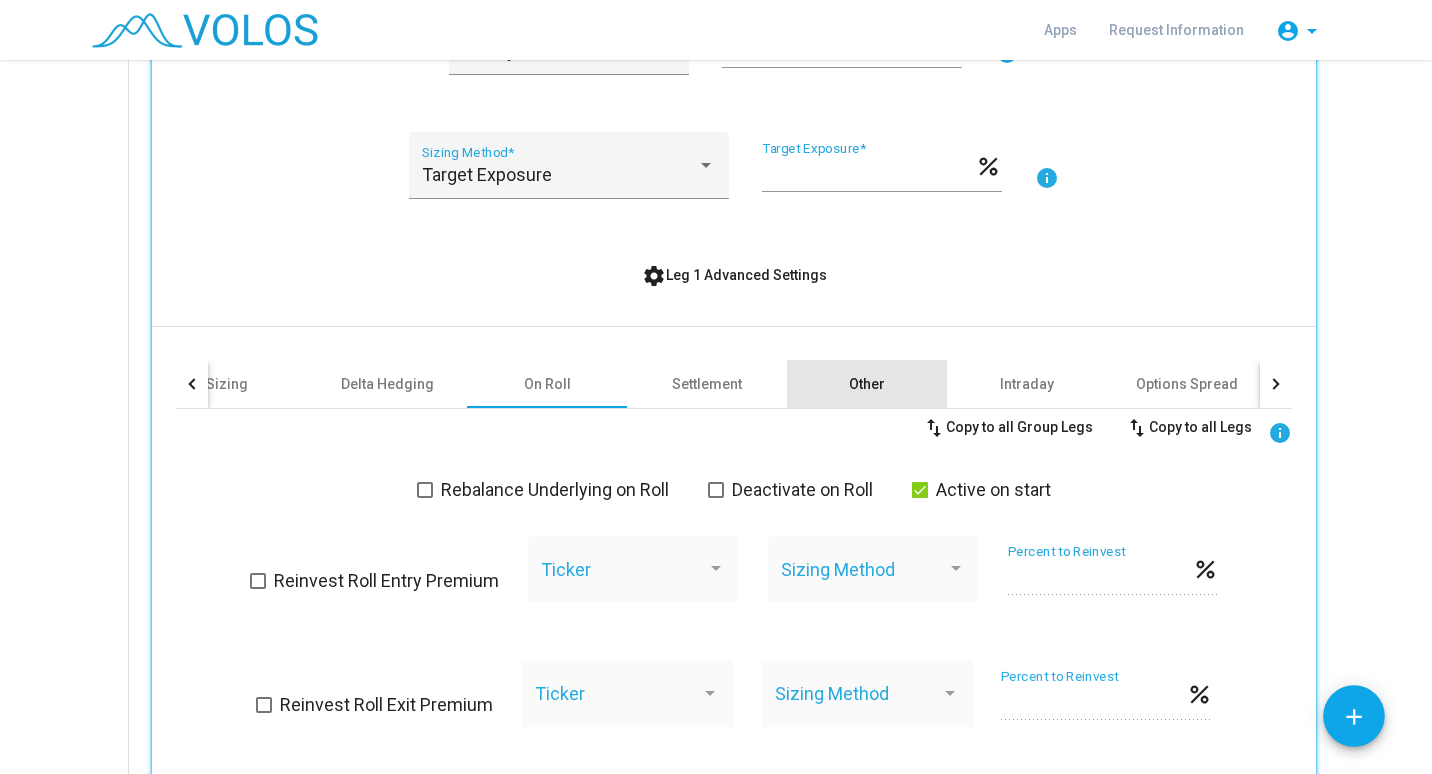 click on "Other" at bounding box center [867, 384] 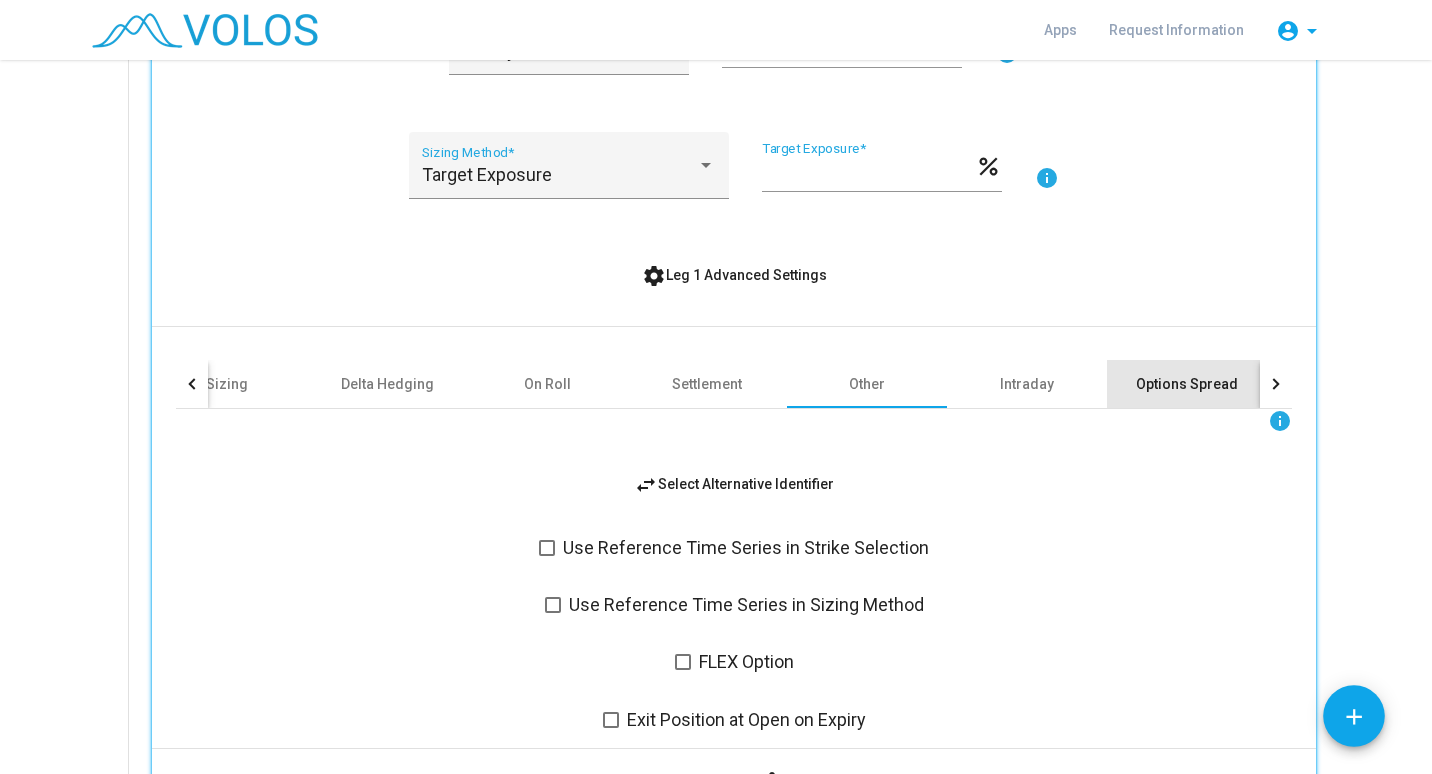 click on "Options Spread" at bounding box center (1187, 384) 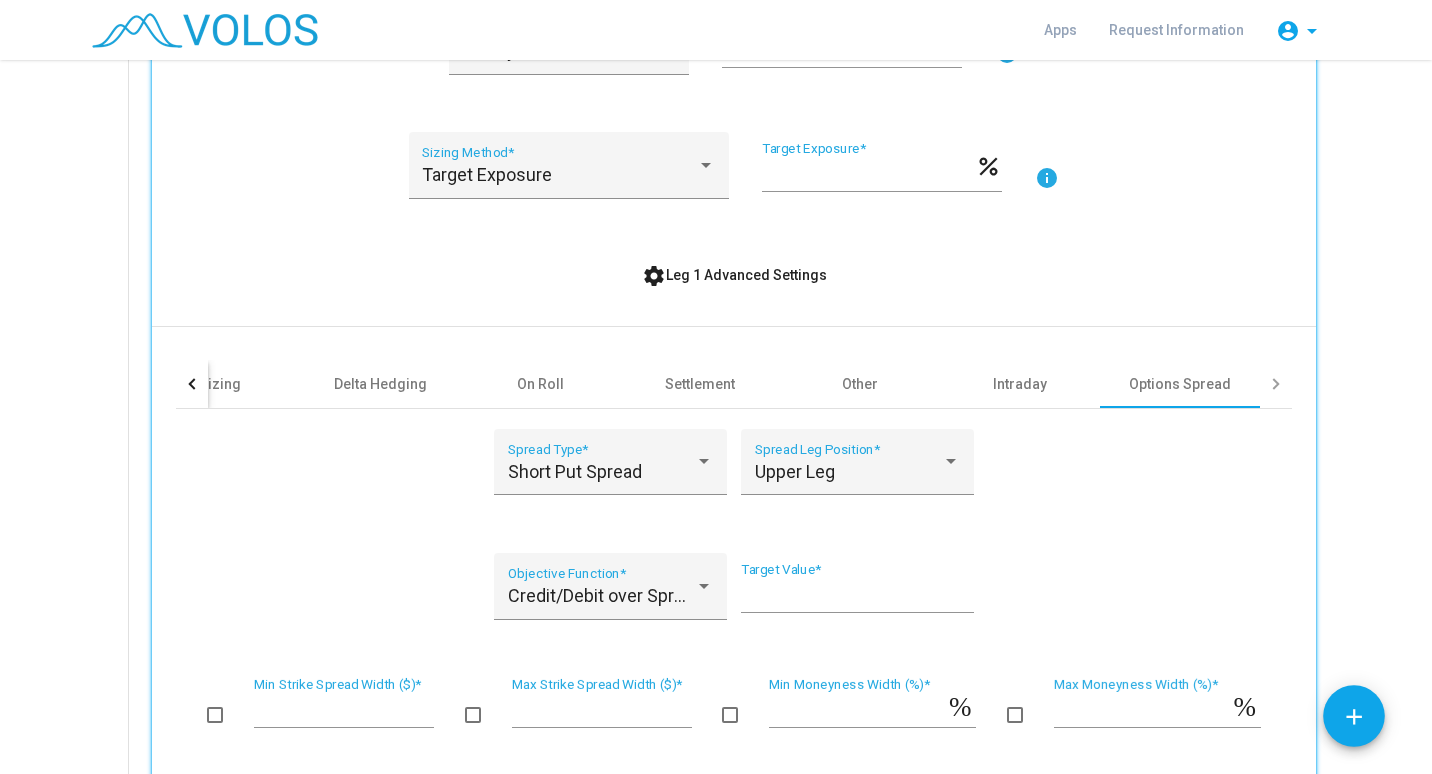 click on "** Target Value  *" at bounding box center (857, 587) 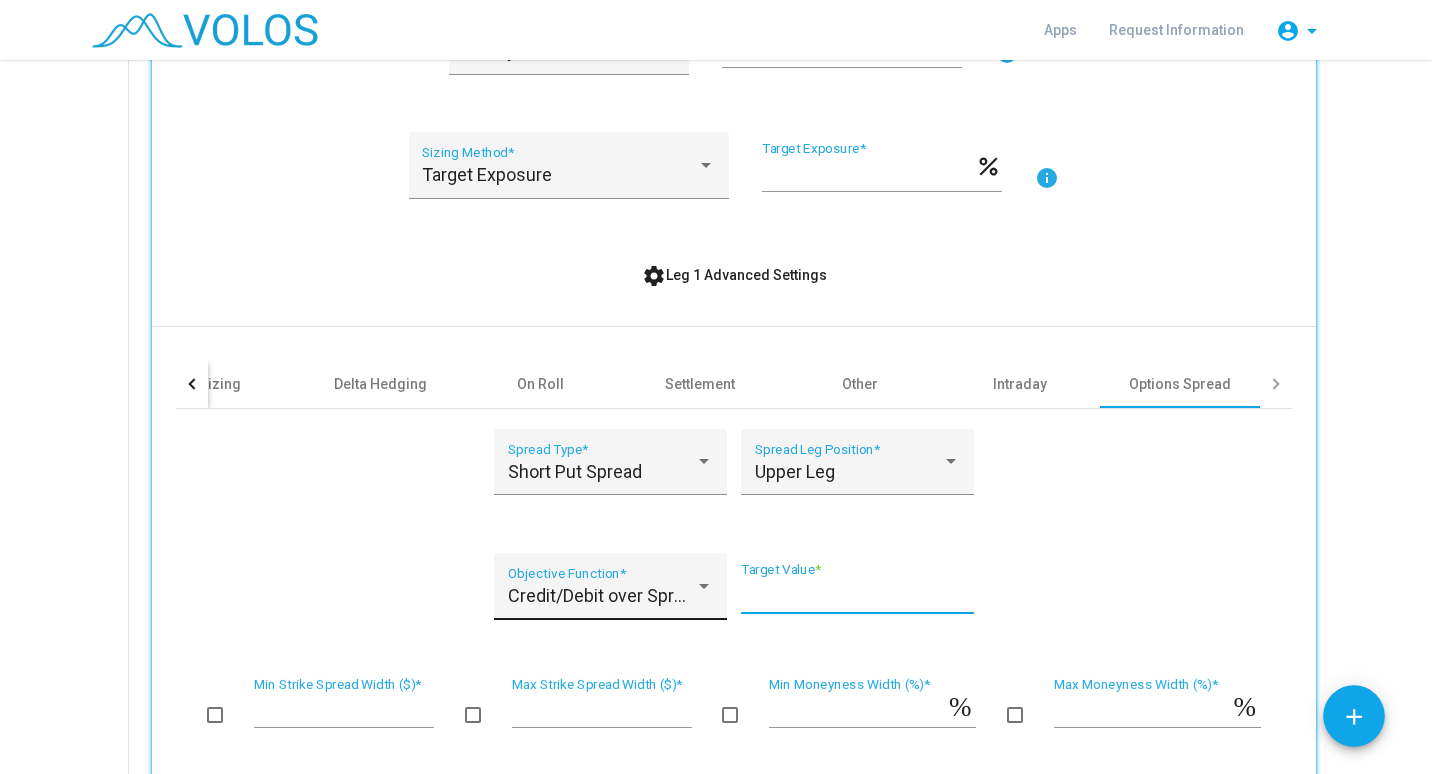 click at bounding box center (704, 586) 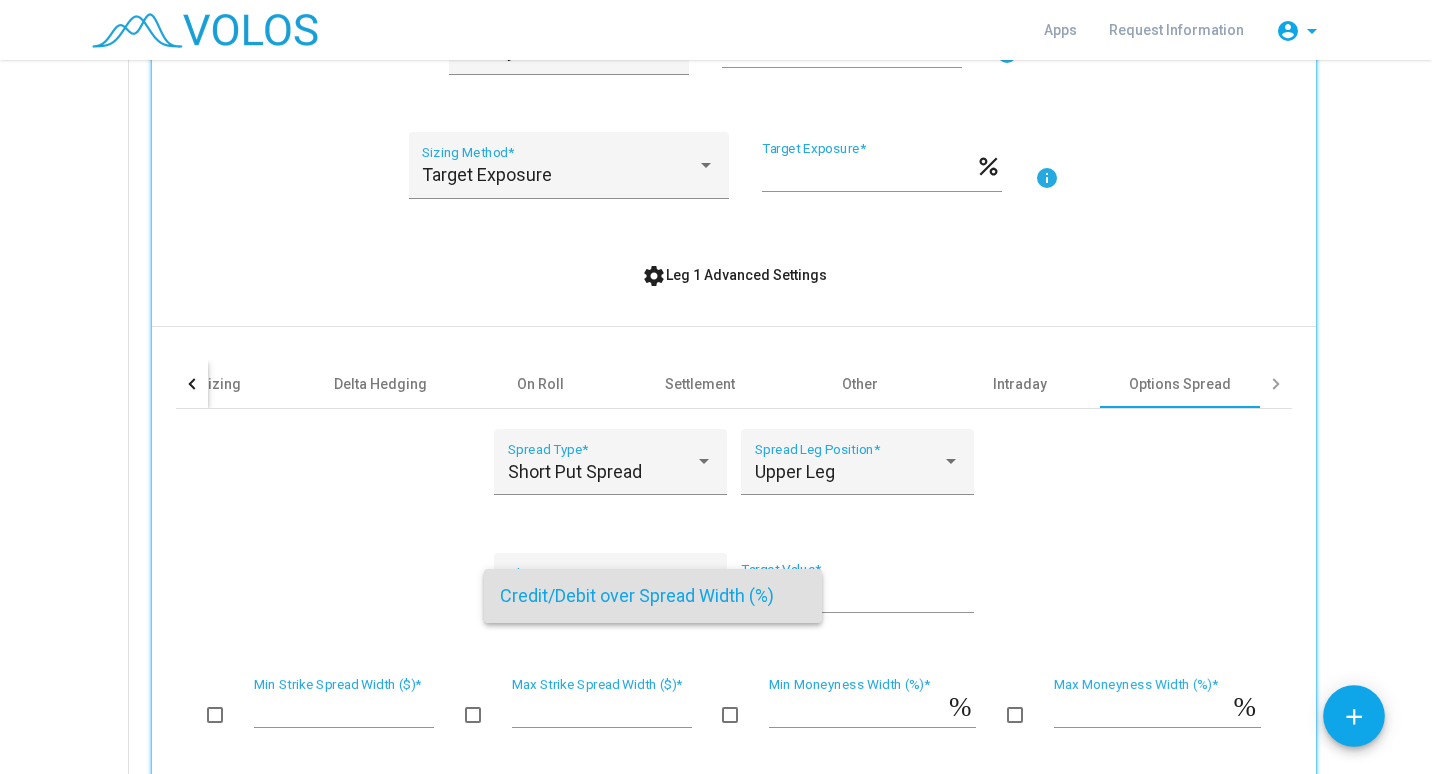 click at bounding box center [716, 387] 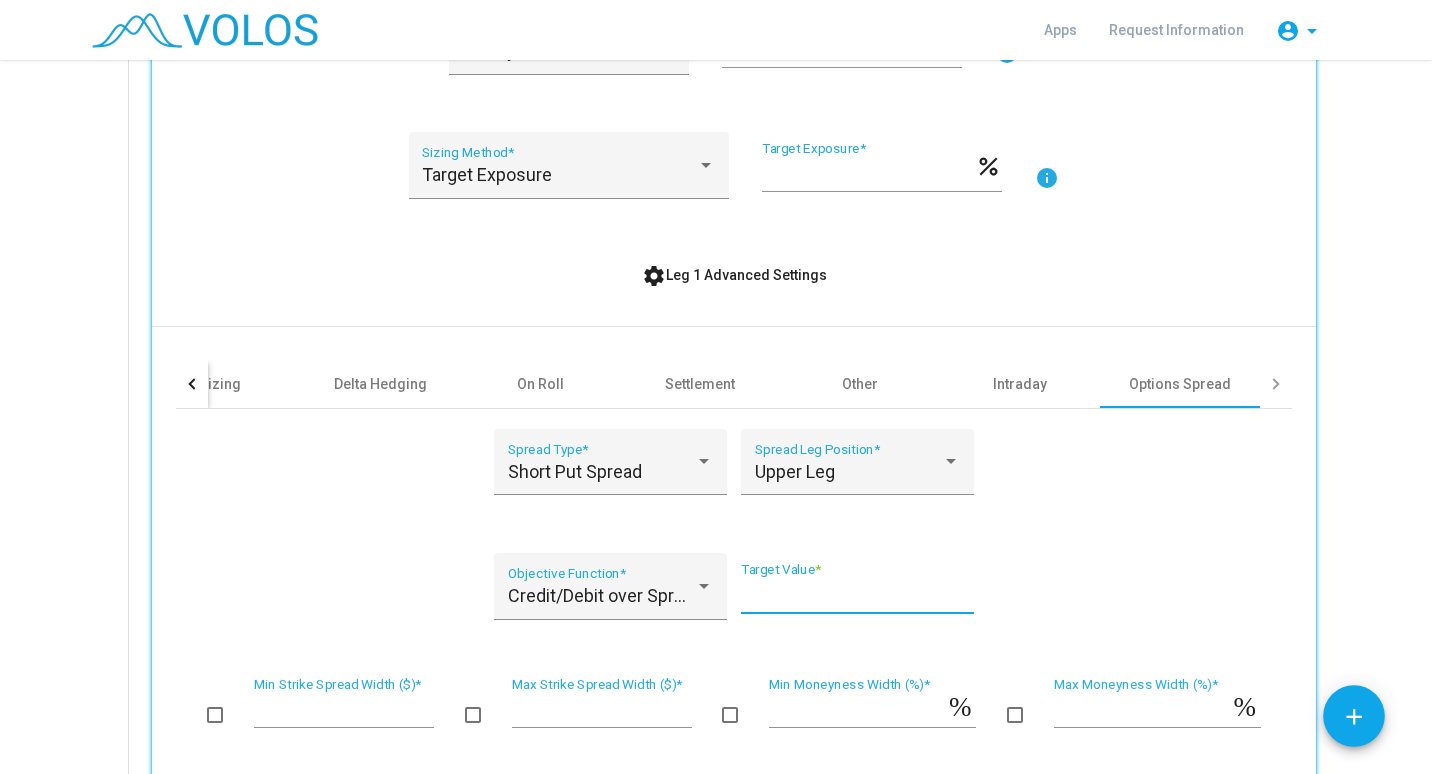 drag, startPoint x: 753, startPoint y: 604, endPoint x: 730, endPoint y: 603, distance: 23.021729 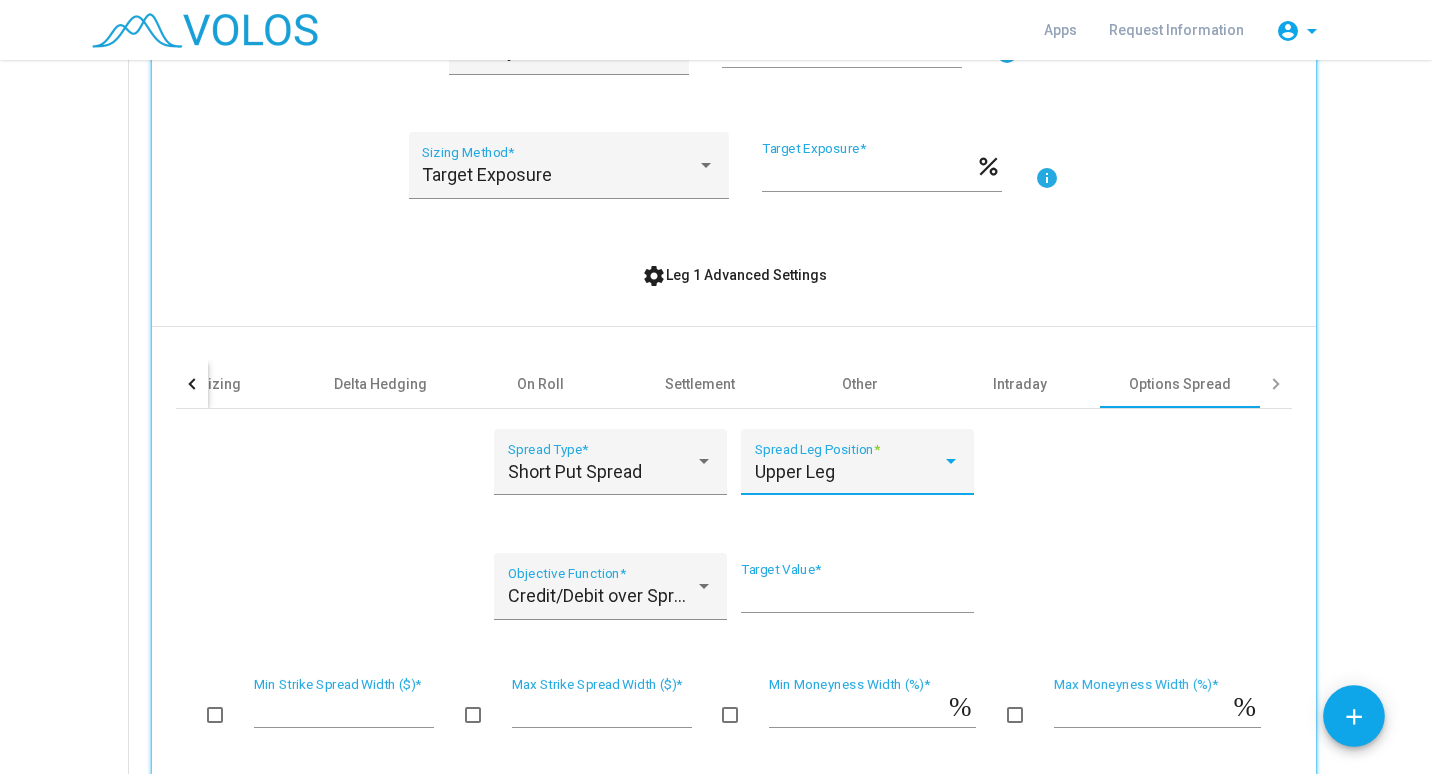 click at bounding box center (951, 461) 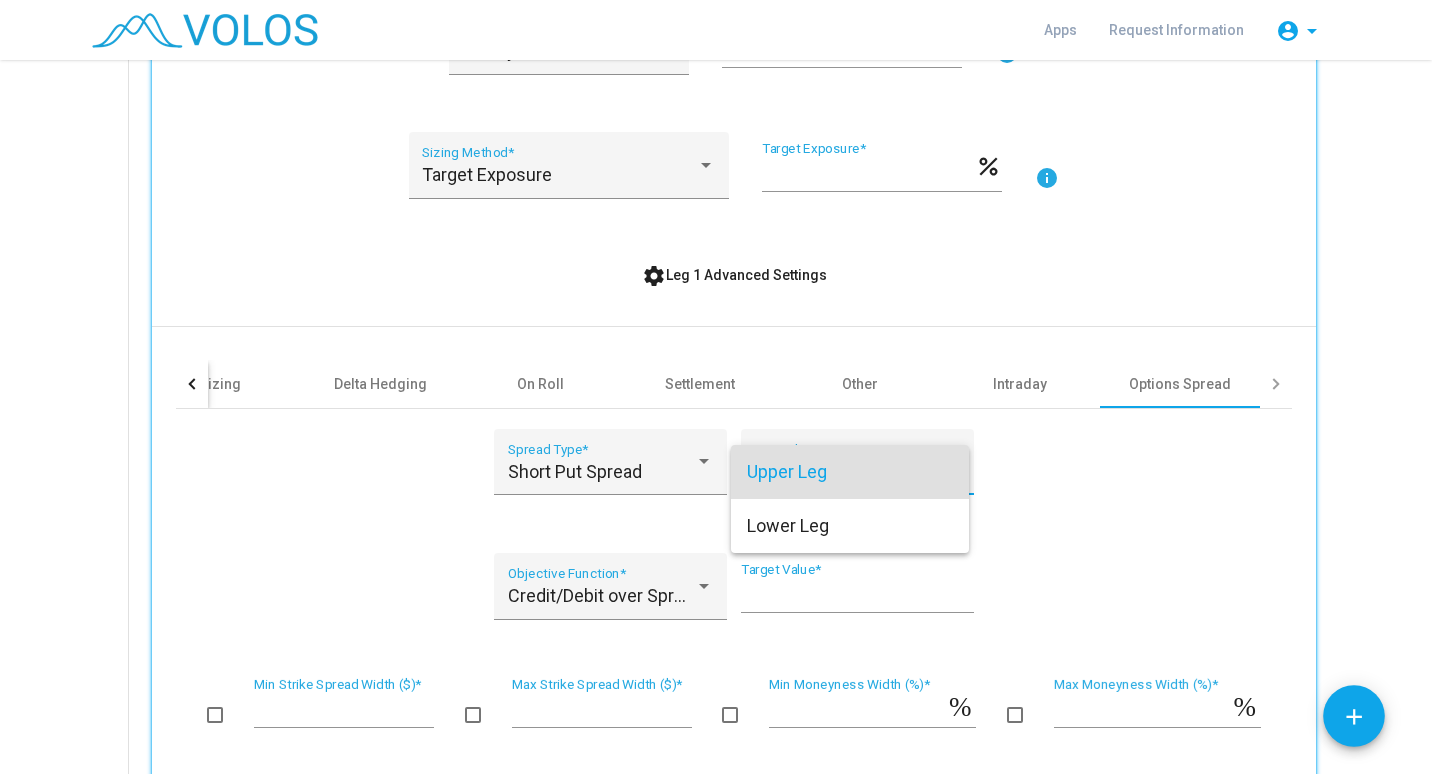 click at bounding box center (716, 387) 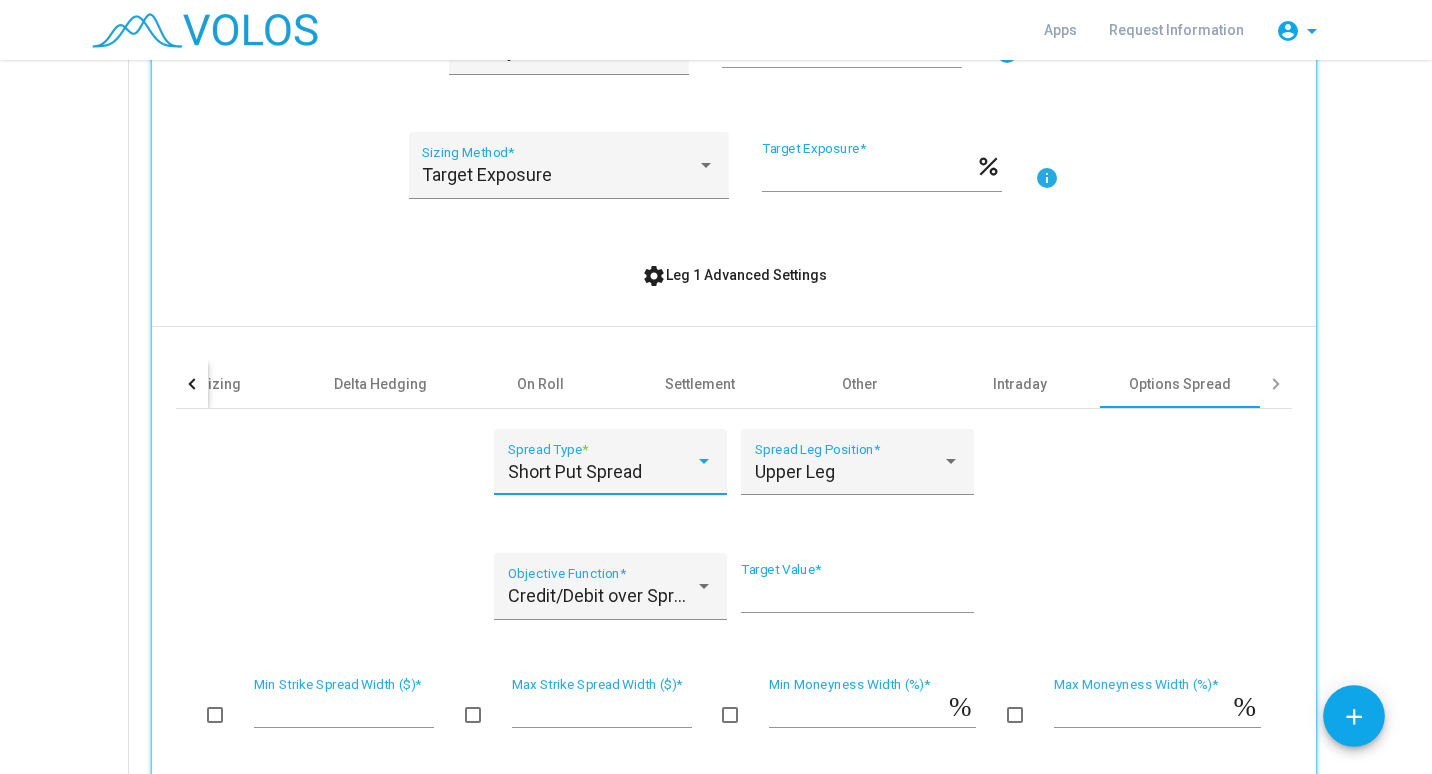 click at bounding box center (704, 461) 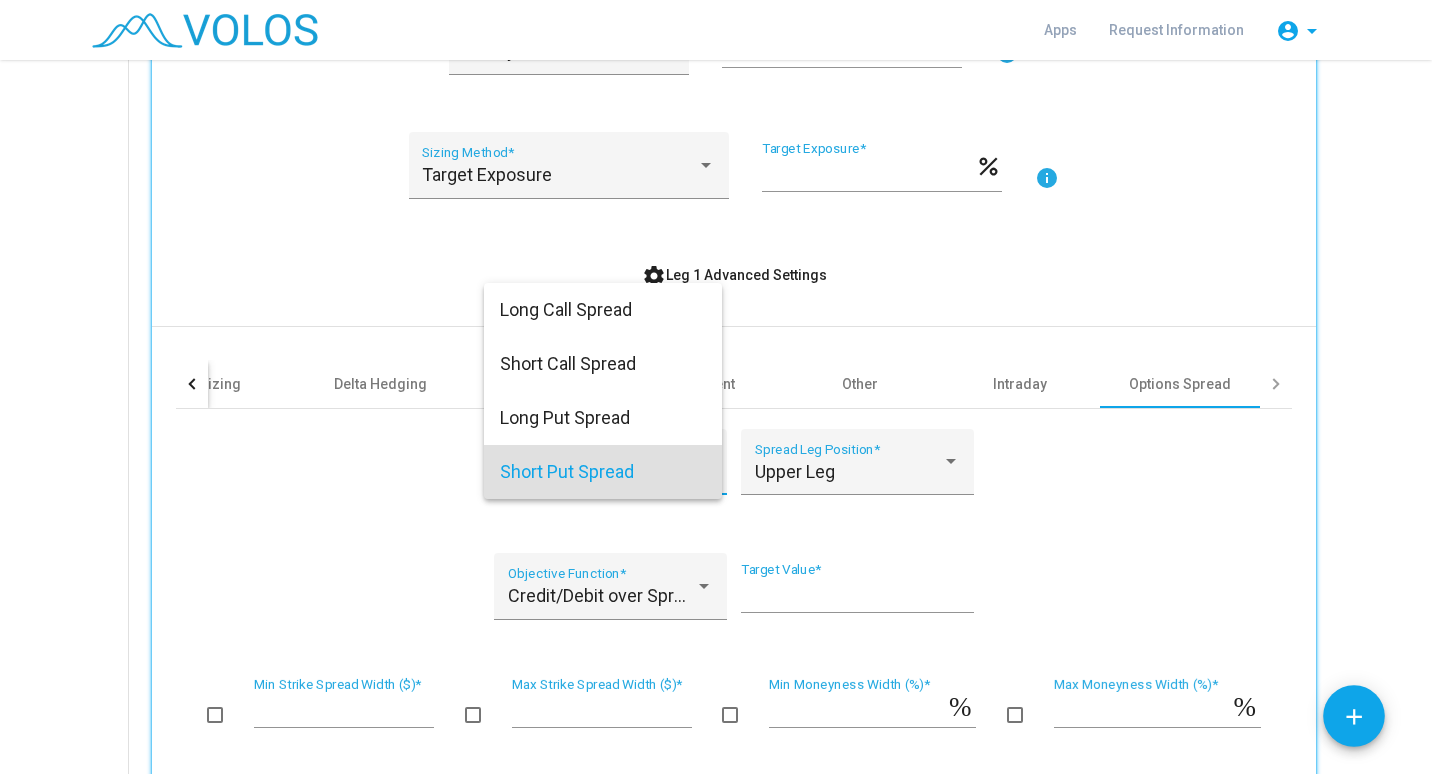 click at bounding box center [716, 387] 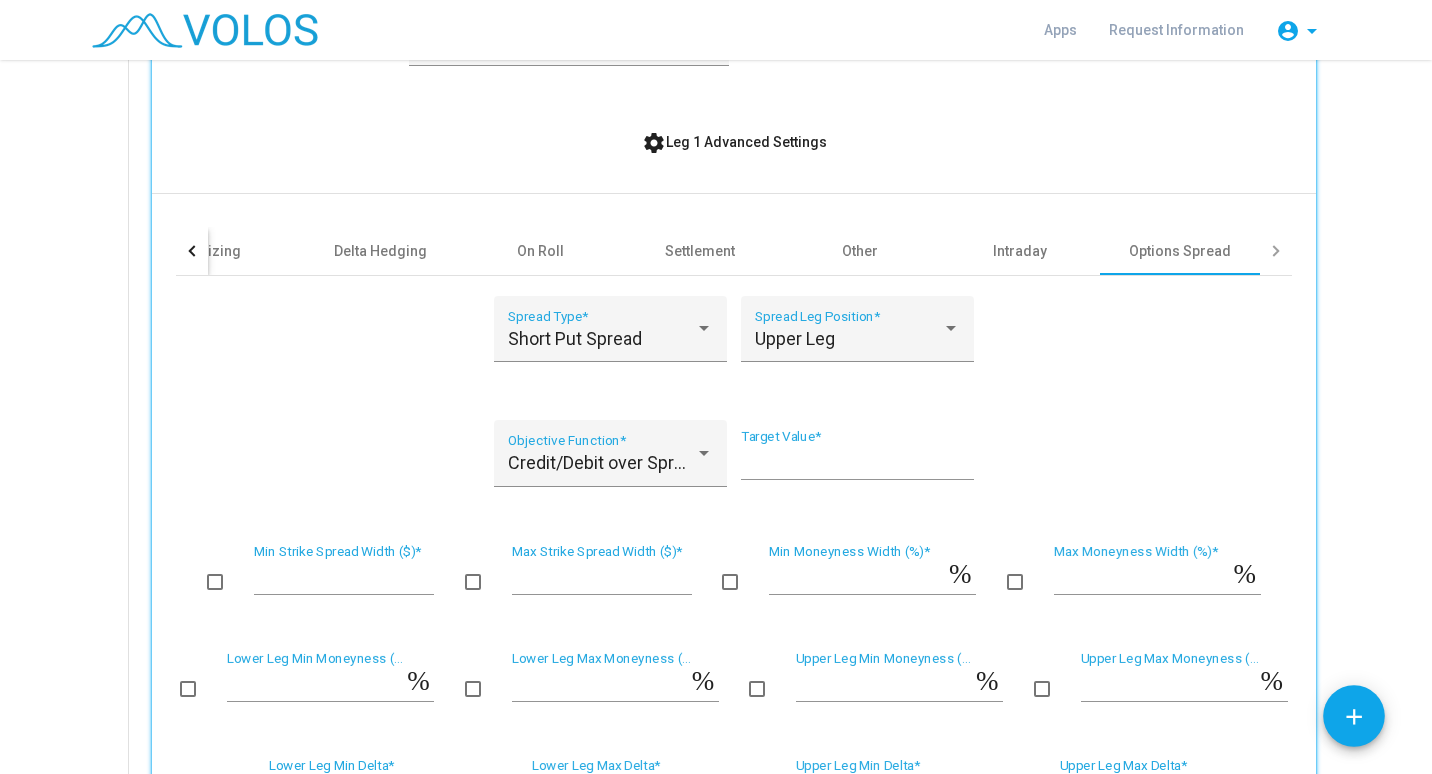 scroll, scrollTop: 772, scrollLeft: 0, axis: vertical 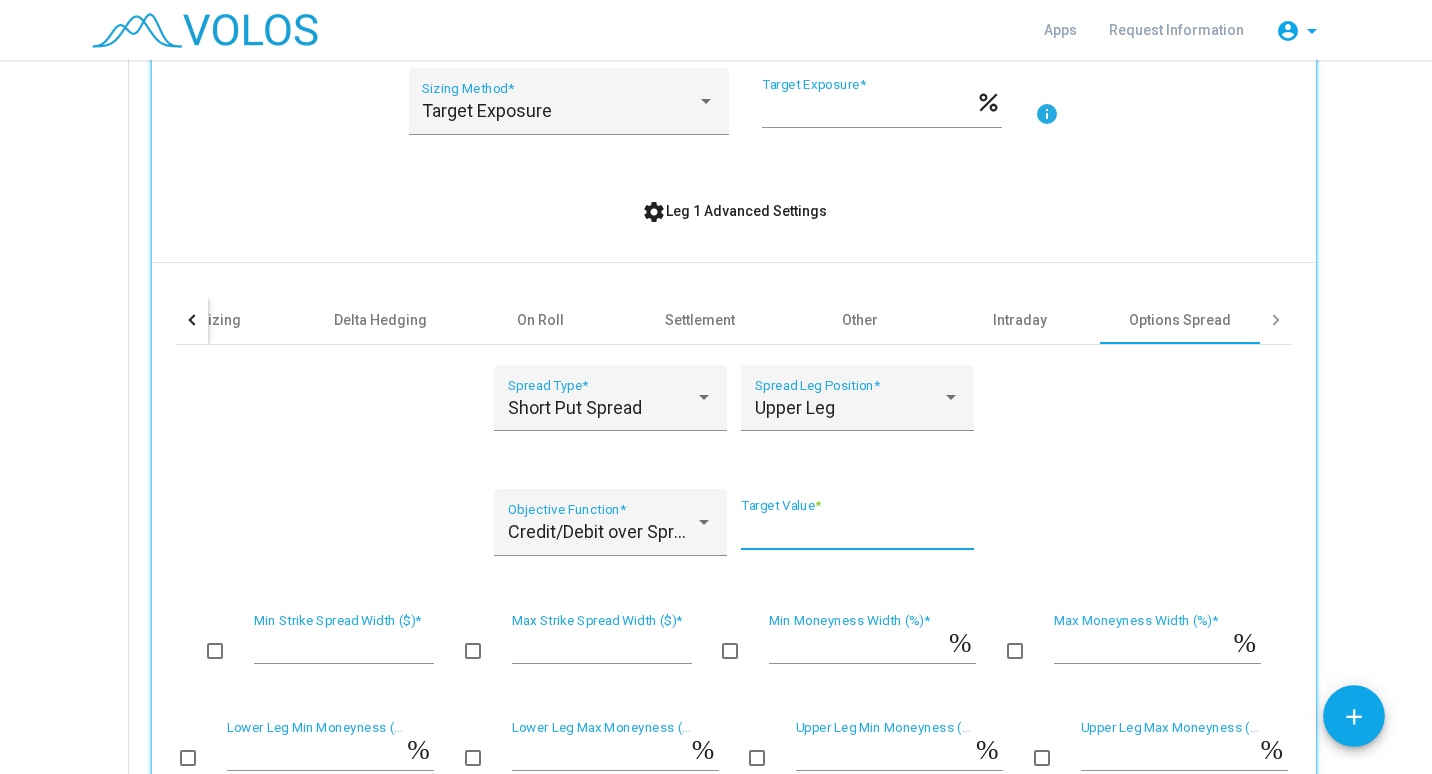 click on "**" at bounding box center [857, 531] 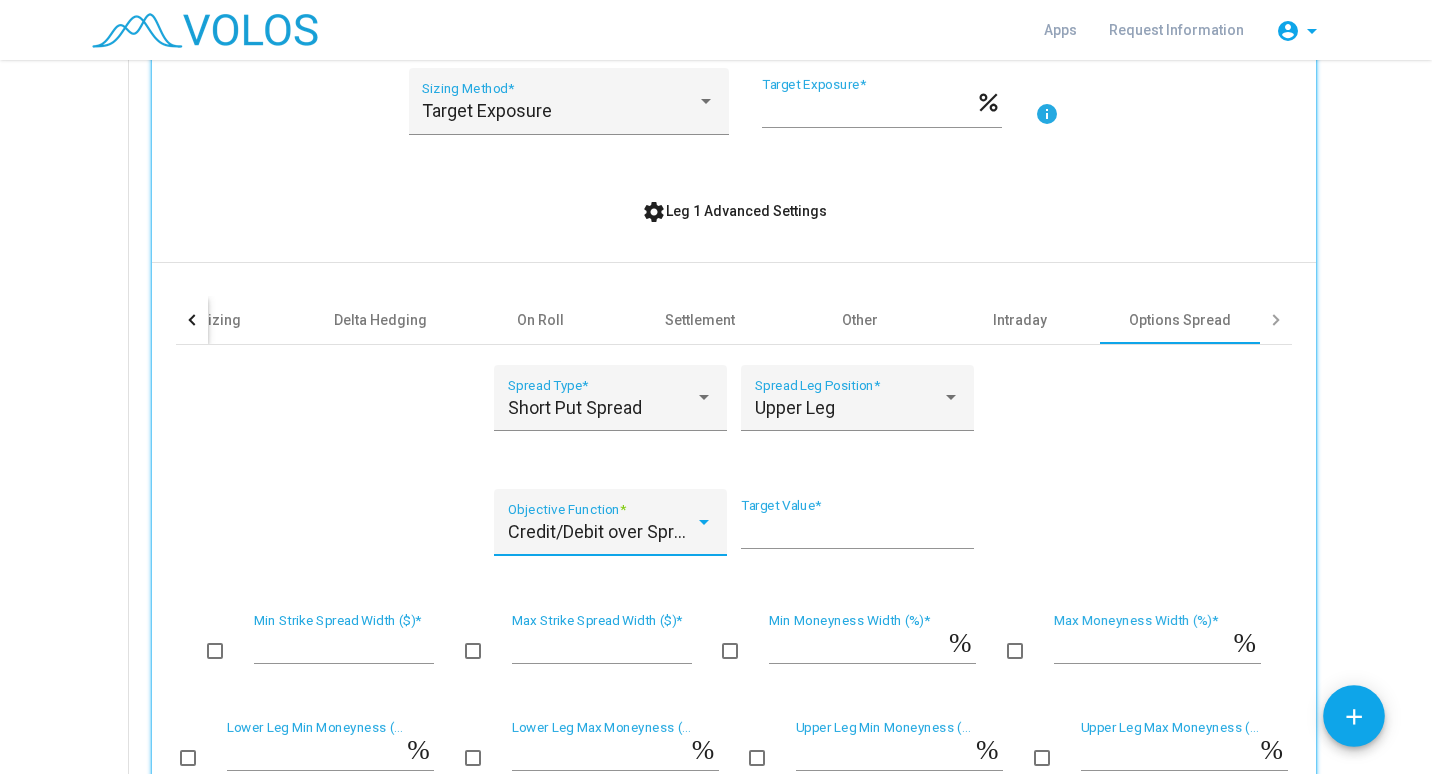click at bounding box center (704, 522) 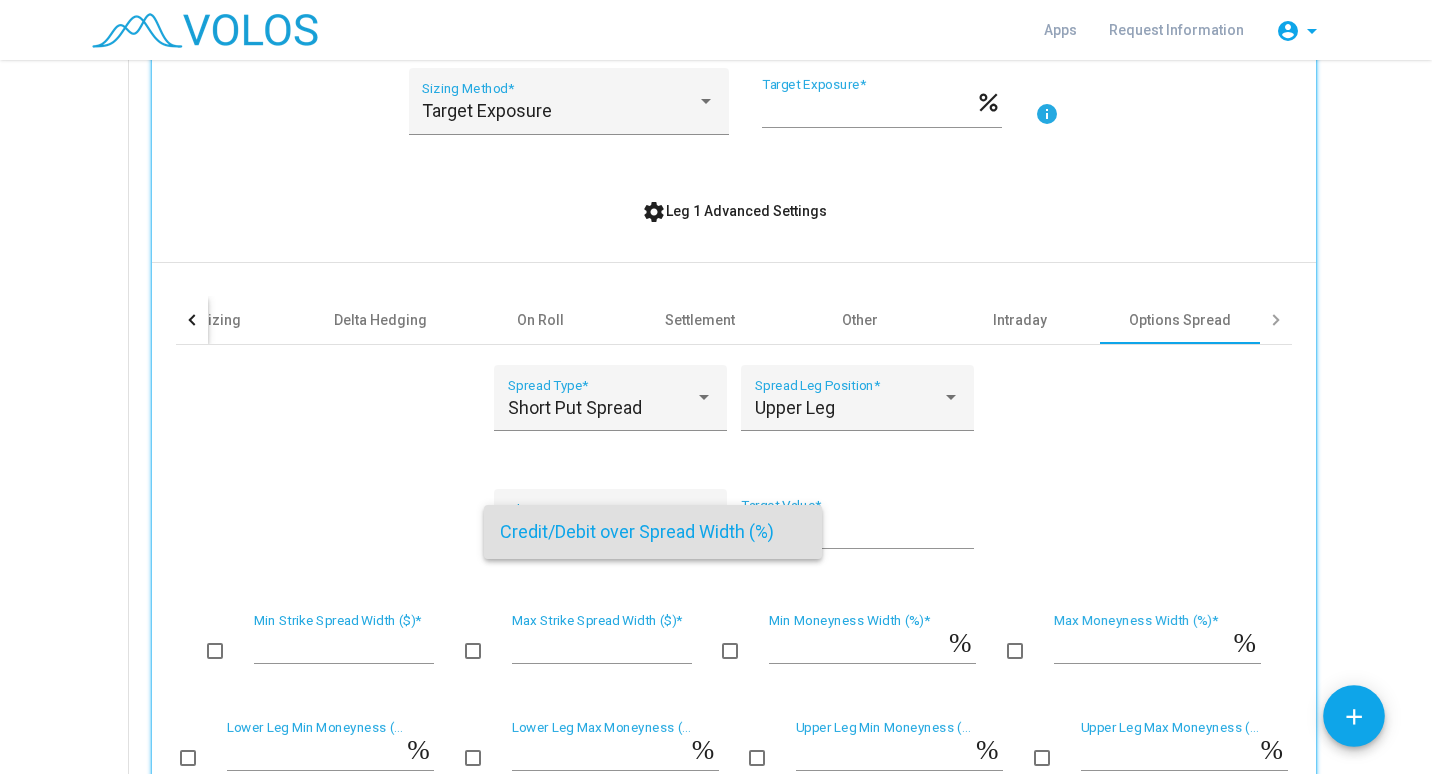 click at bounding box center [716, 387] 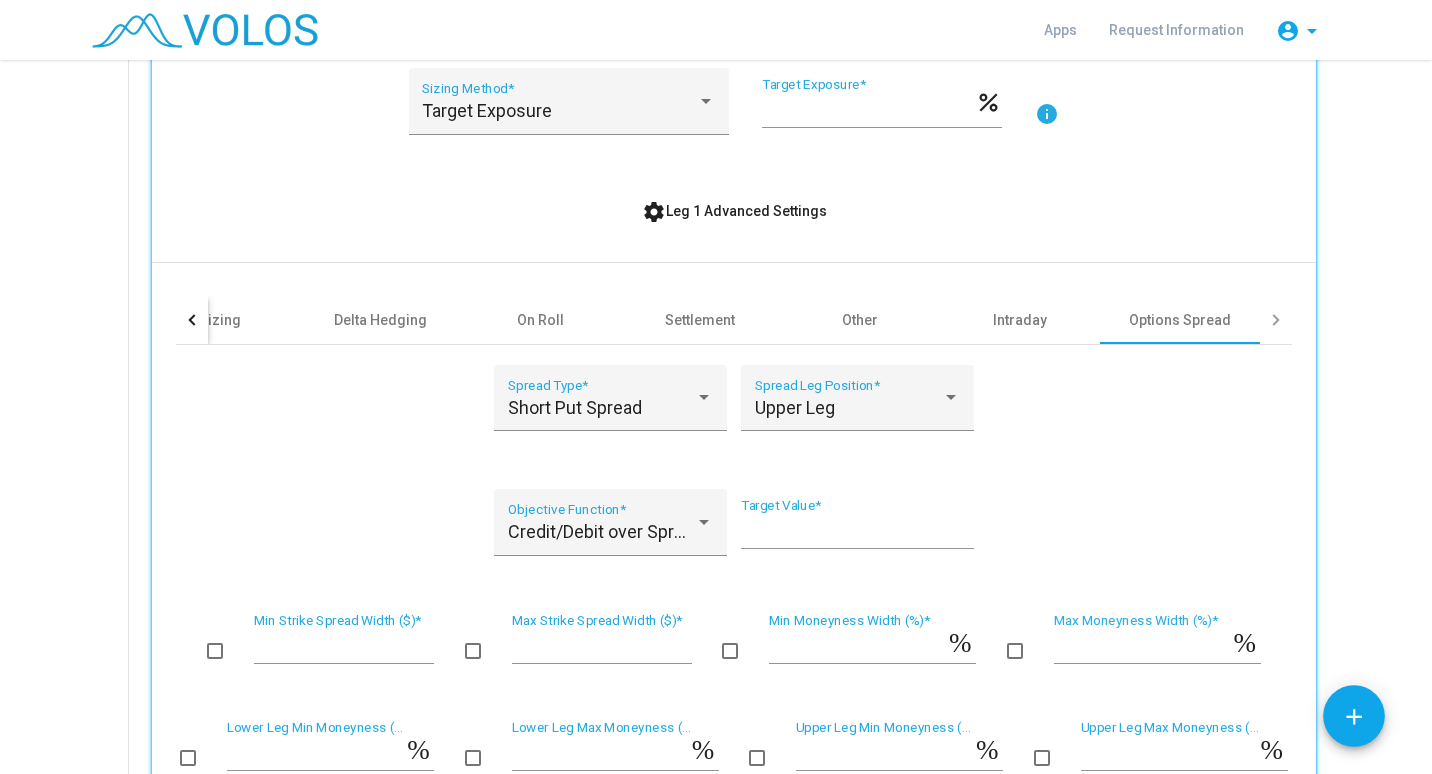 click at bounding box center [1273, 319] 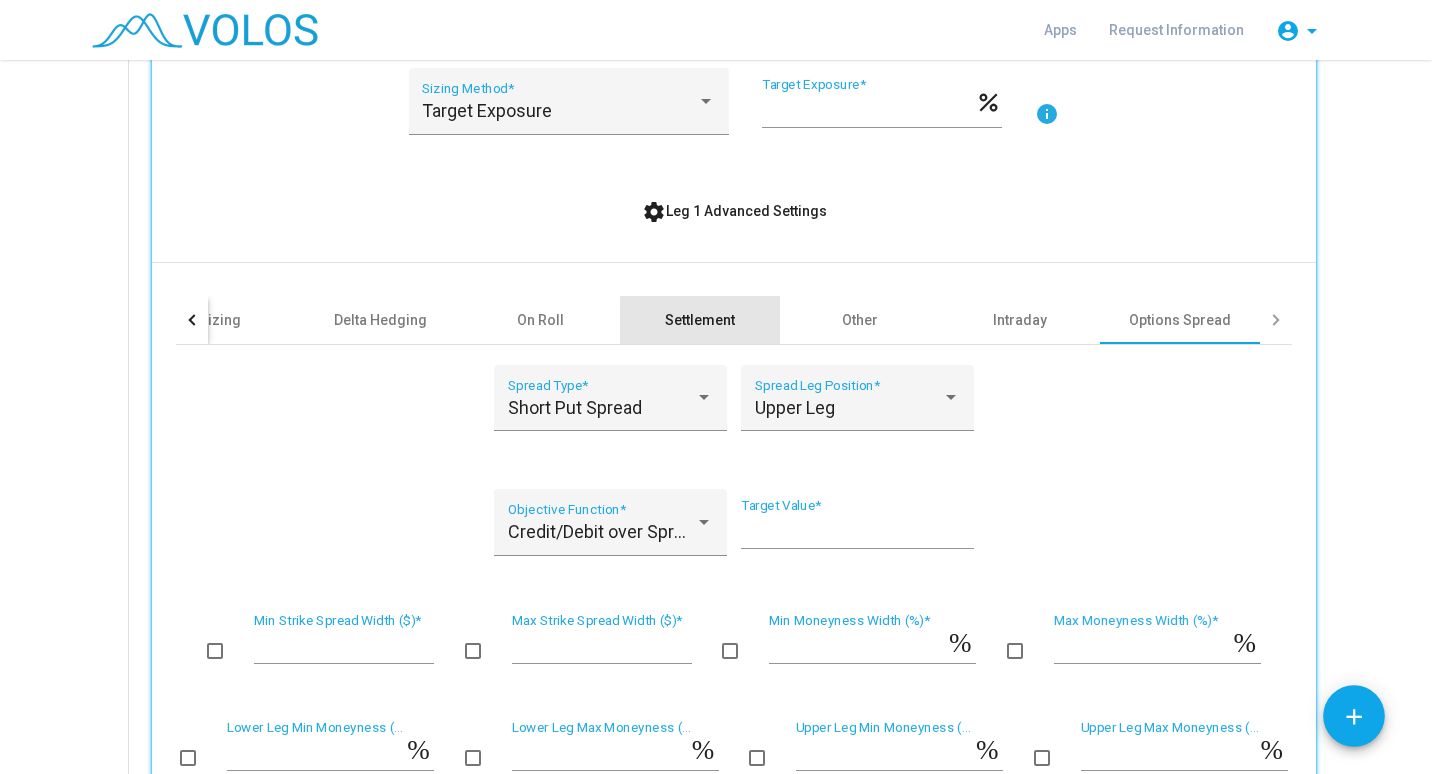 click on "Settlement" at bounding box center [700, 320] 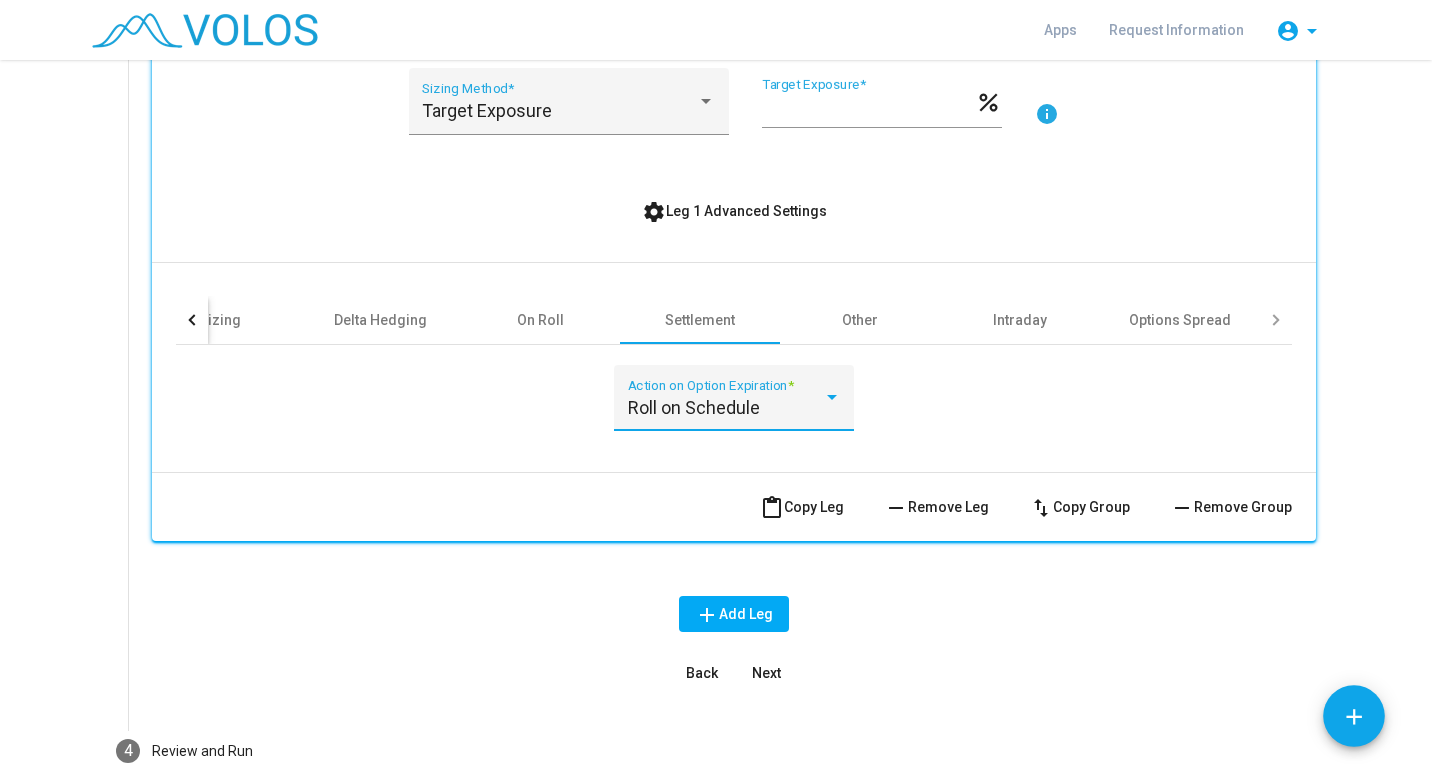 click at bounding box center (832, 397) 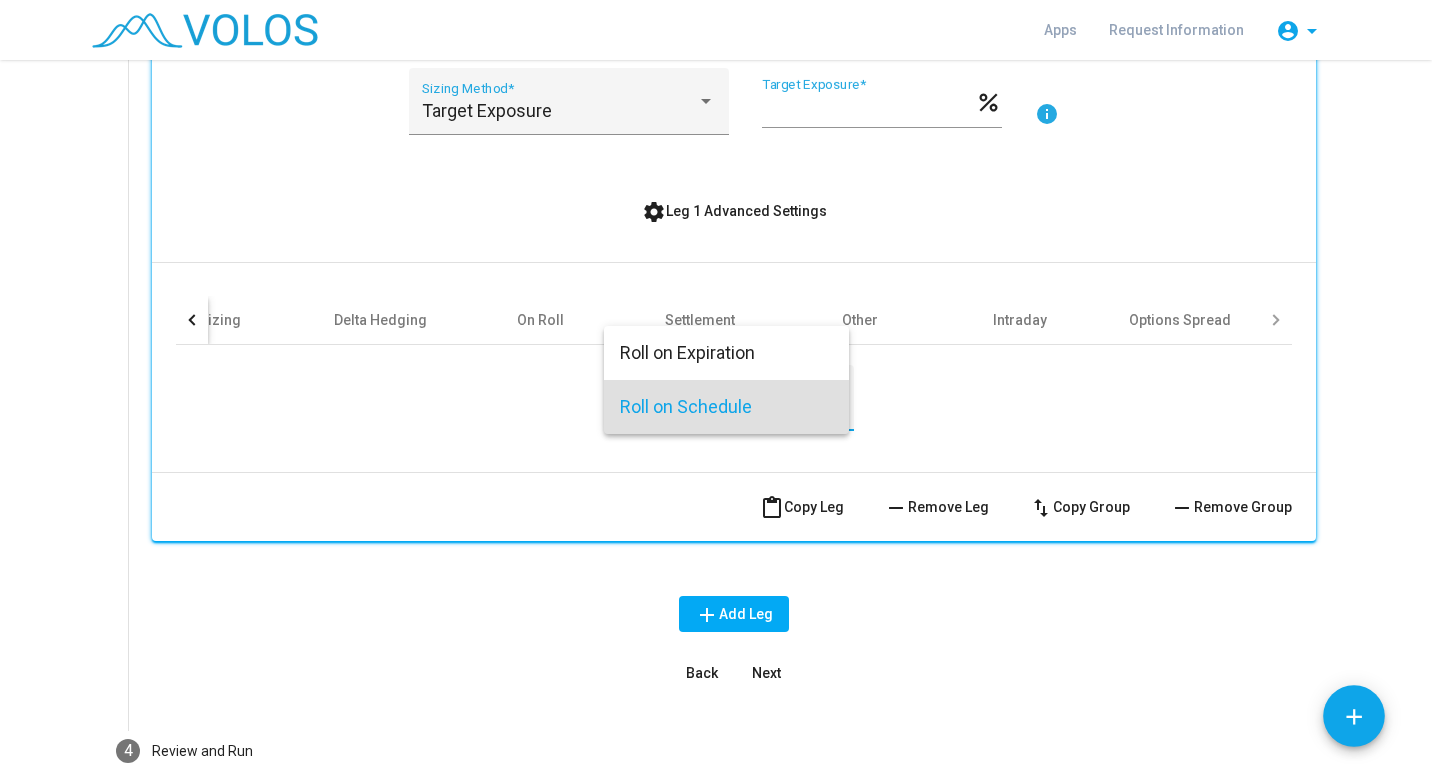 click at bounding box center (716, 387) 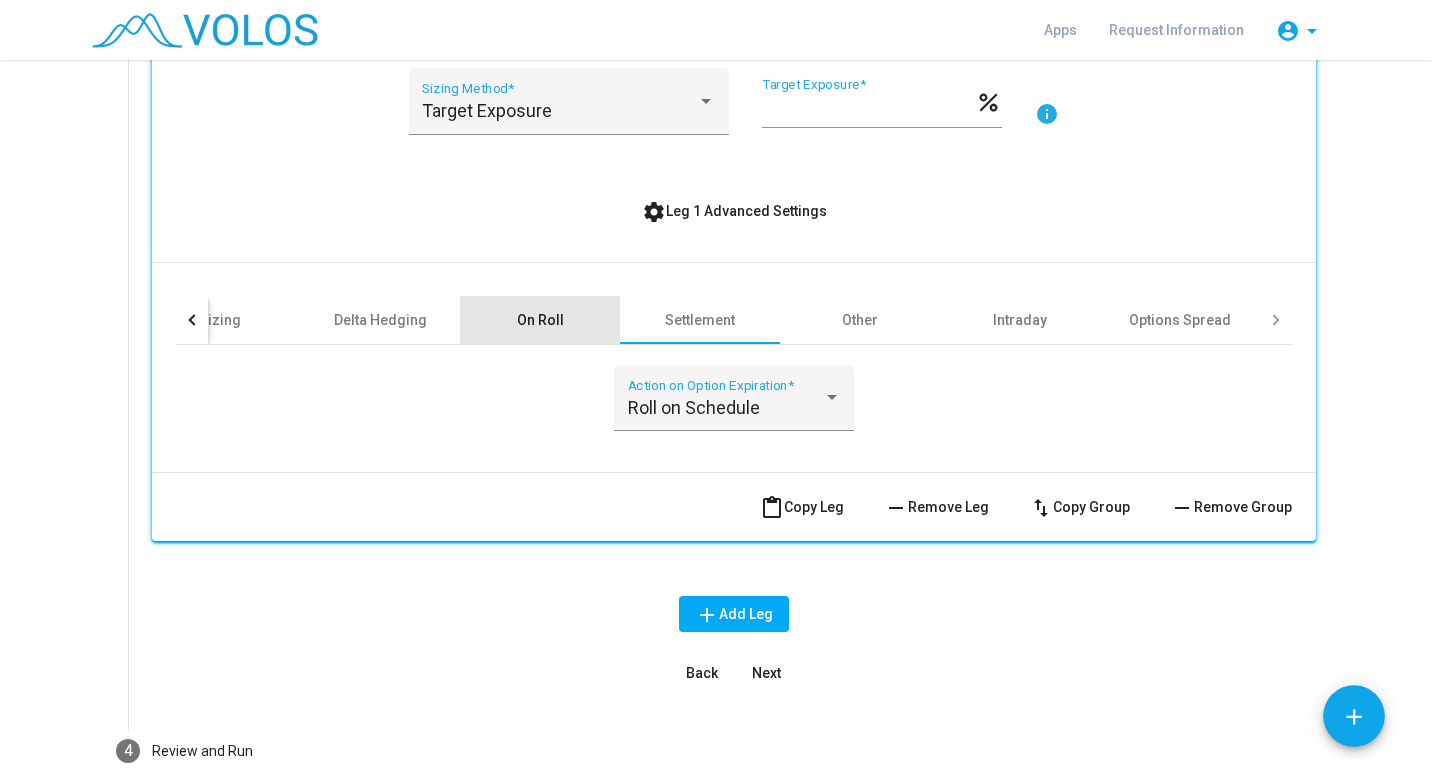 click on "On Roll" at bounding box center (540, 320) 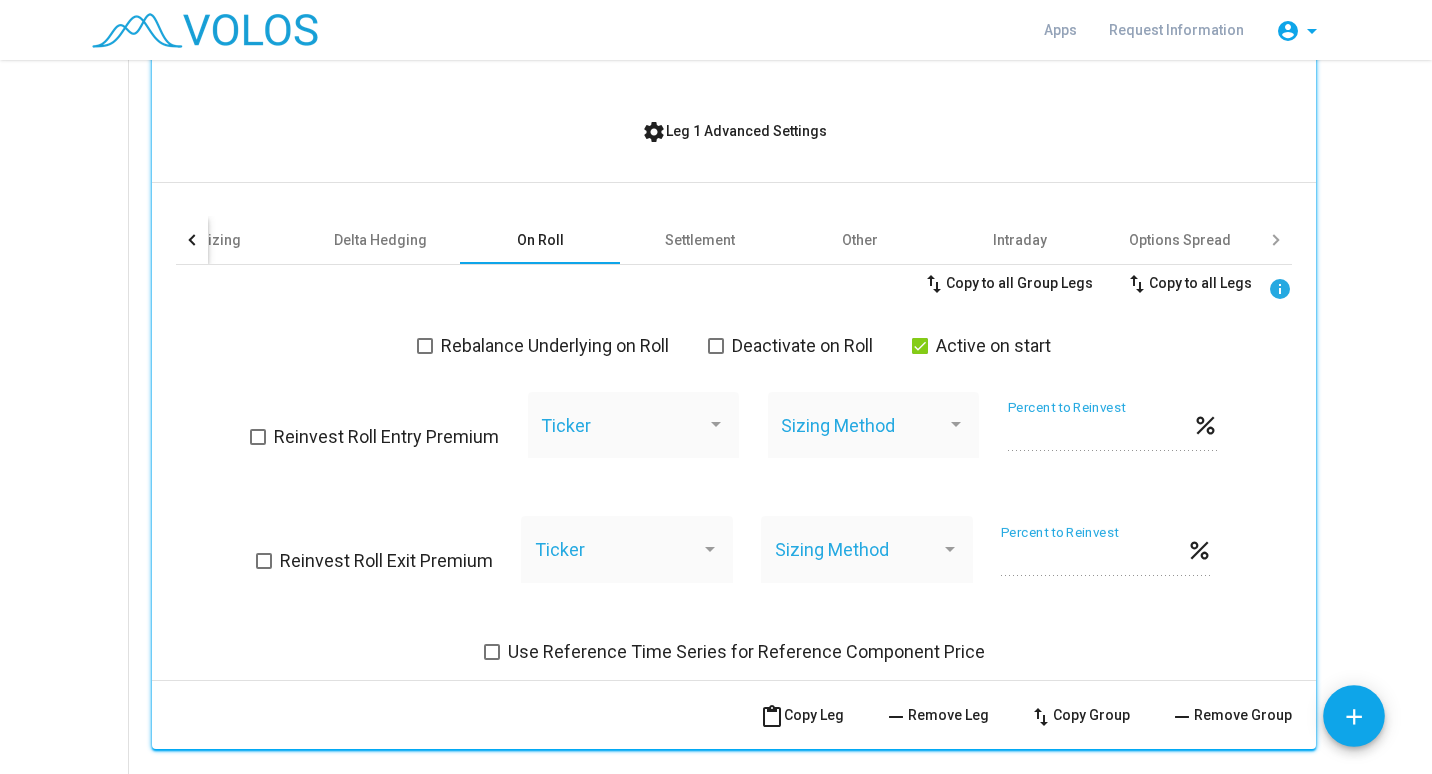 scroll, scrollTop: 916, scrollLeft: 0, axis: vertical 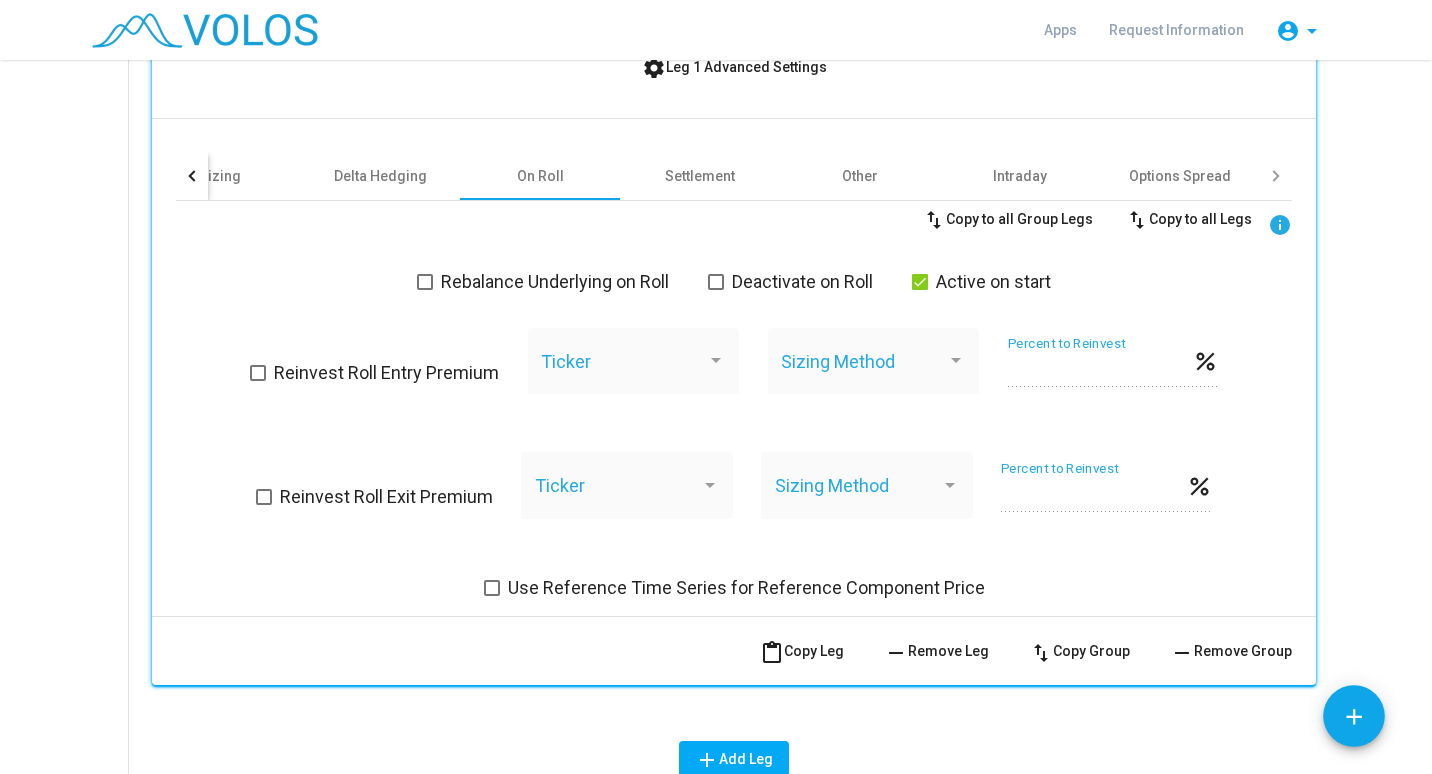 click at bounding box center (1273, 175) 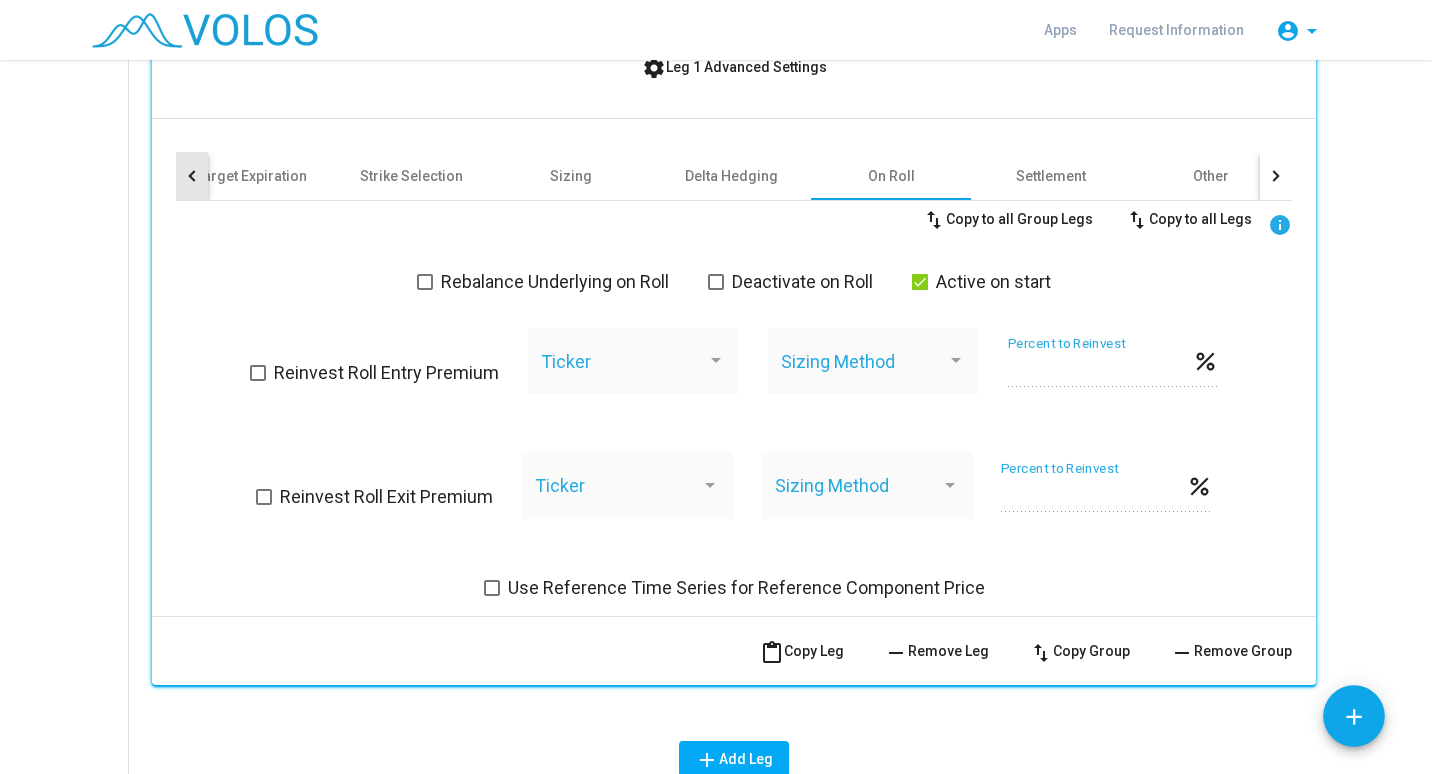 click at bounding box center (192, 176) 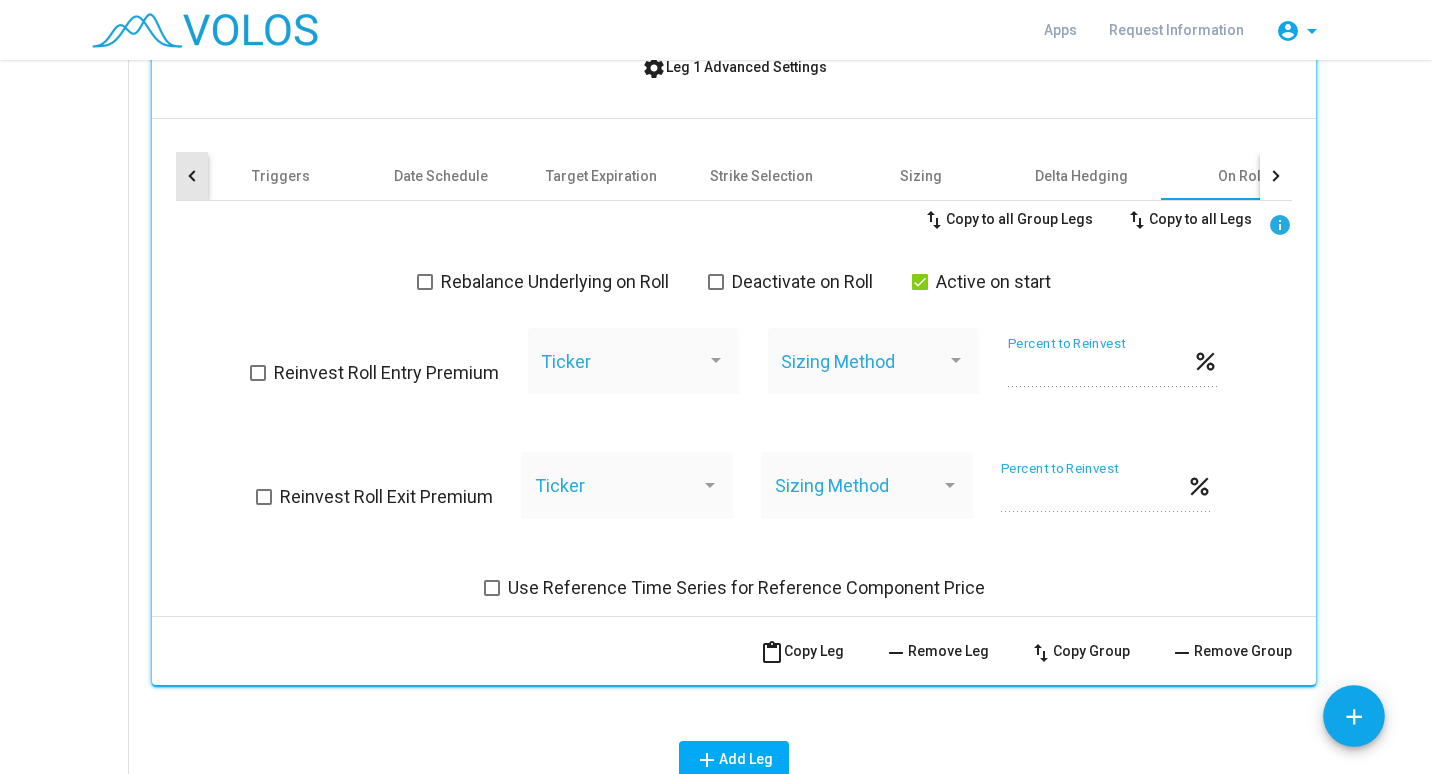 click at bounding box center (192, 176) 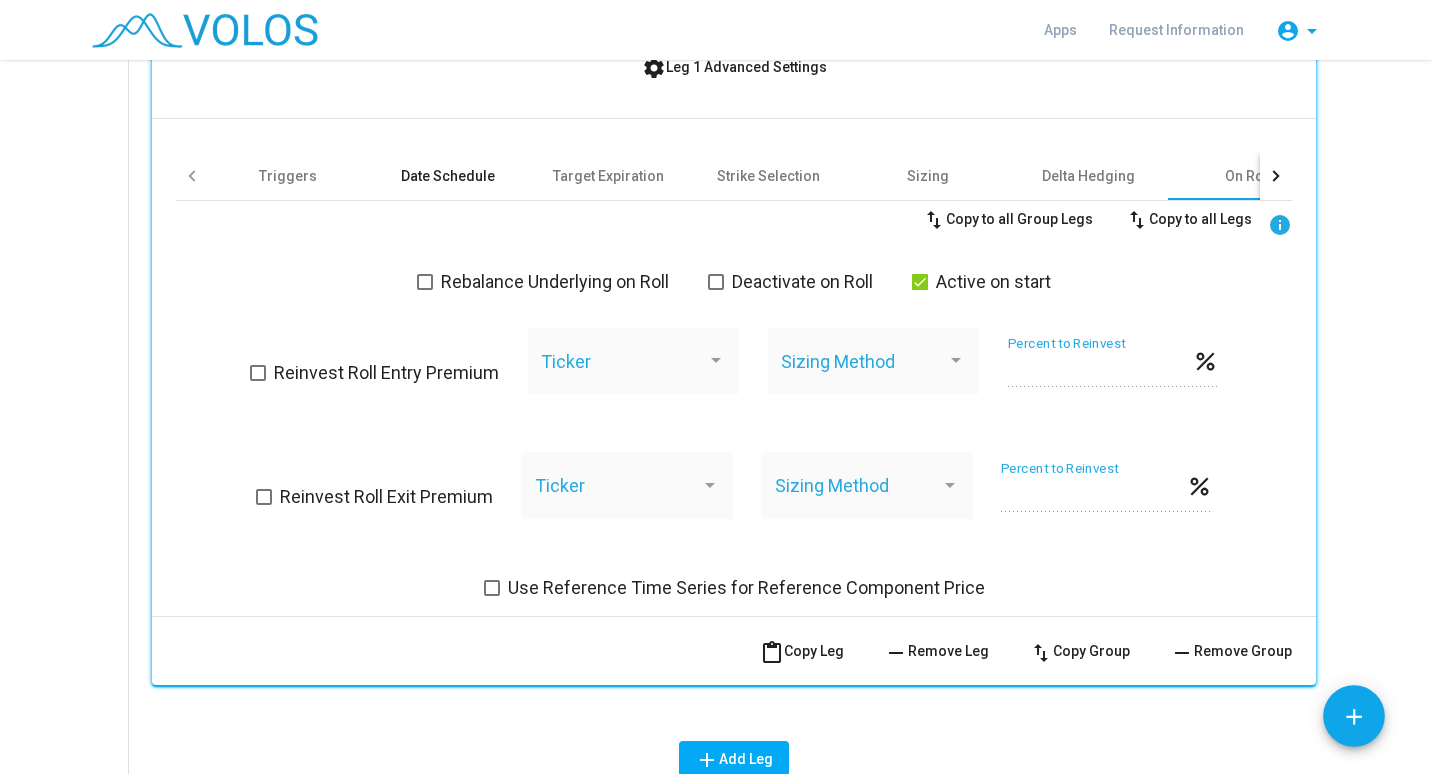 click on "Date Schedule" at bounding box center (448, 176) 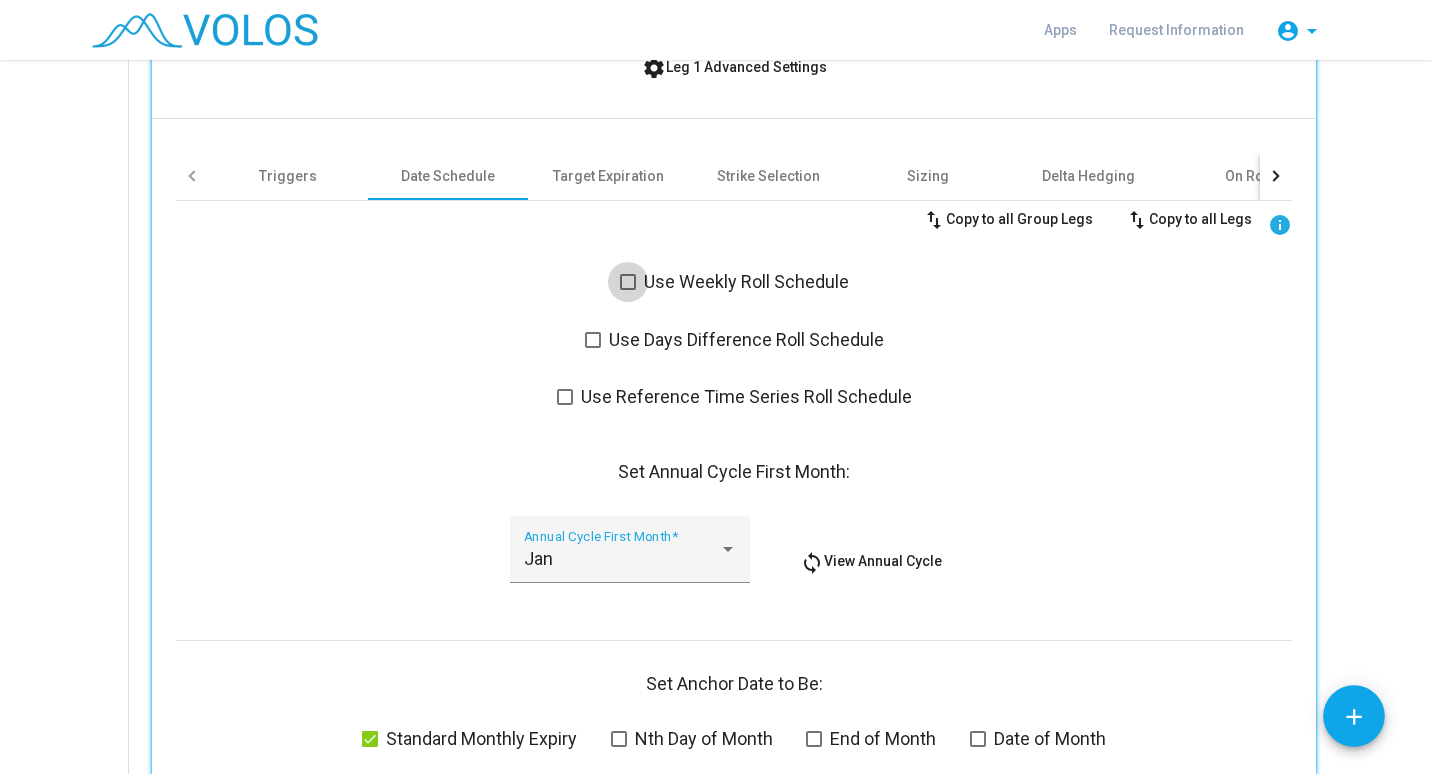 click at bounding box center (628, 282) 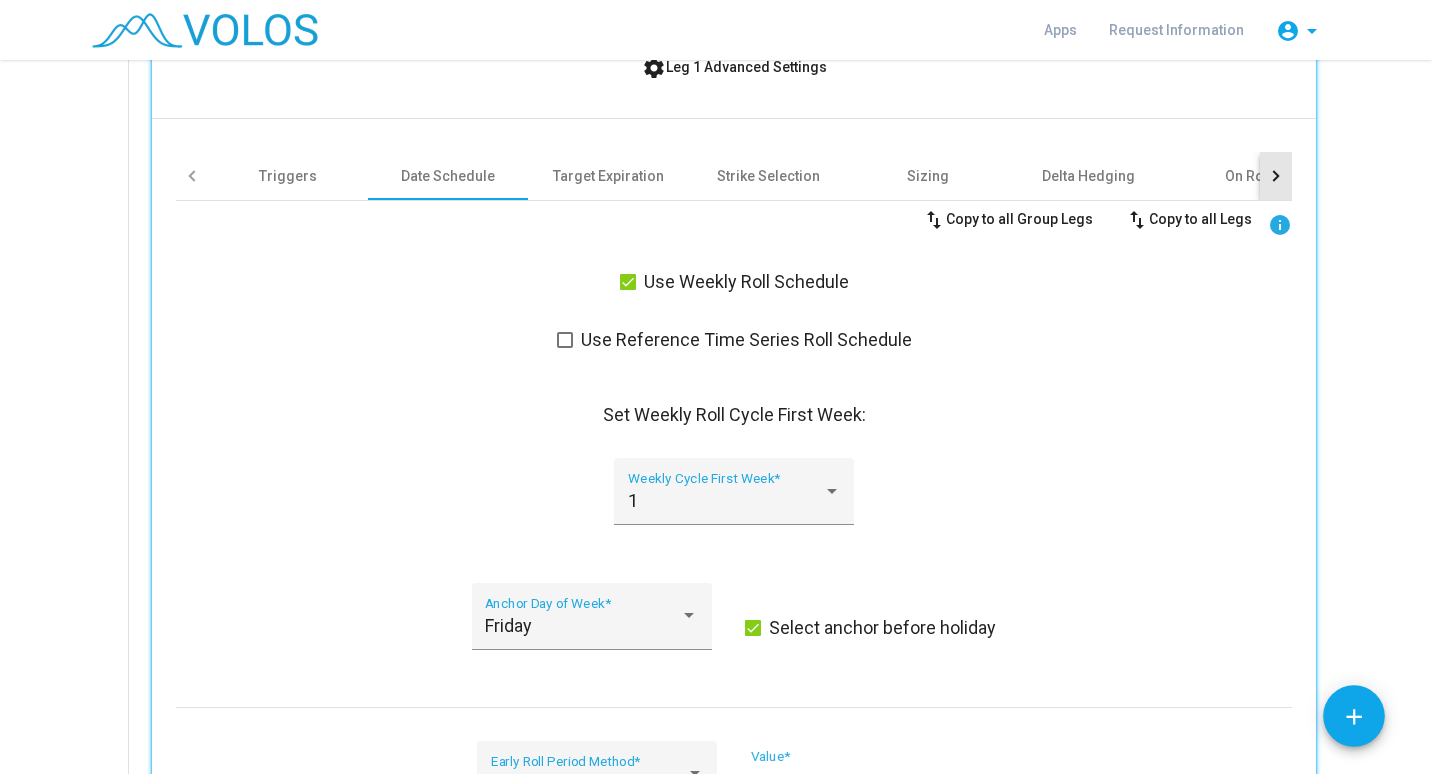 click at bounding box center [1276, 176] 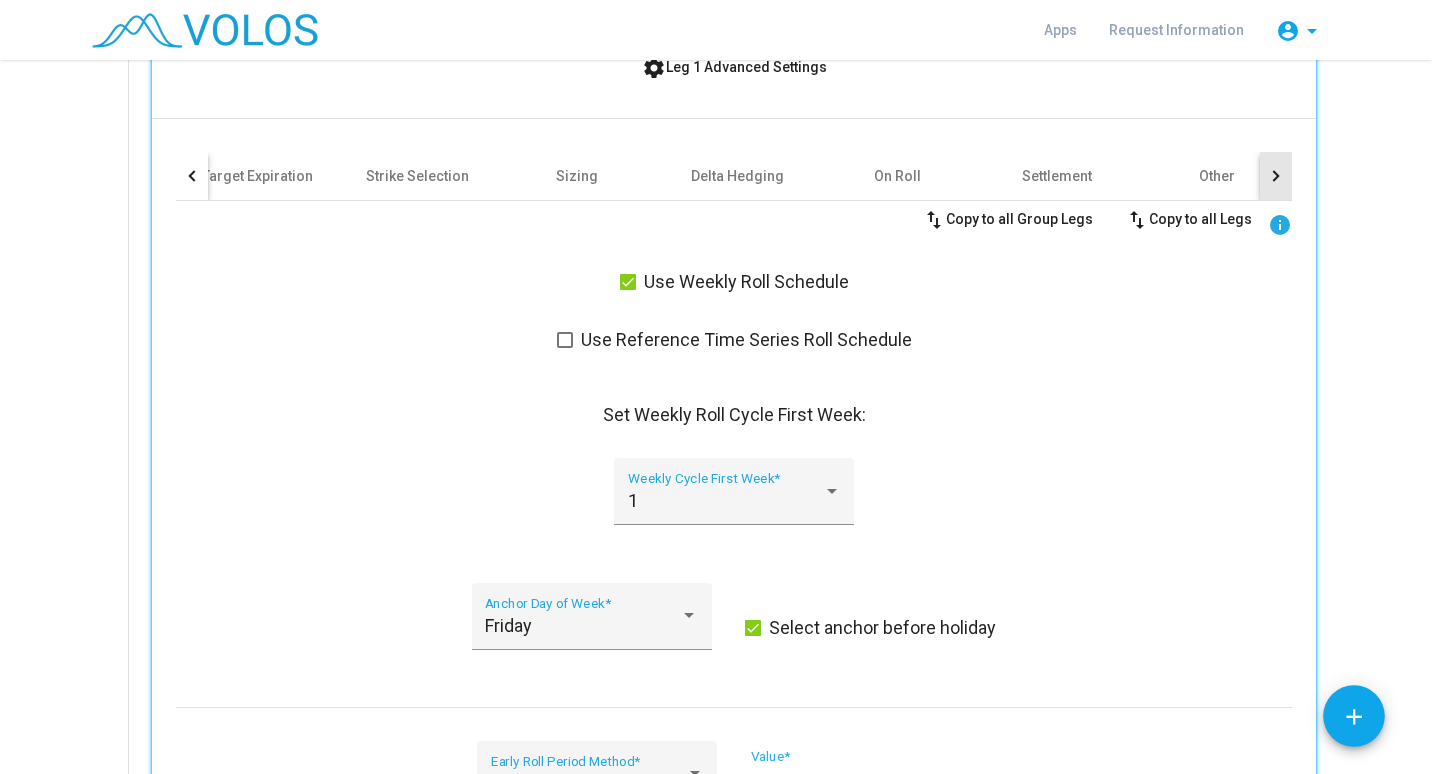 click at bounding box center [1276, 176] 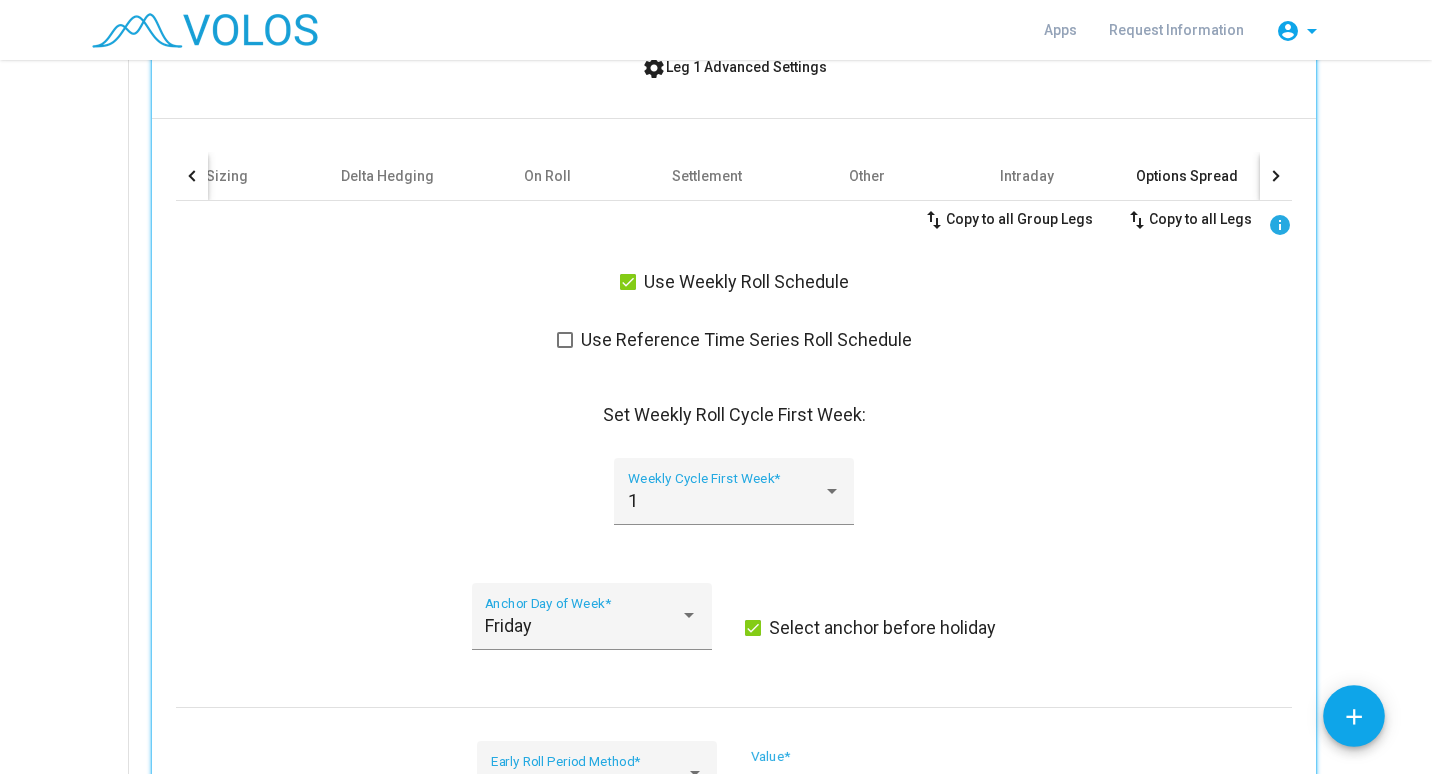 click on "Options Spread" at bounding box center (1187, 176) 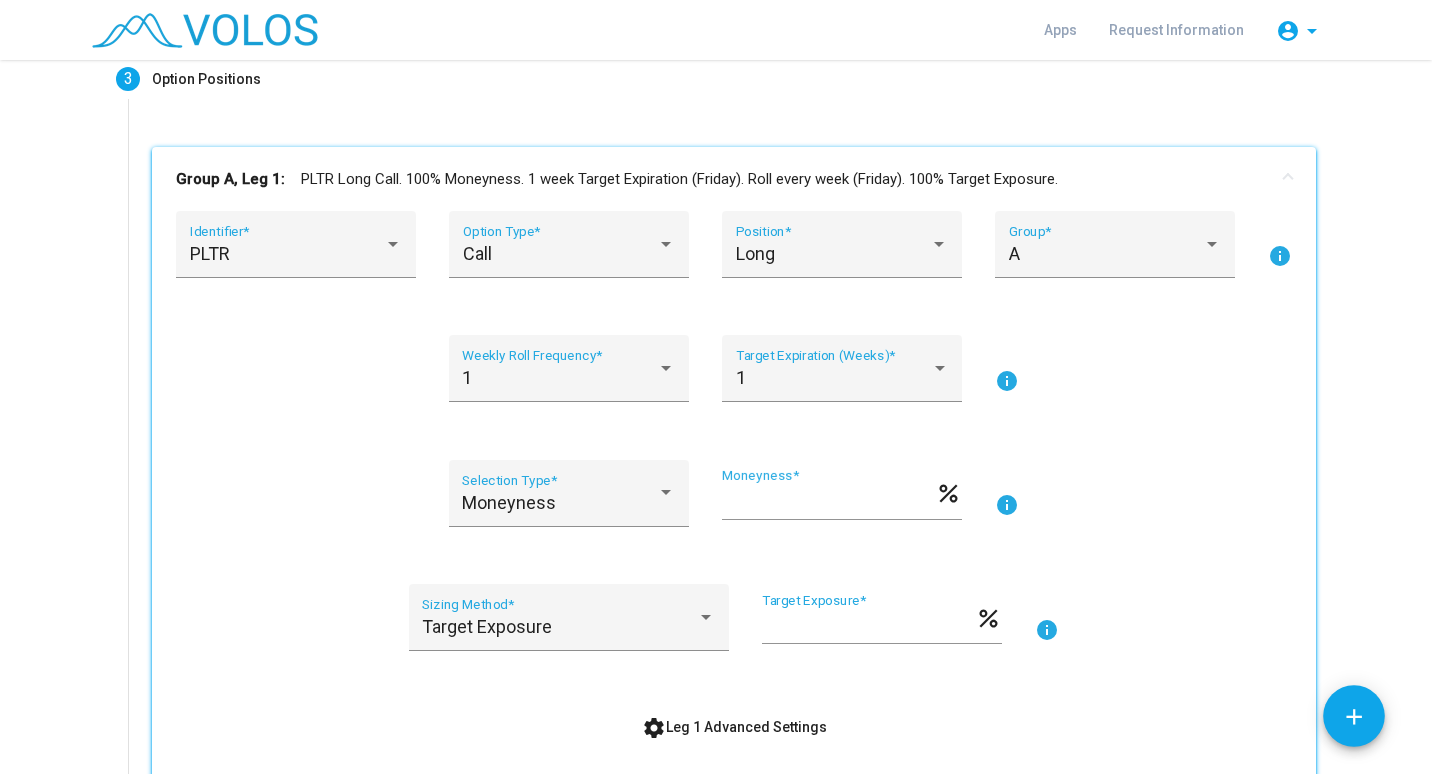 scroll, scrollTop: 279, scrollLeft: 0, axis: vertical 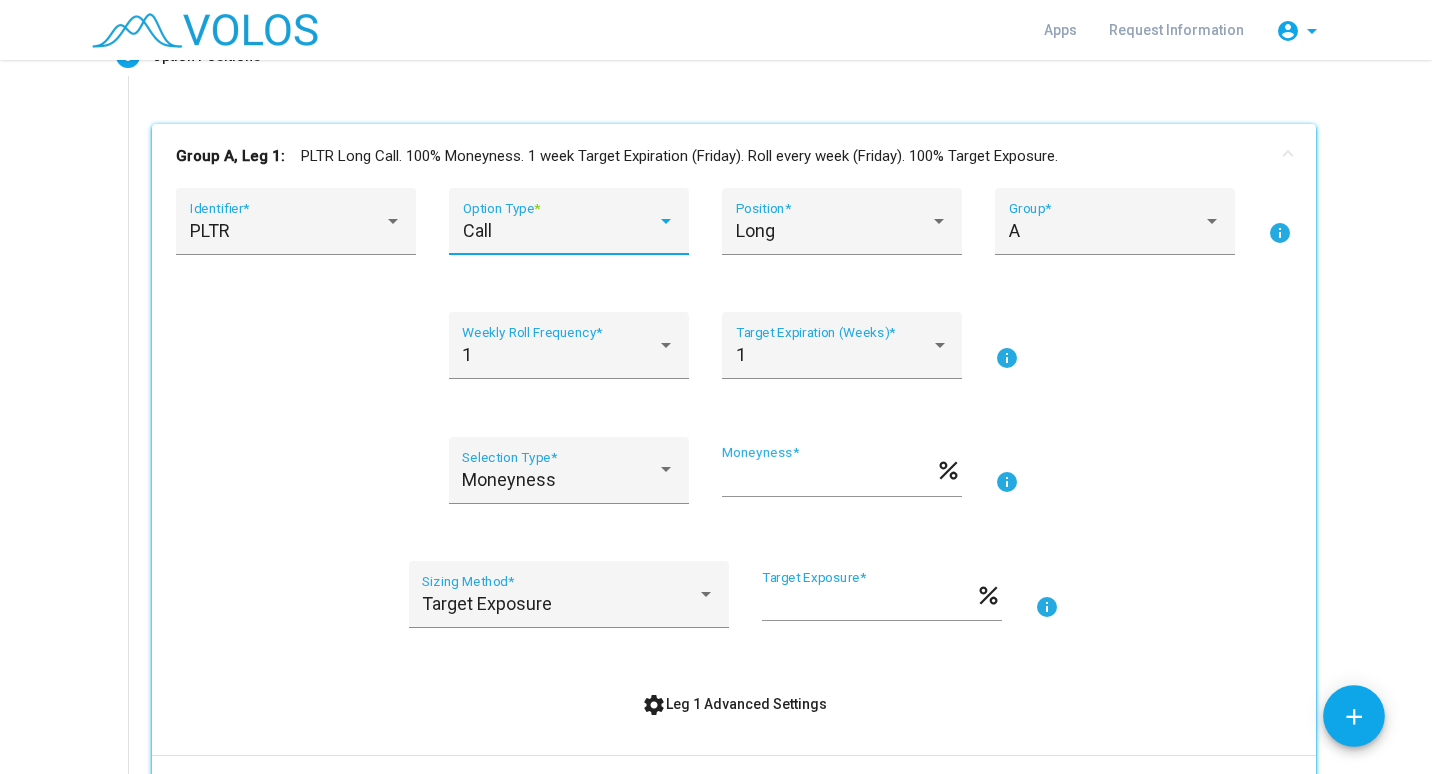 click at bounding box center [666, 221] 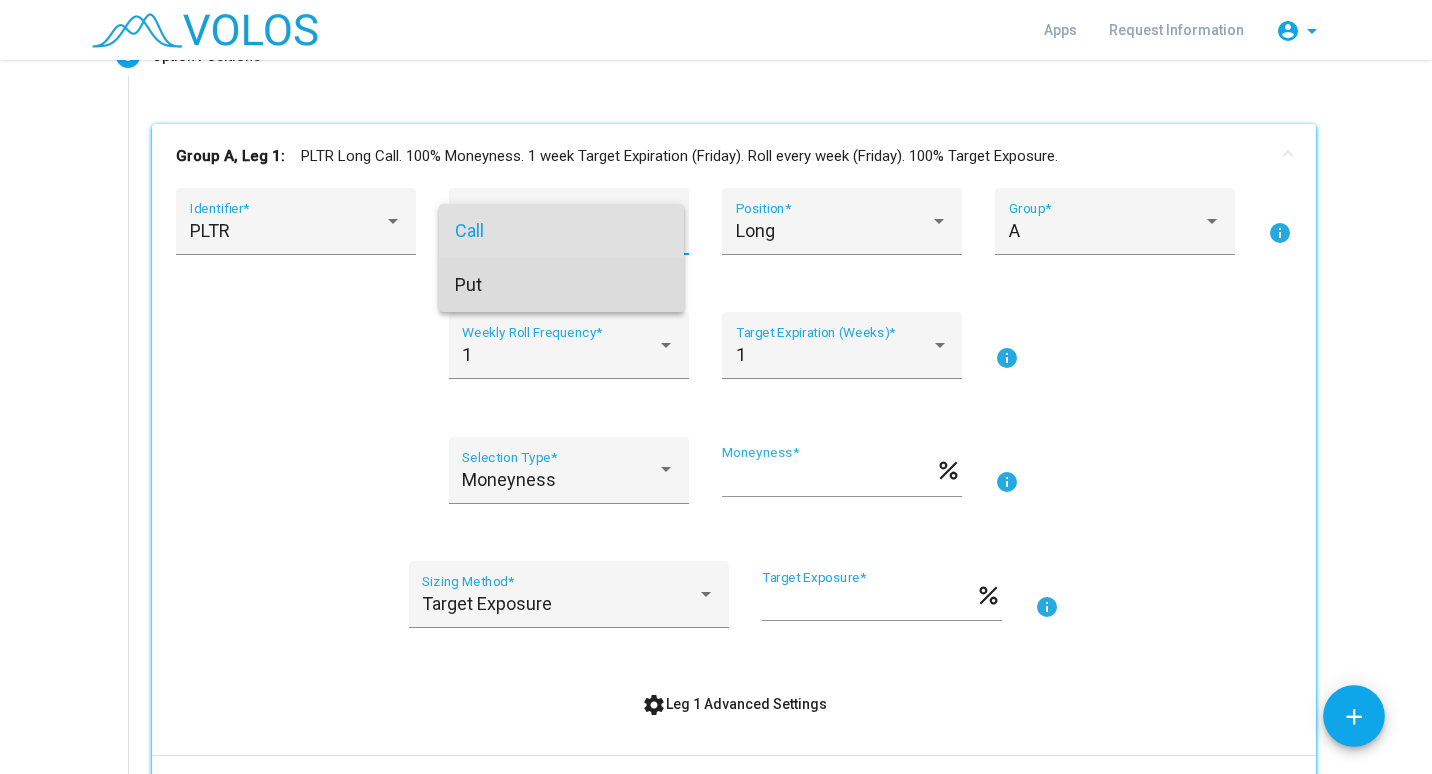 click on "Put" at bounding box center (561, 285) 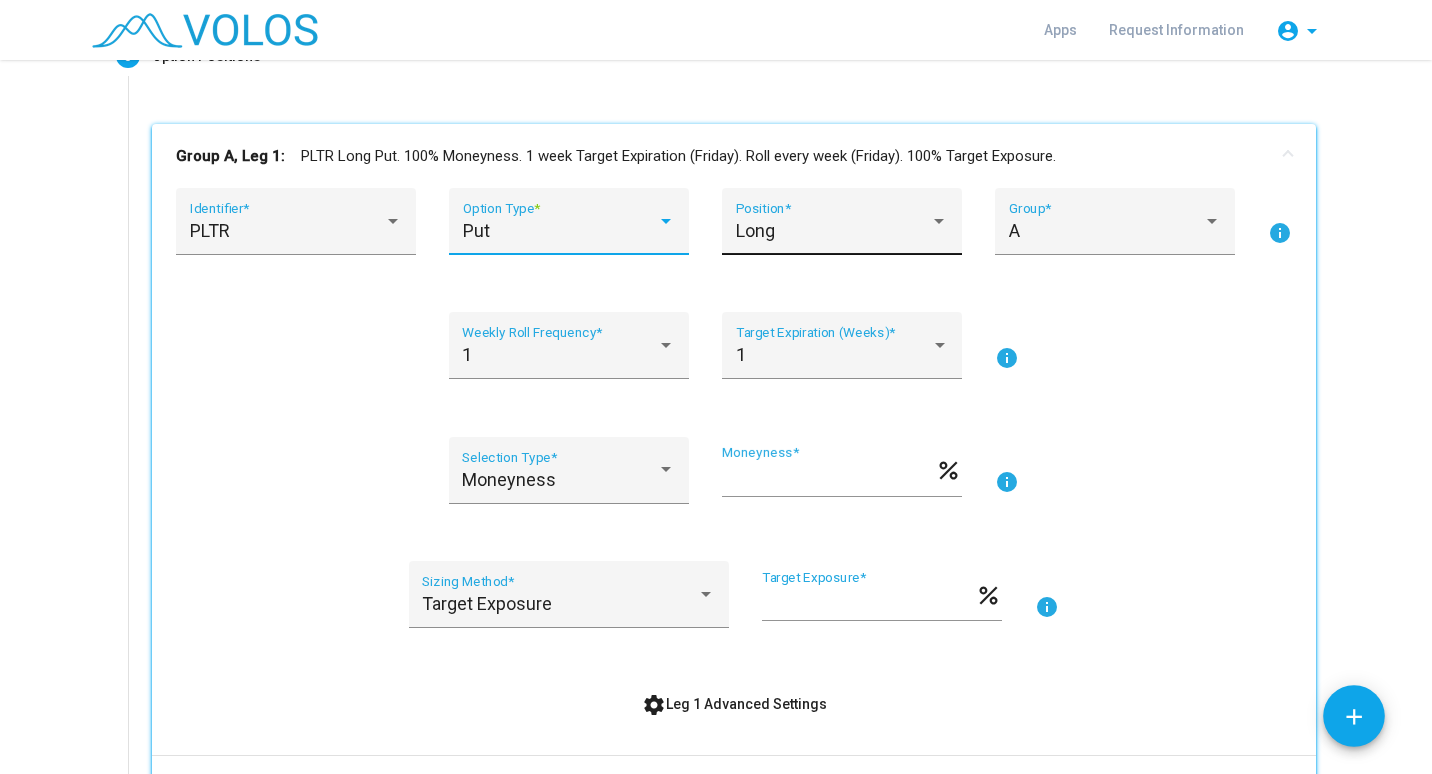 click at bounding box center [939, 221] 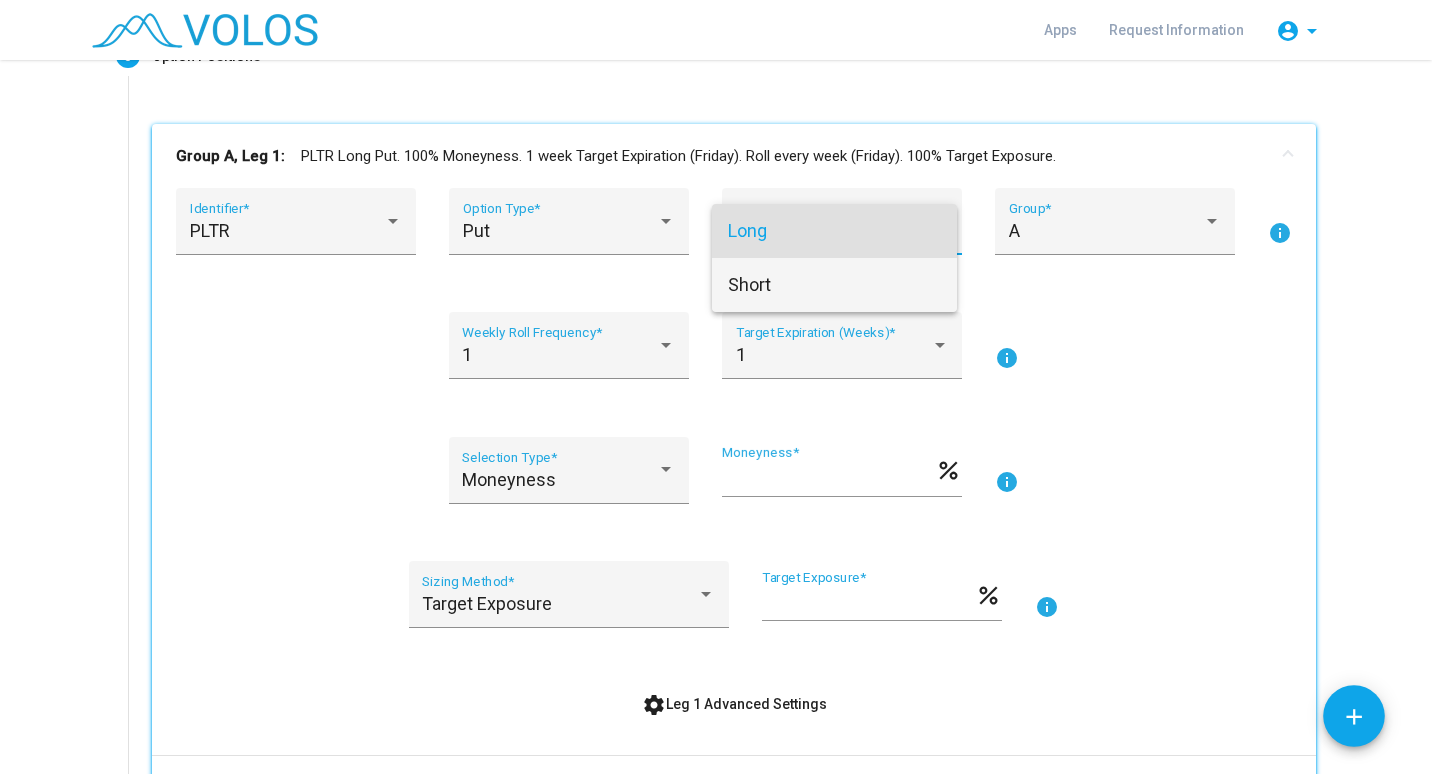 click on "Short" at bounding box center [834, 285] 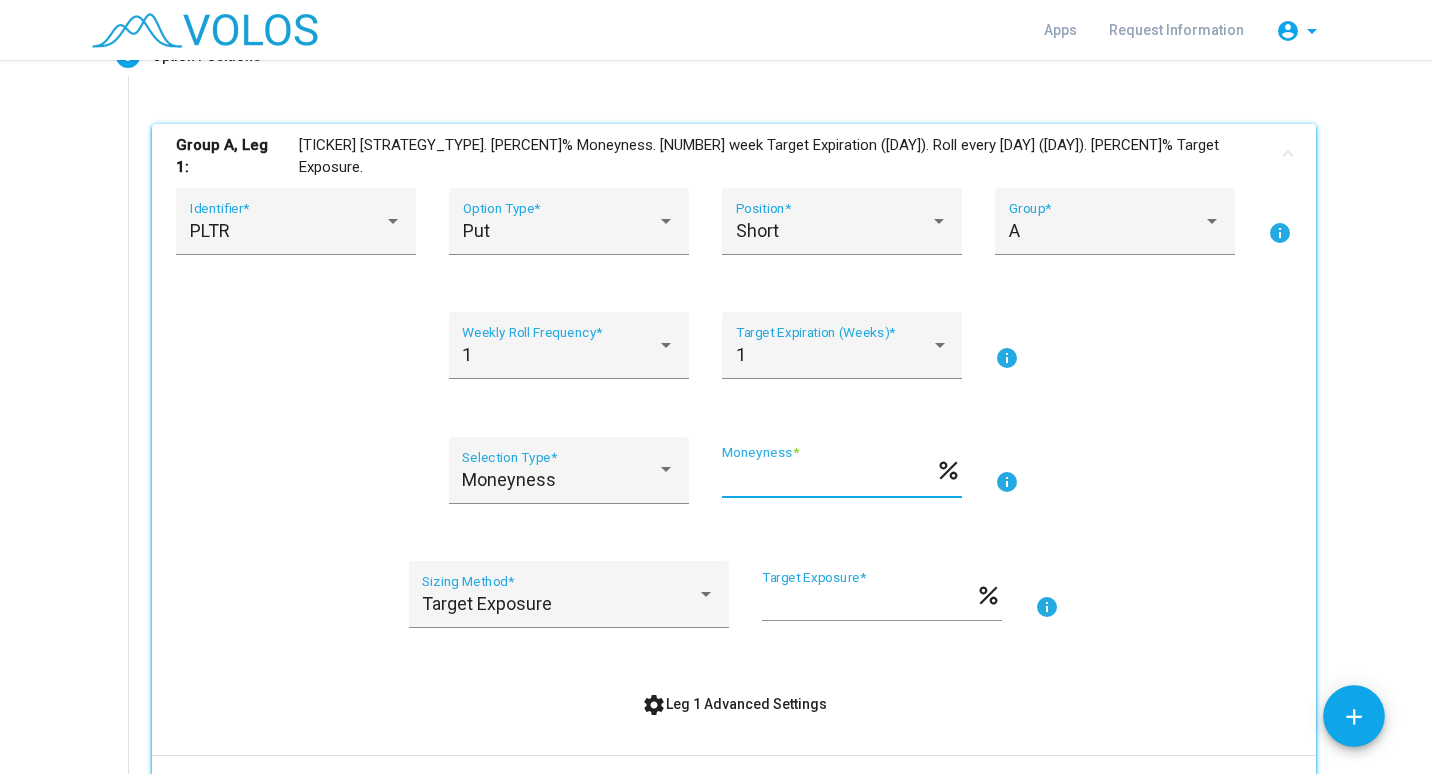 click on "***" at bounding box center (828, 478) 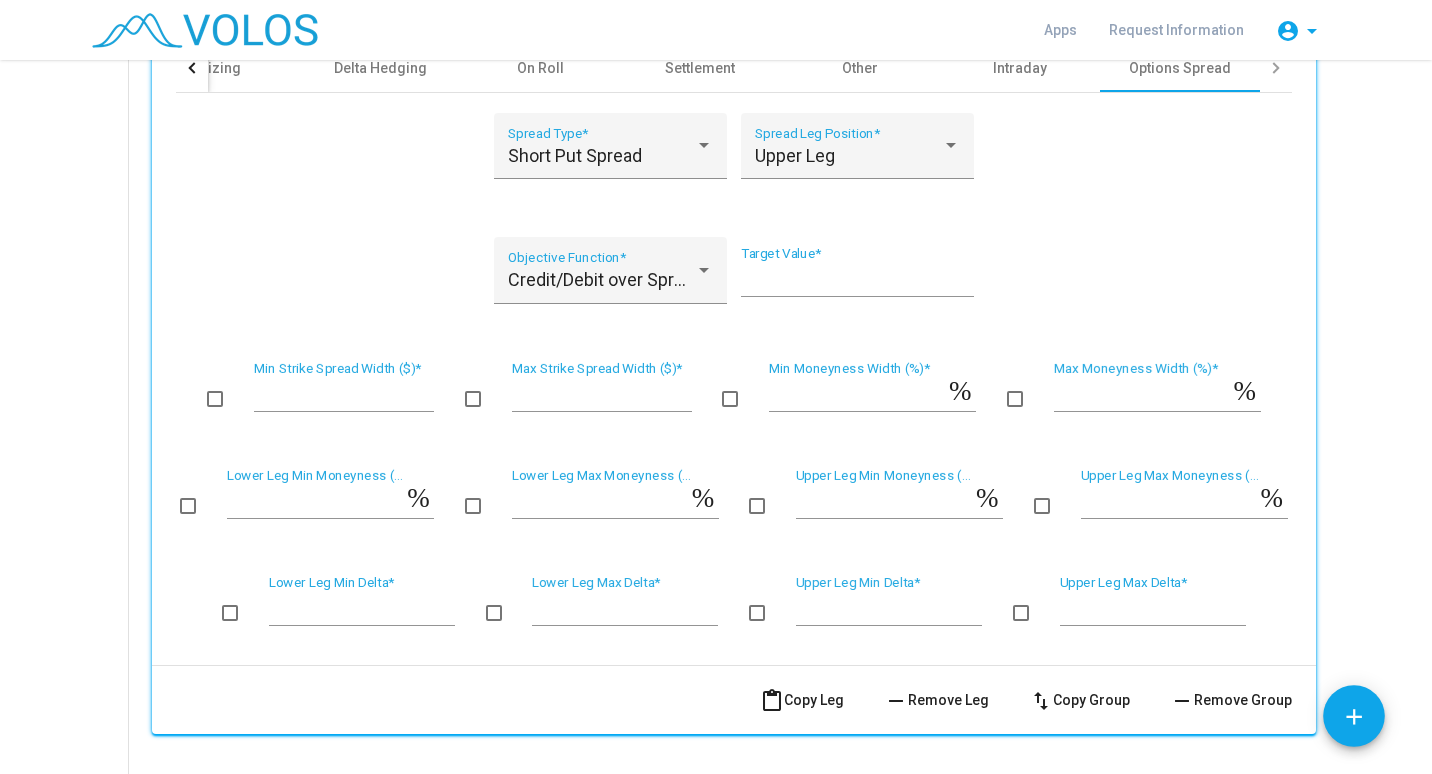 scroll, scrollTop: 1047, scrollLeft: 0, axis: vertical 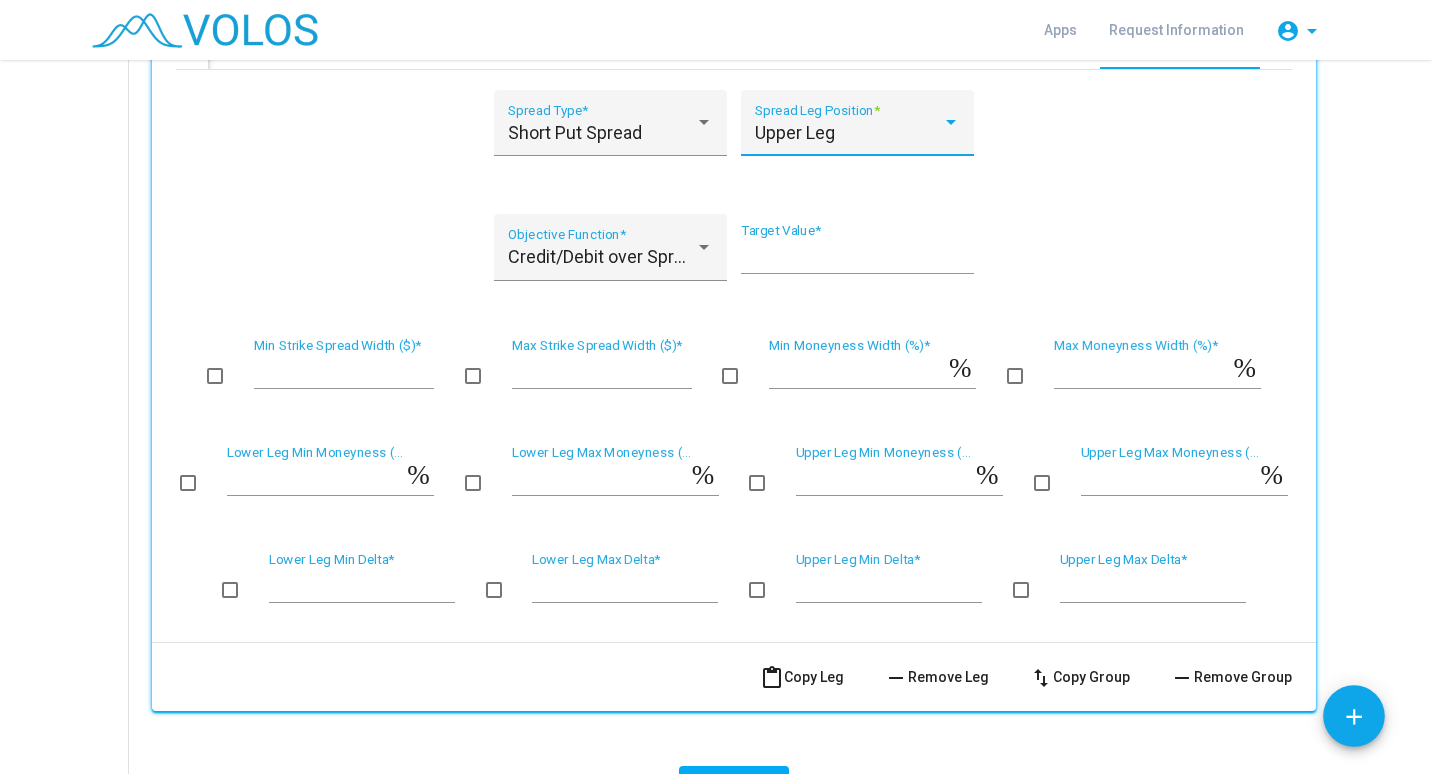click at bounding box center [951, 122] 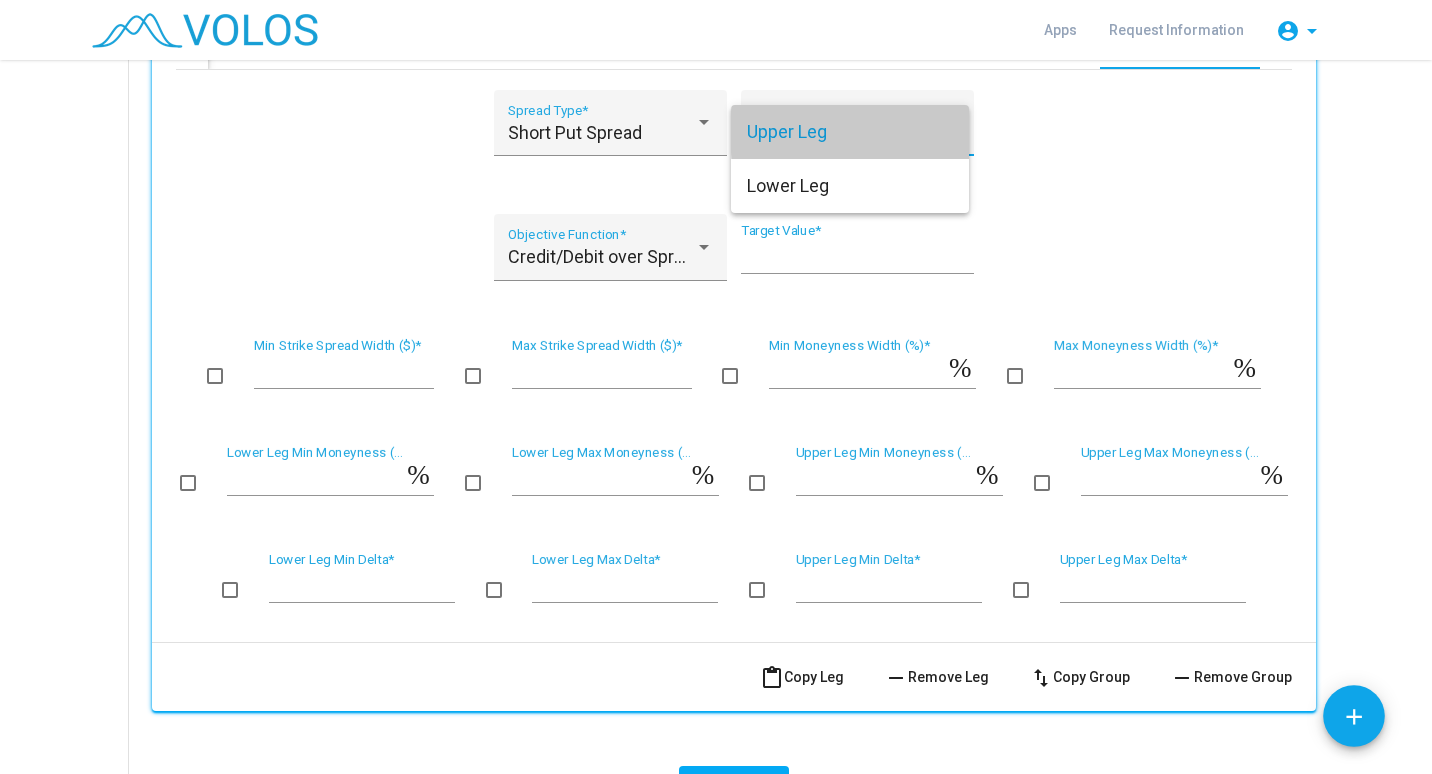 click on "Upper Leg" at bounding box center [850, 132] 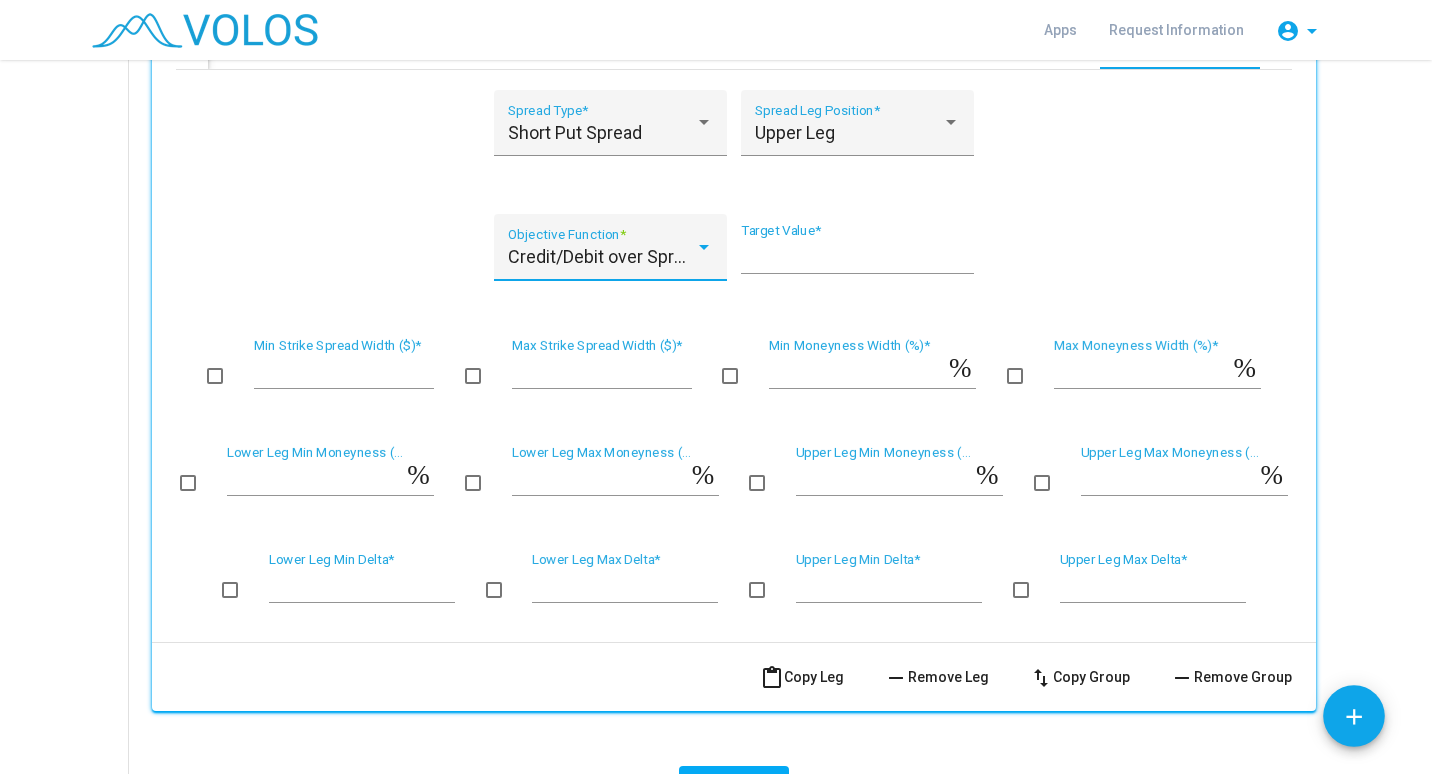 click at bounding box center [704, 247] 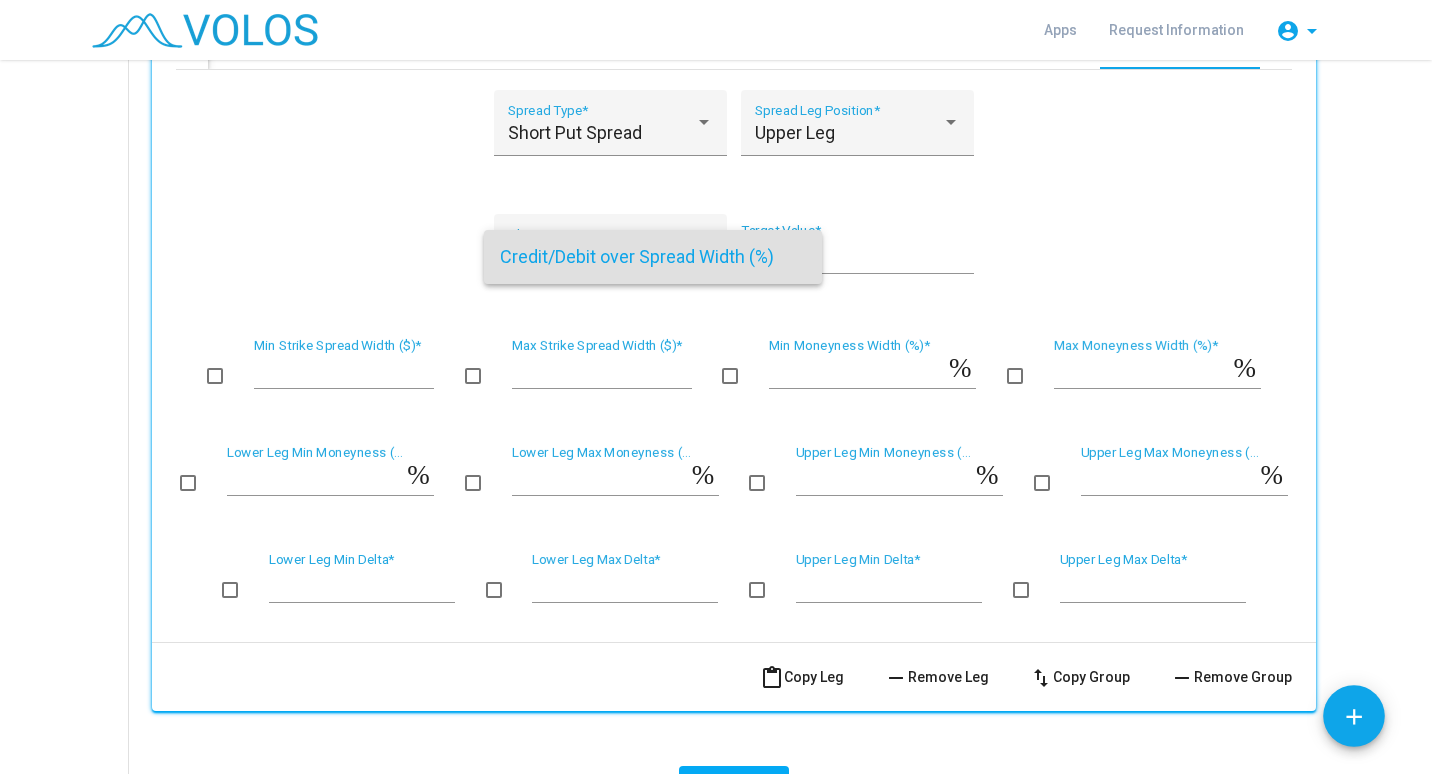 click at bounding box center [716, 387] 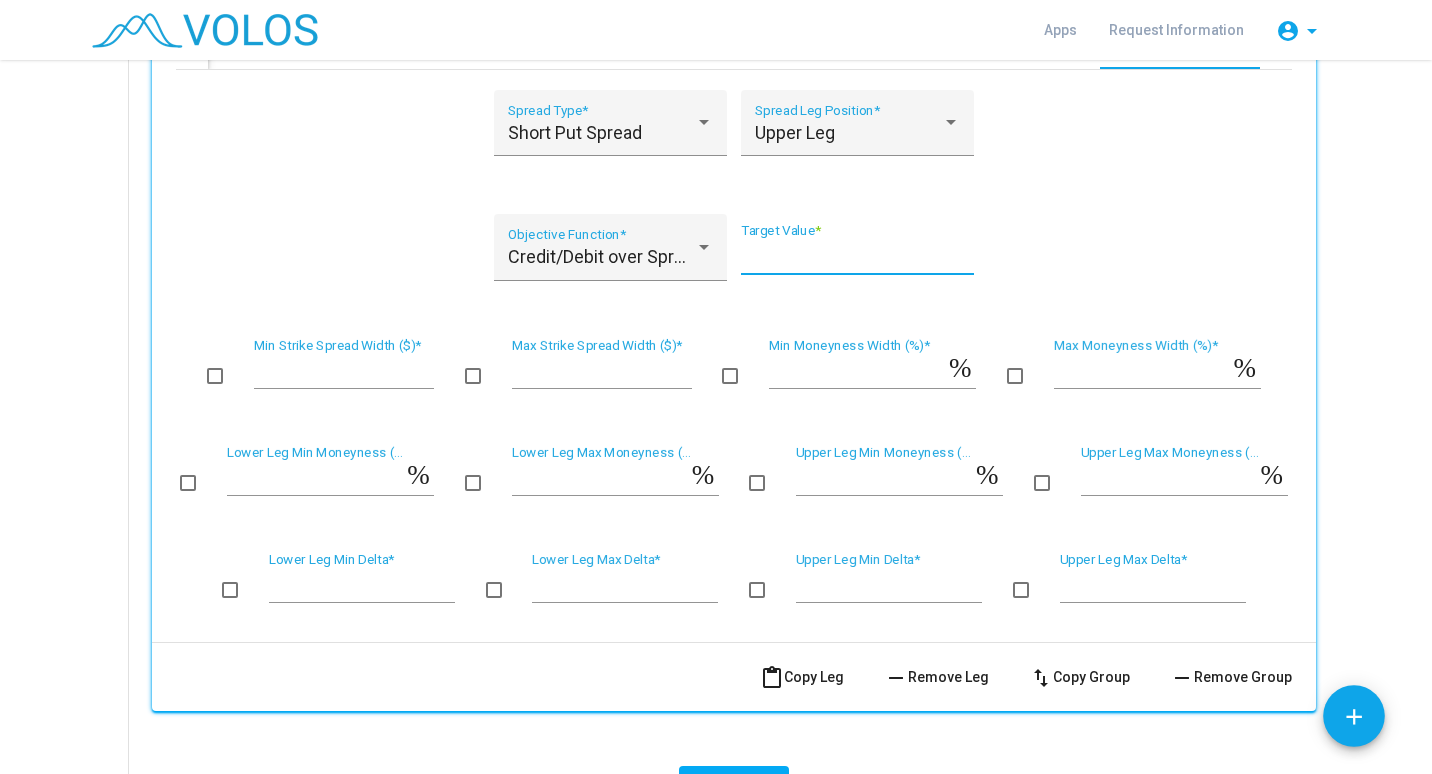 click on "*" at bounding box center (857, 256) 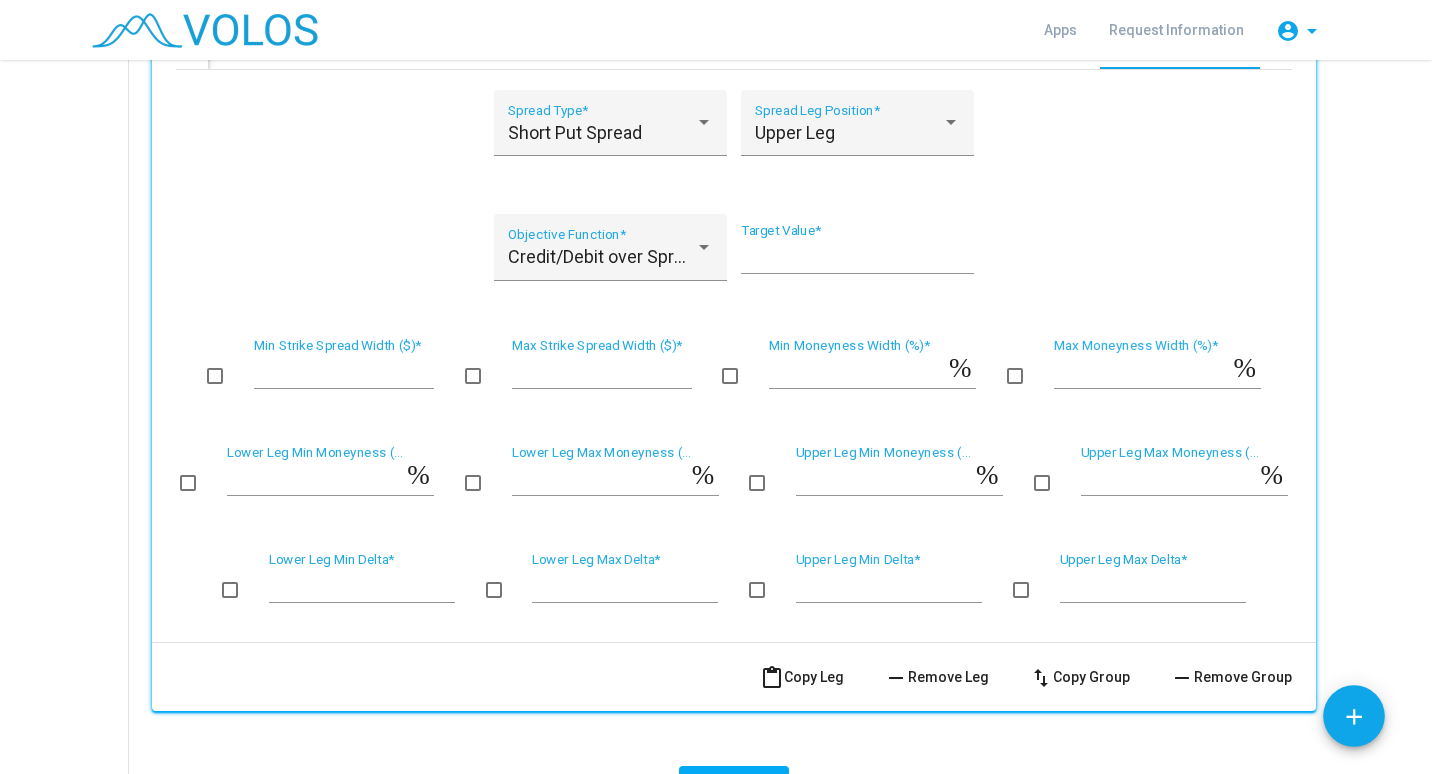 click on "Short Put Spread Spread Type  * Upper Leg Spread Leg Position  * Credit/Debit over Spread Width (%) Objective Function  * * Target Value  *   *  Min Strike Spread Width ($)   *   *  Max Strike Spread Width ($)   *   *  Min Moneyness Width (%)   * %   *  Max Moneyness Width (%)   * %   *  Lower Leg Min Moneyness (%)   * %   *  Lower Leg Max Moneyness (%)   * %   *  Upper Leg Min Moneyness (%)   * %   *  Upper Leg Max Moneyness (%)   * %   *  Lower Leg Min Delta   *   *  Lower Leg Max Delta   *   *  Upper Leg Min Delta   *   *  Upper Leg Max Delta   *" at bounding box center (734, 348) 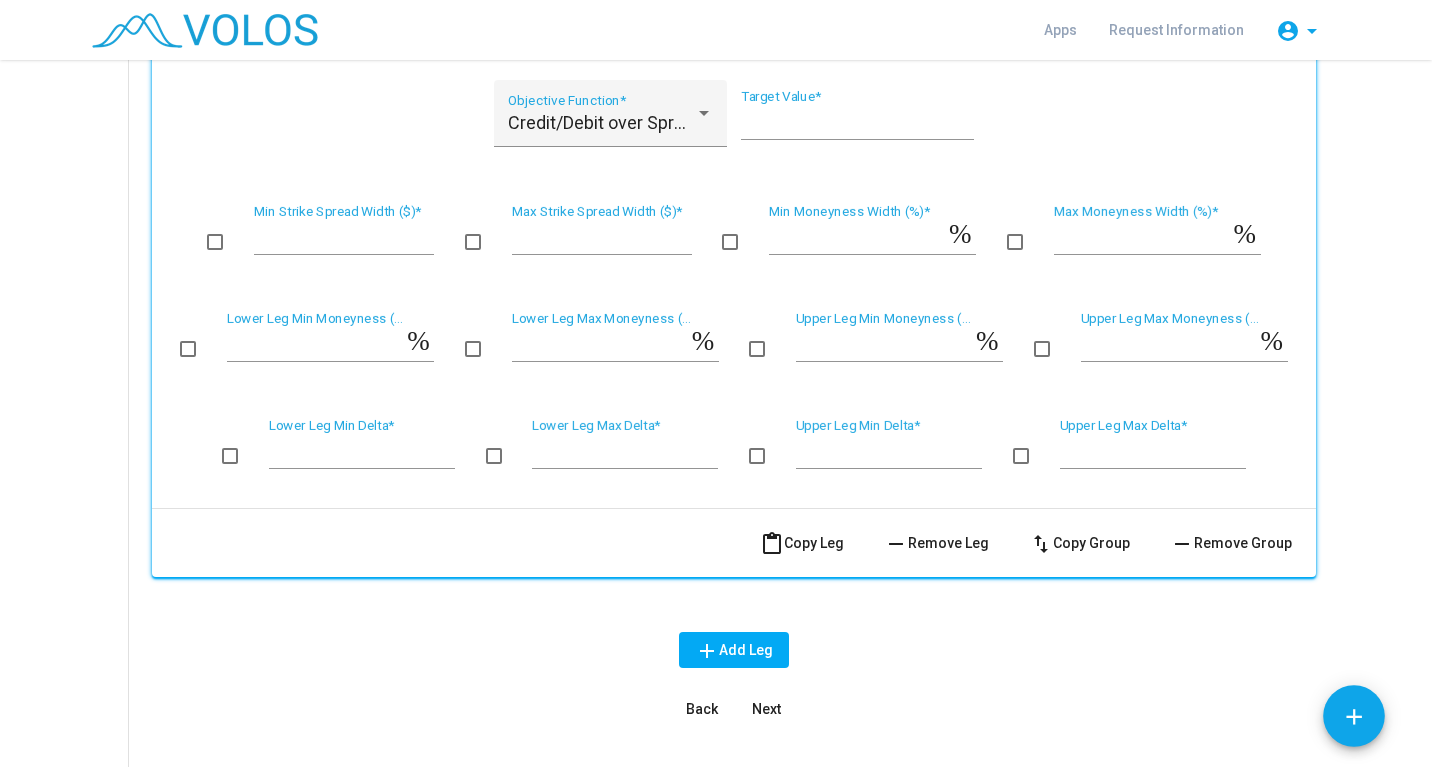 scroll, scrollTop: 1198, scrollLeft: 0, axis: vertical 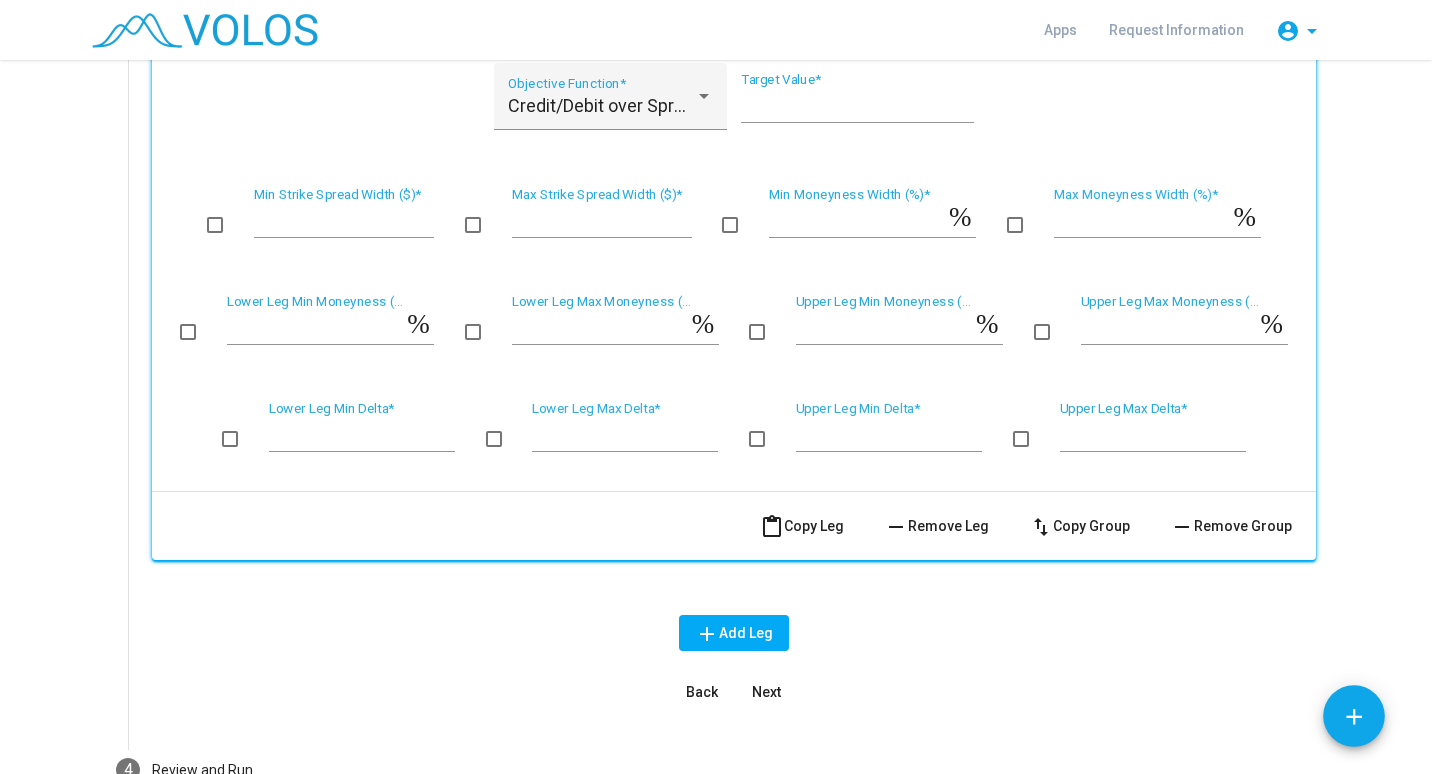 click on "Next" at bounding box center [766, 692] 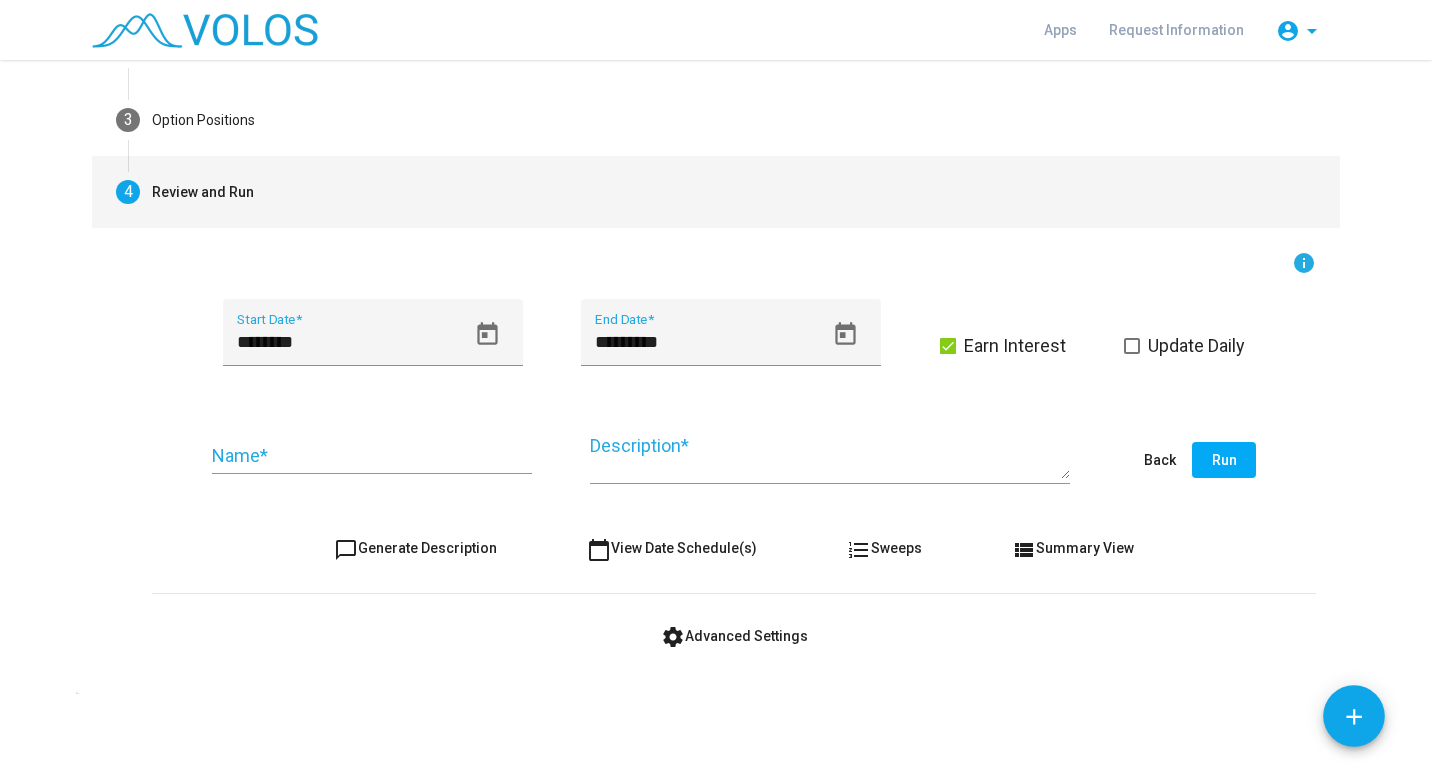 scroll, scrollTop: 214, scrollLeft: 0, axis: vertical 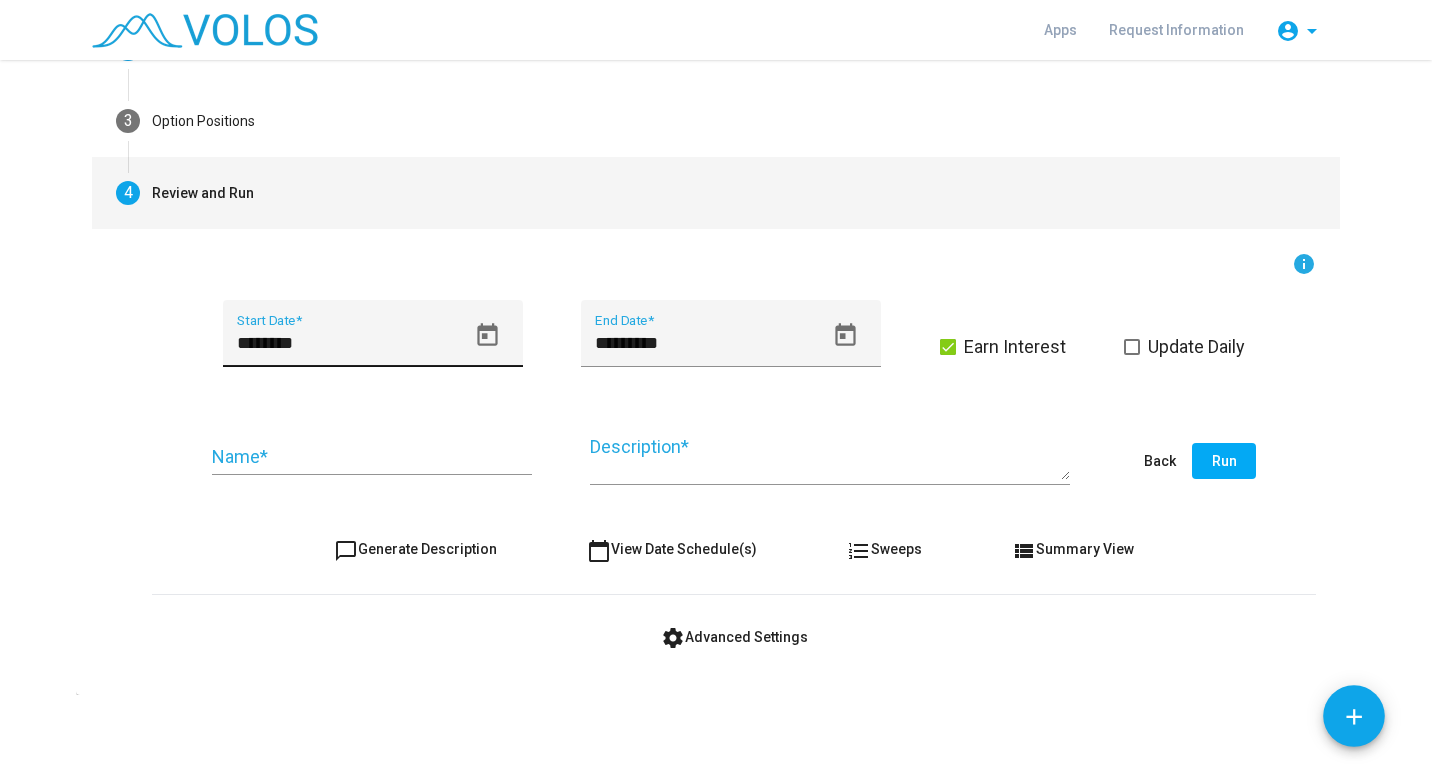 click 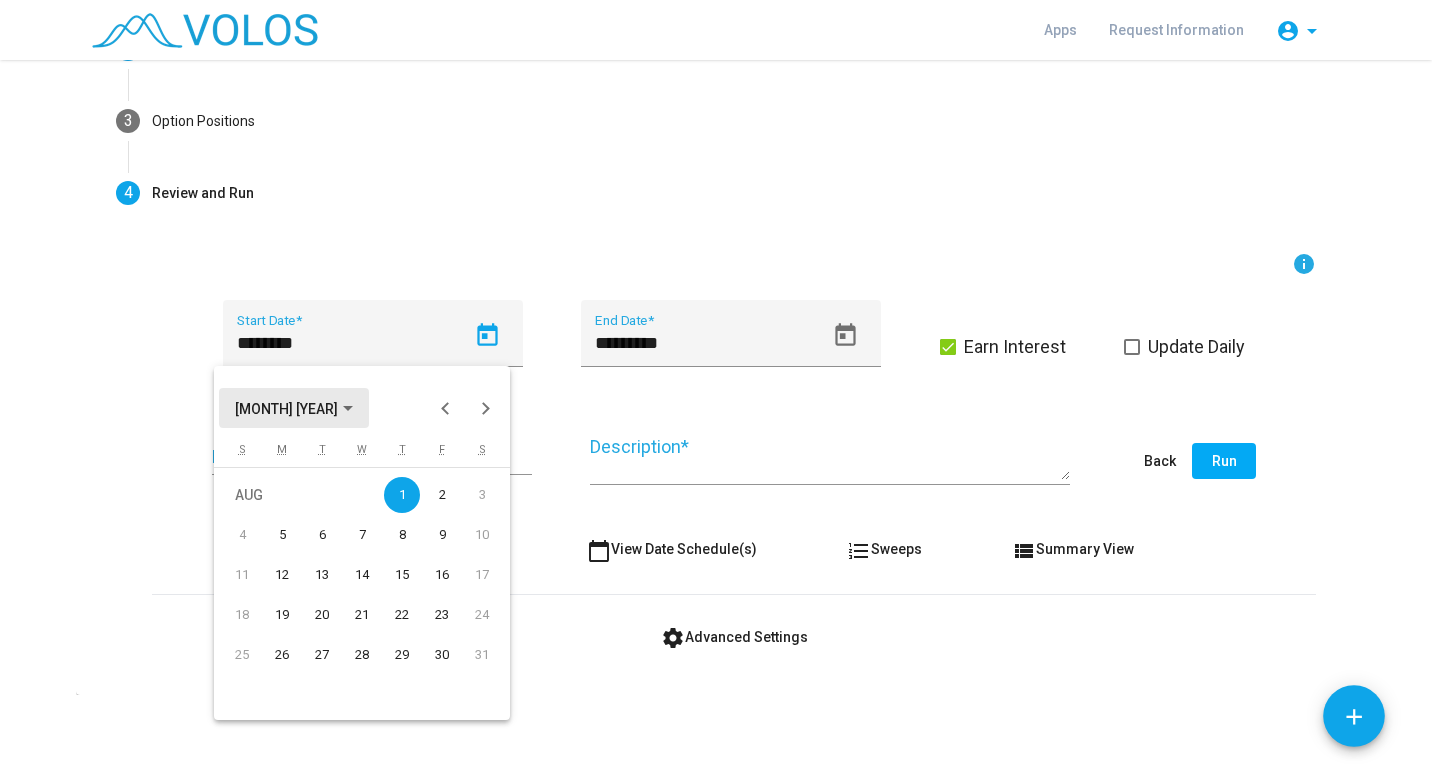 click 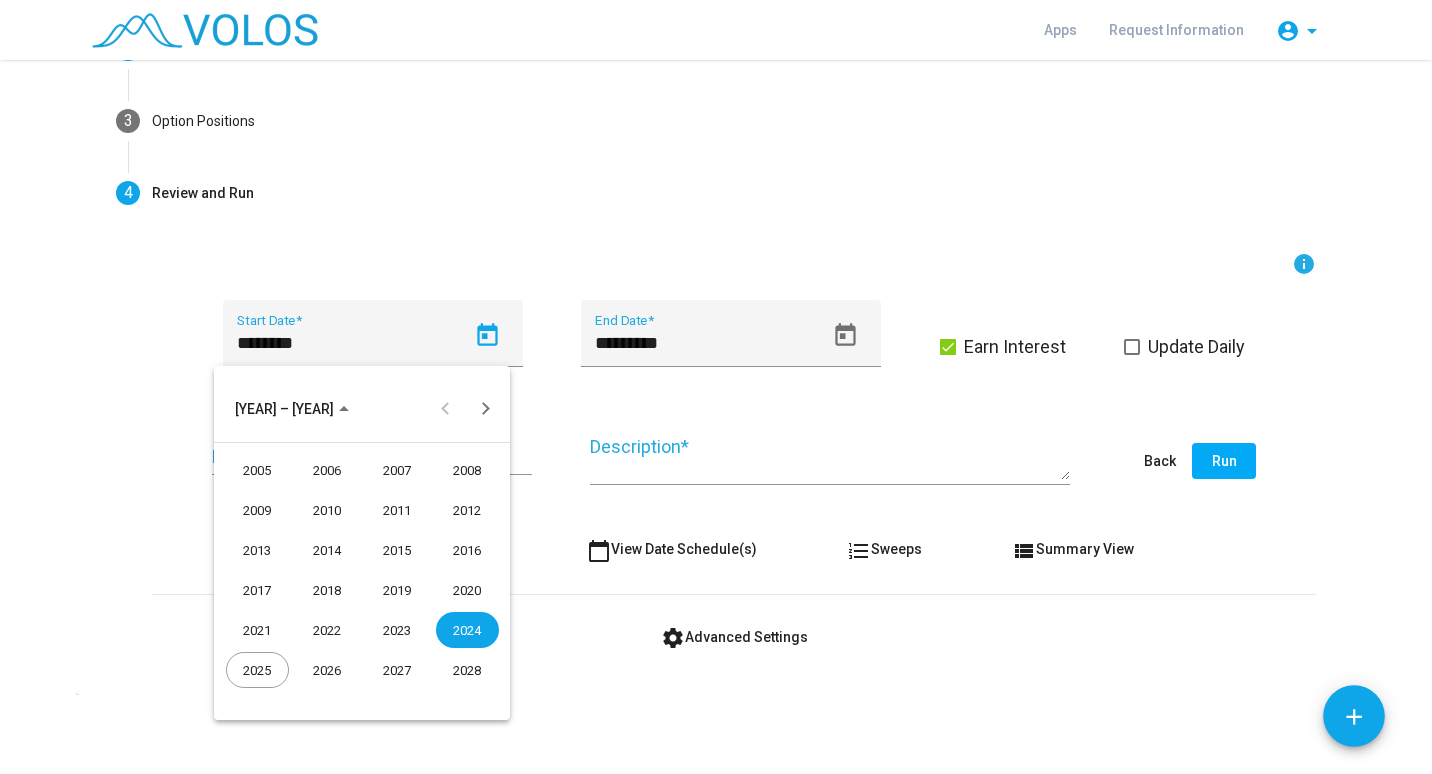 click on "2023" at bounding box center [397, 630] 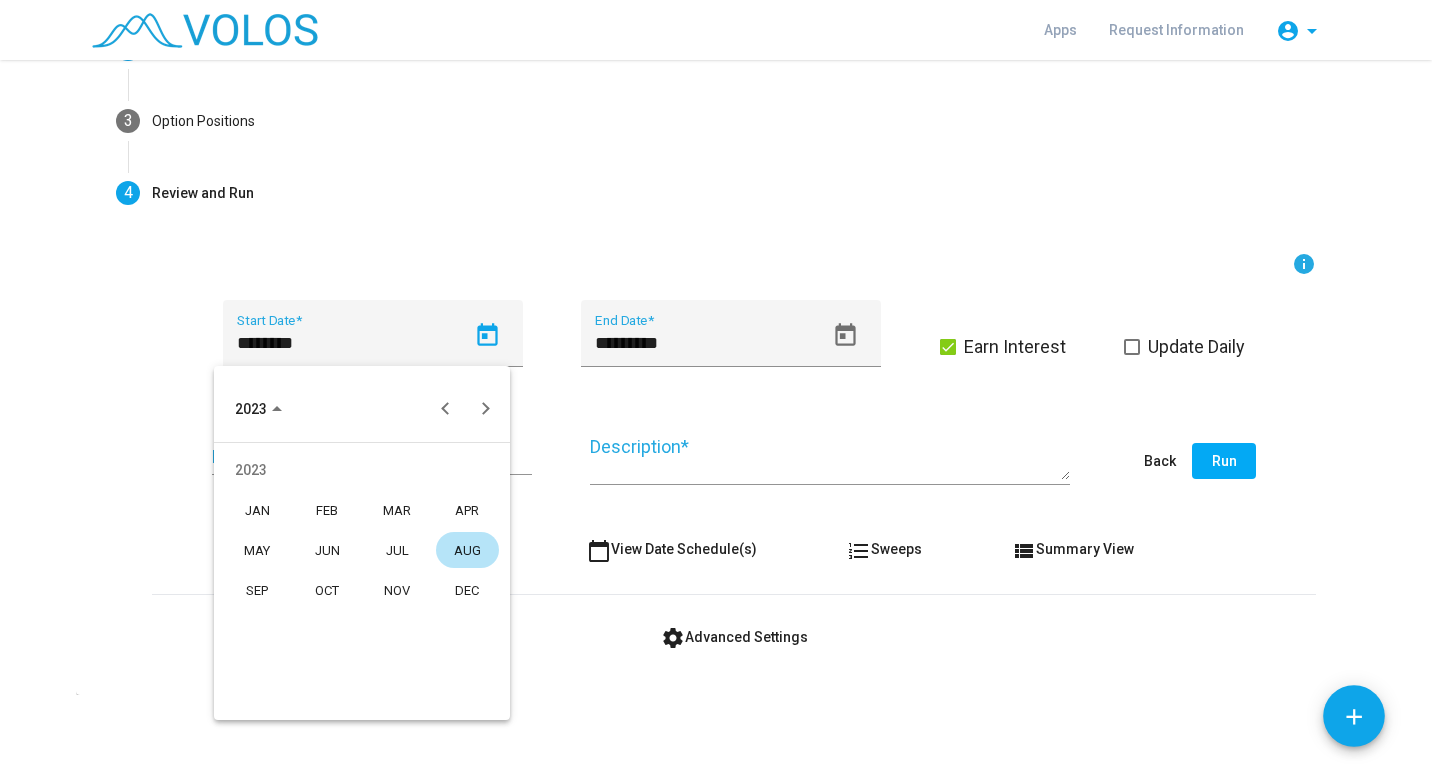 click on "JAN" at bounding box center [257, 510] 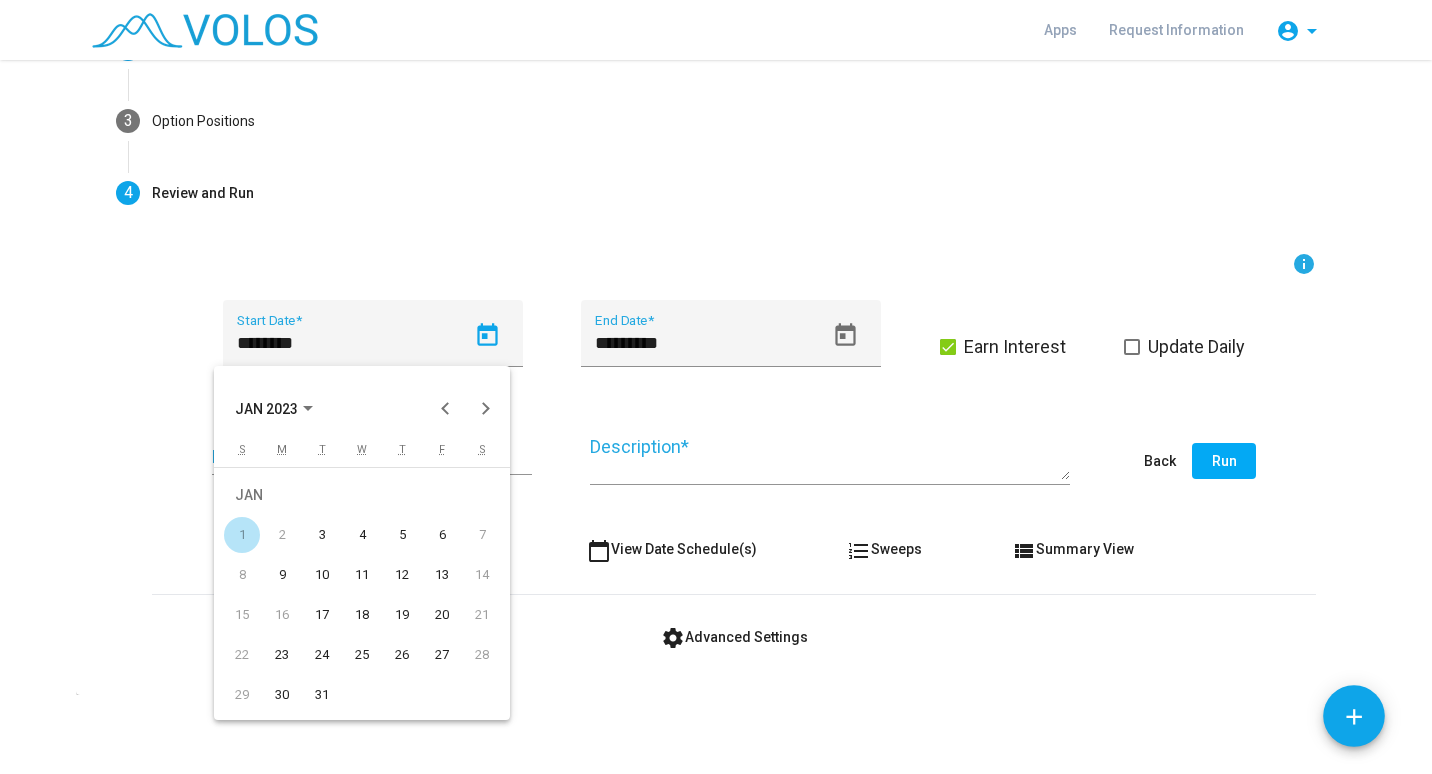 click on "3" at bounding box center (322, 535) 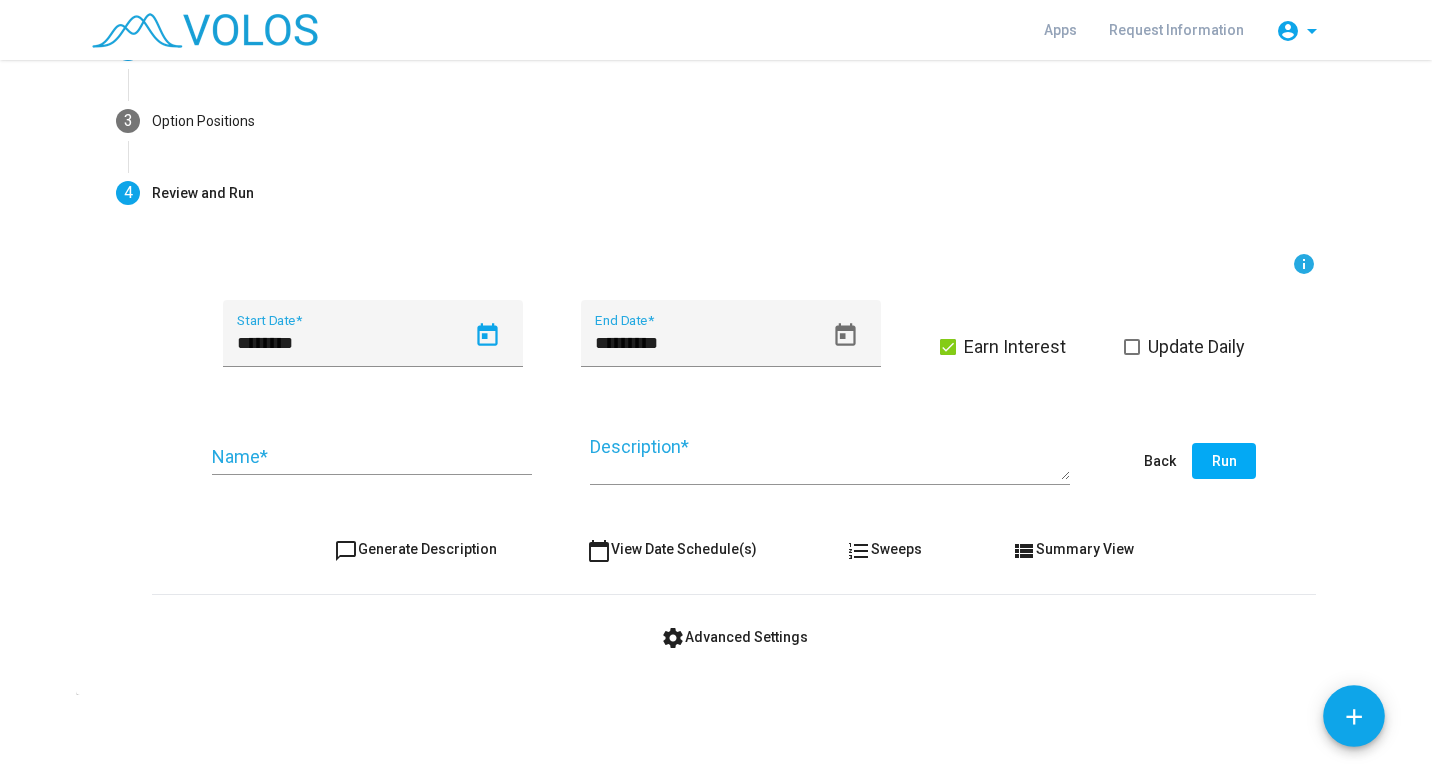 type on "********" 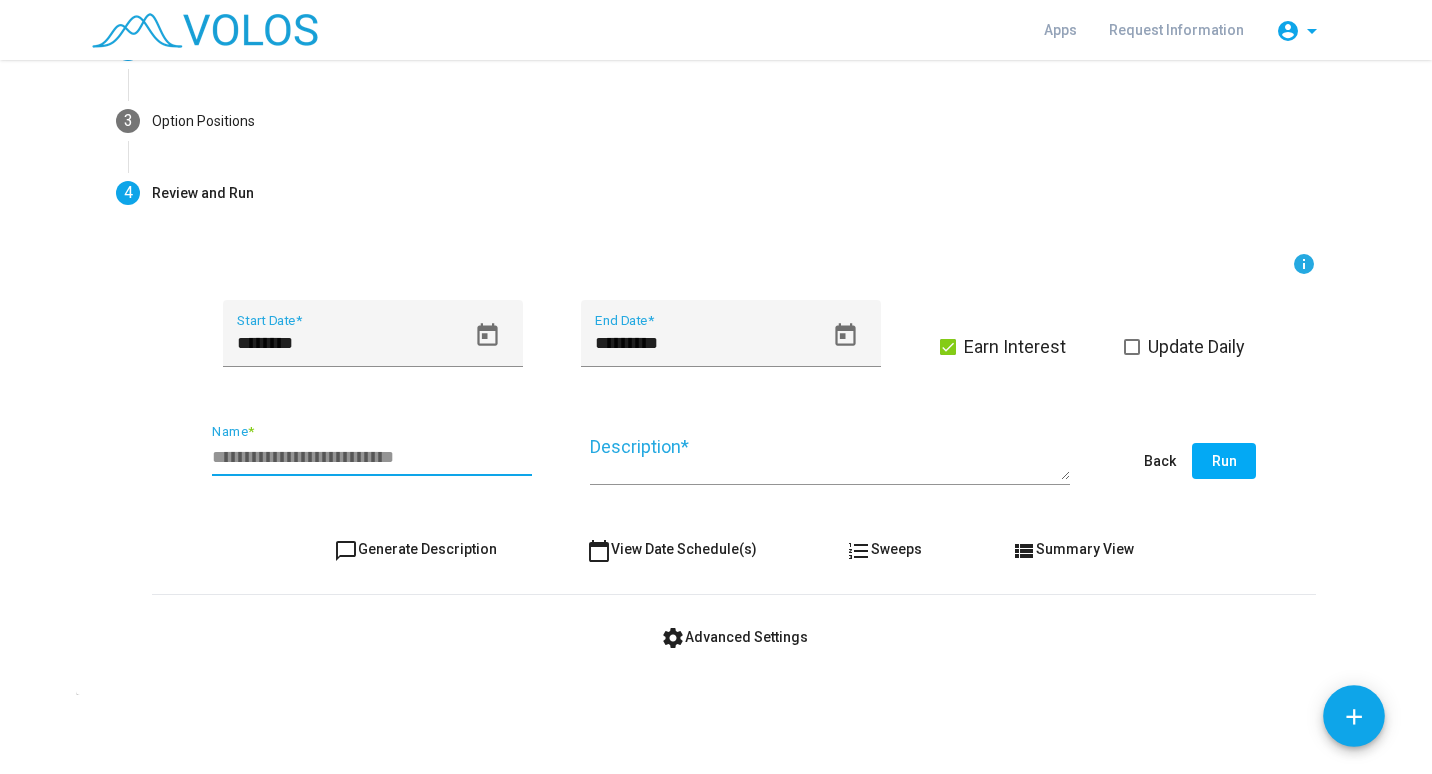click on "Name  *" at bounding box center (372, 457) 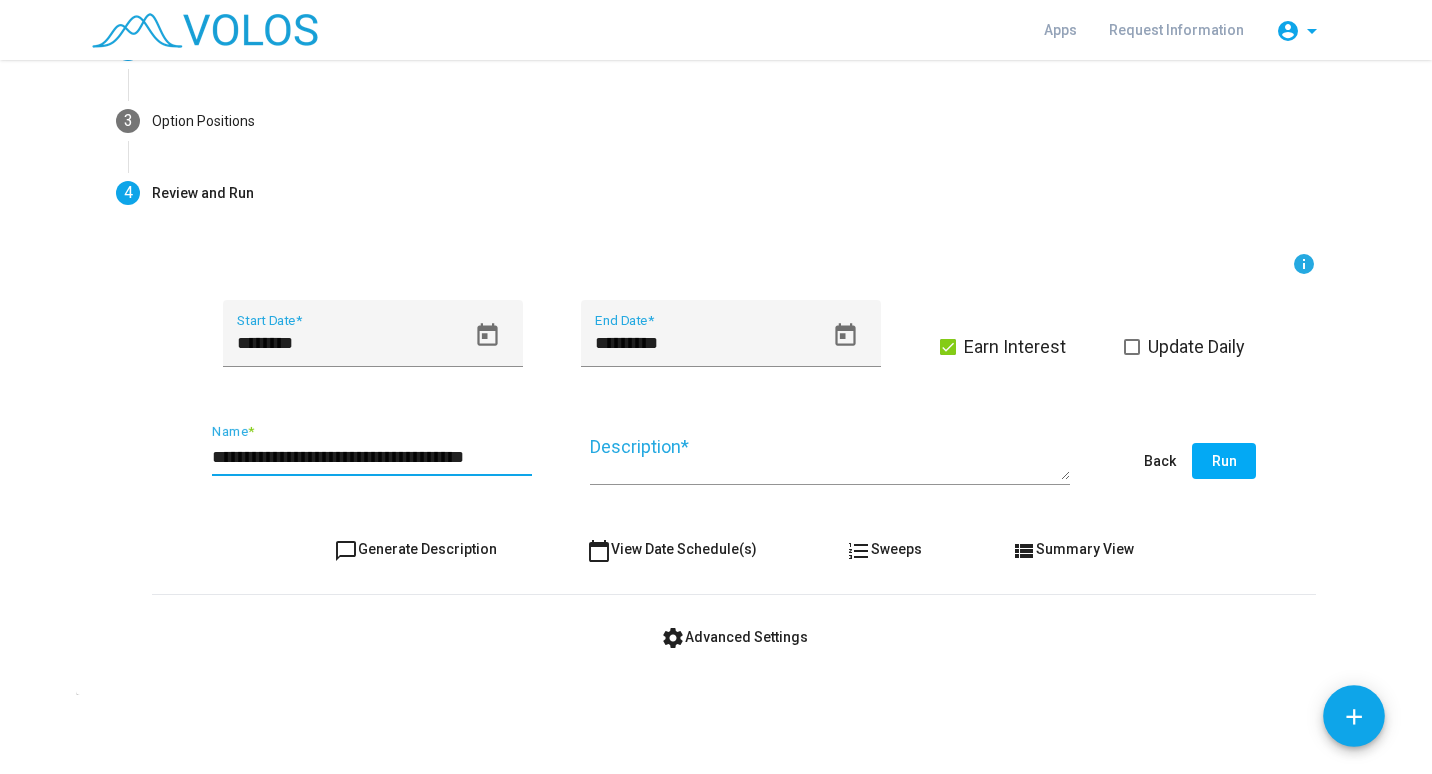 type on "**********" 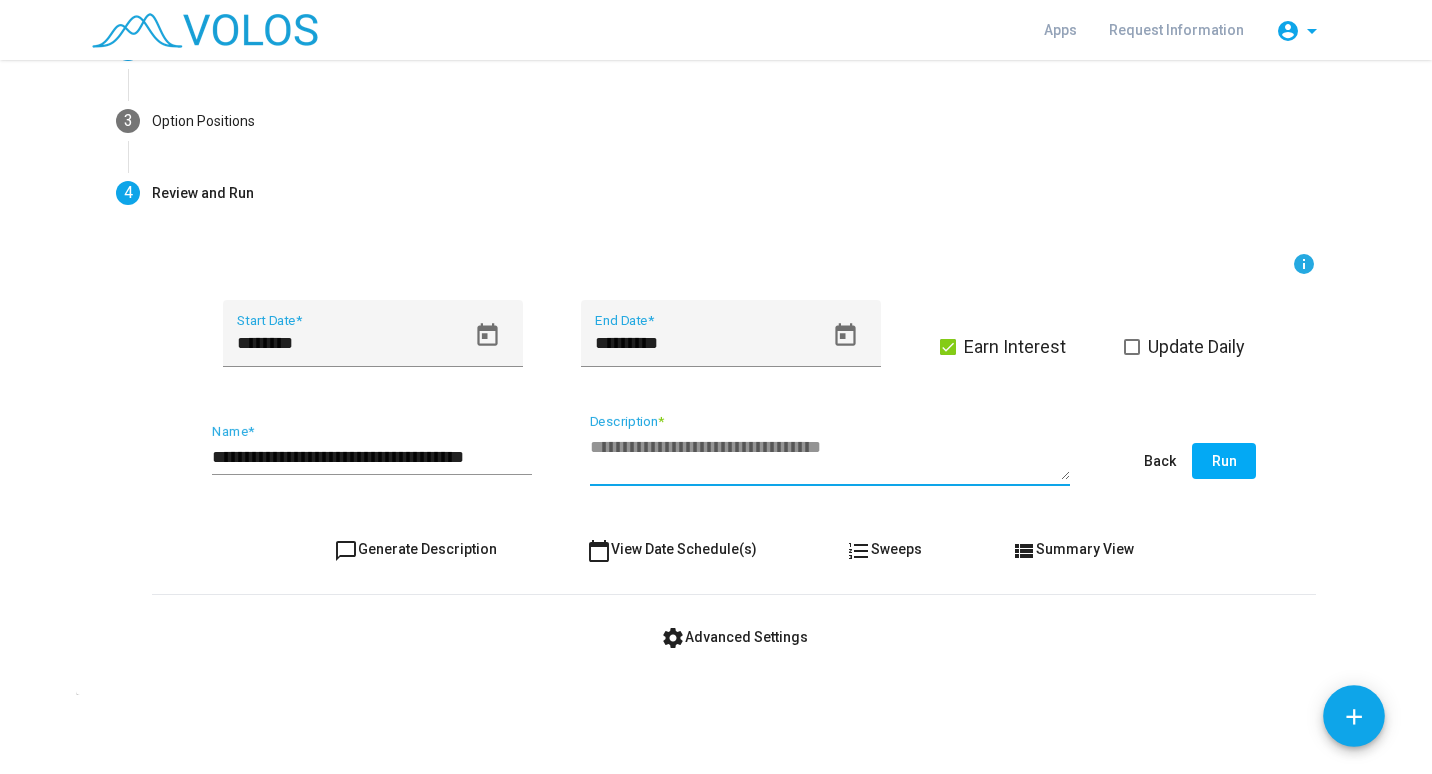 paste on "**********" 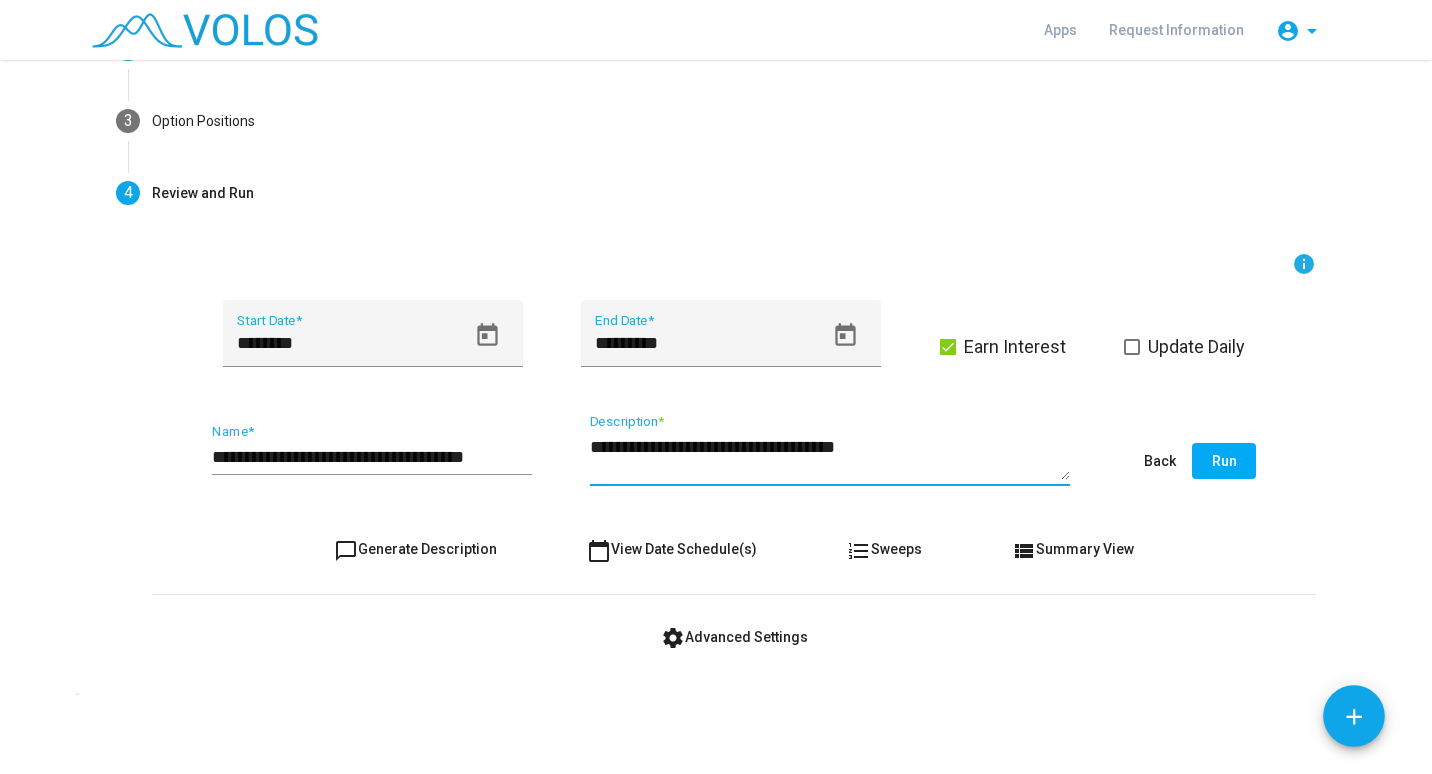 type on "**********" 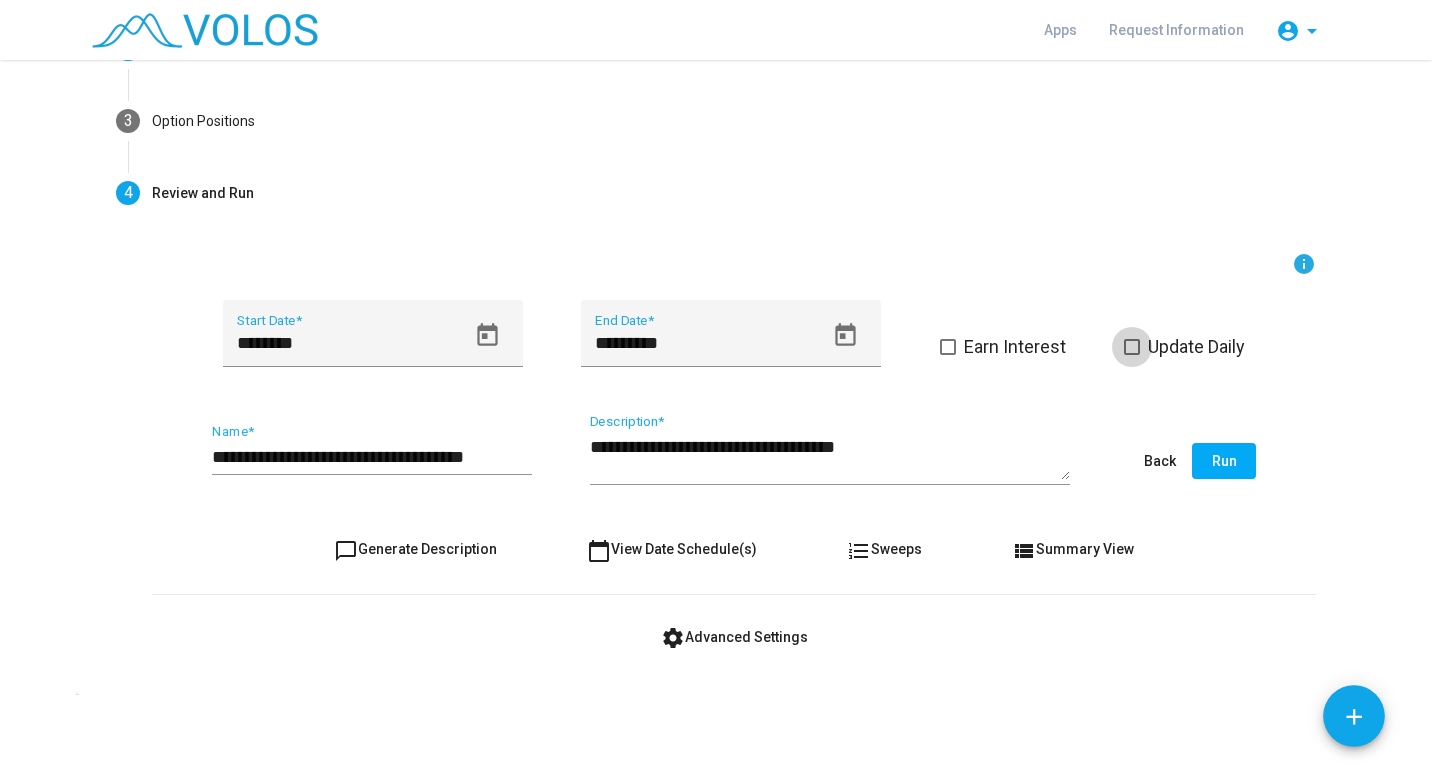 click at bounding box center [1132, 347] 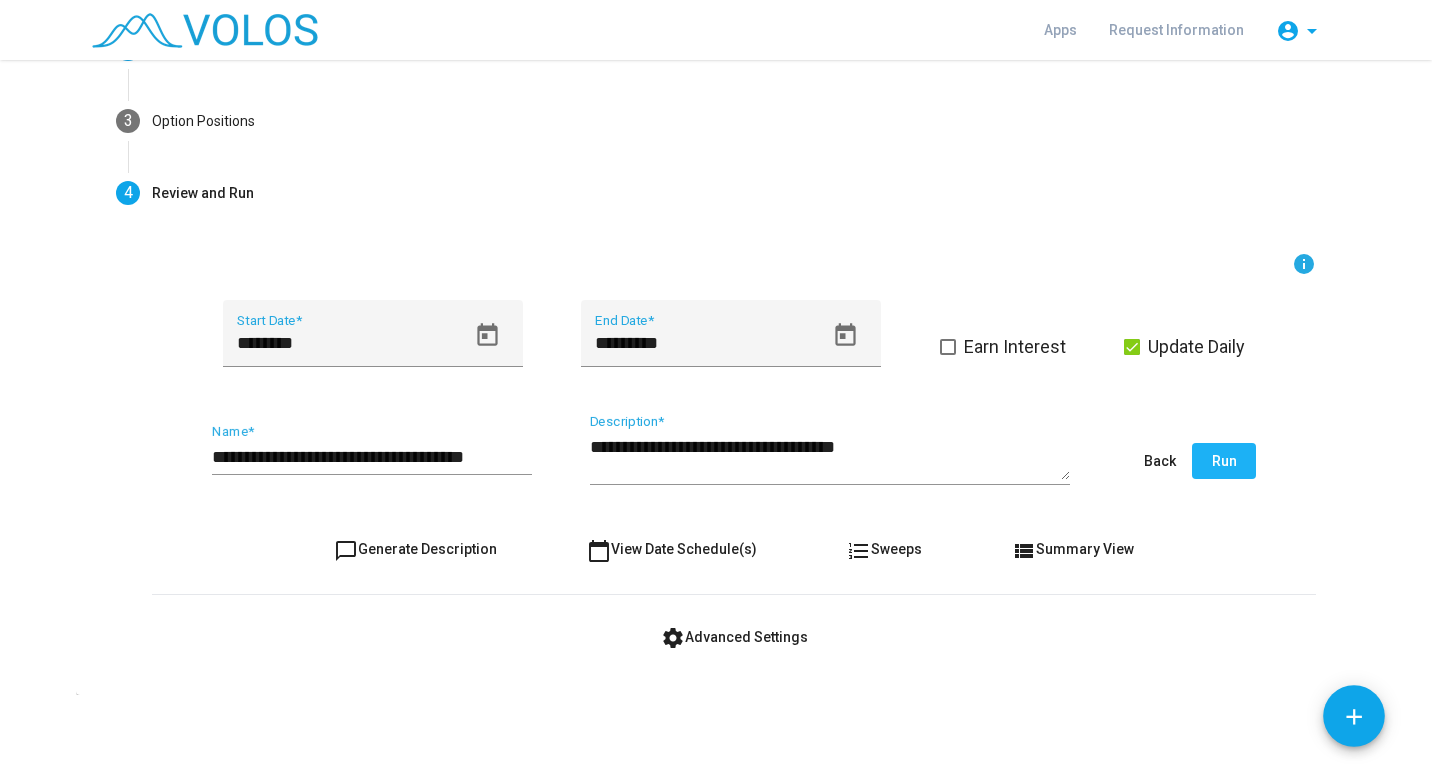 click on "Run" at bounding box center (1224, 461) 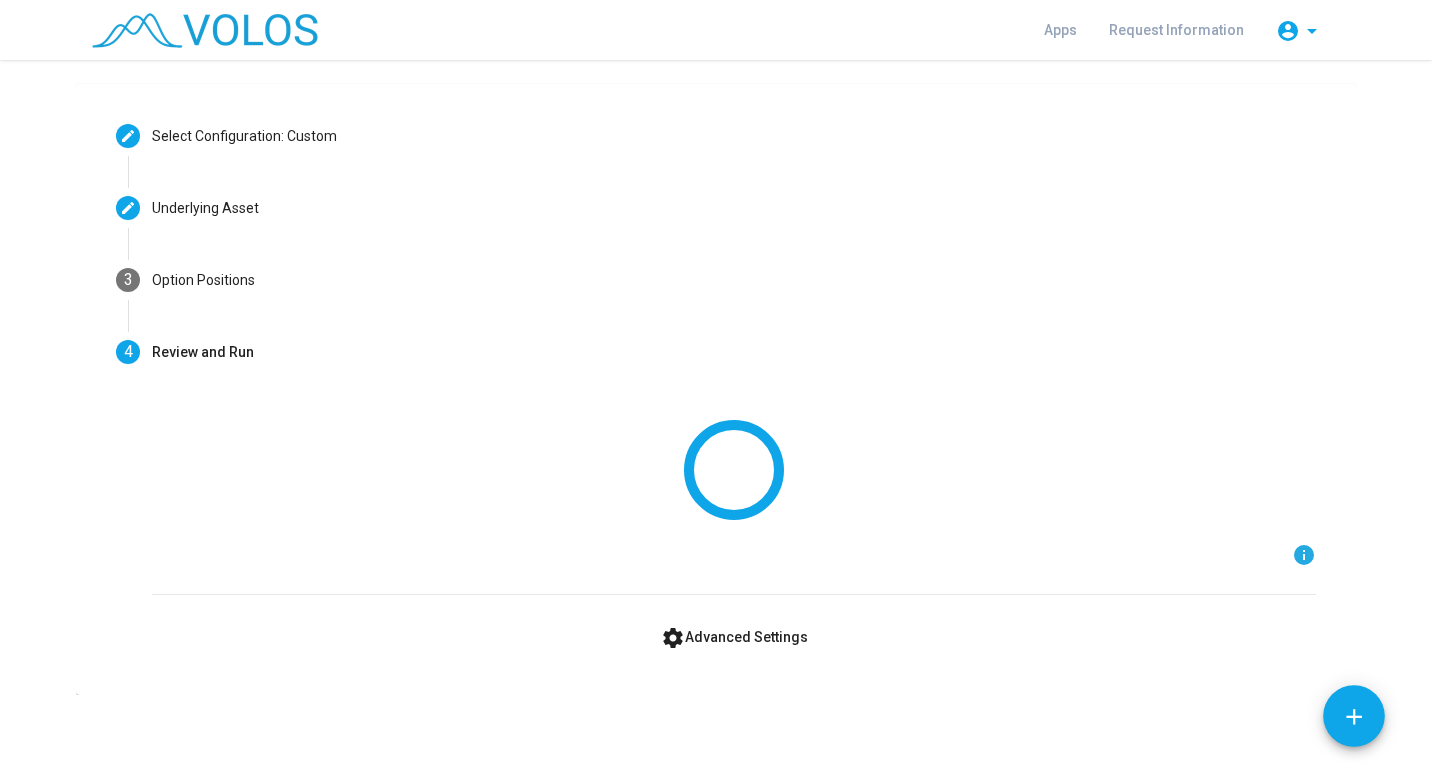 scroll, scrollTop: 0, scrollLeft: 0, axis: both 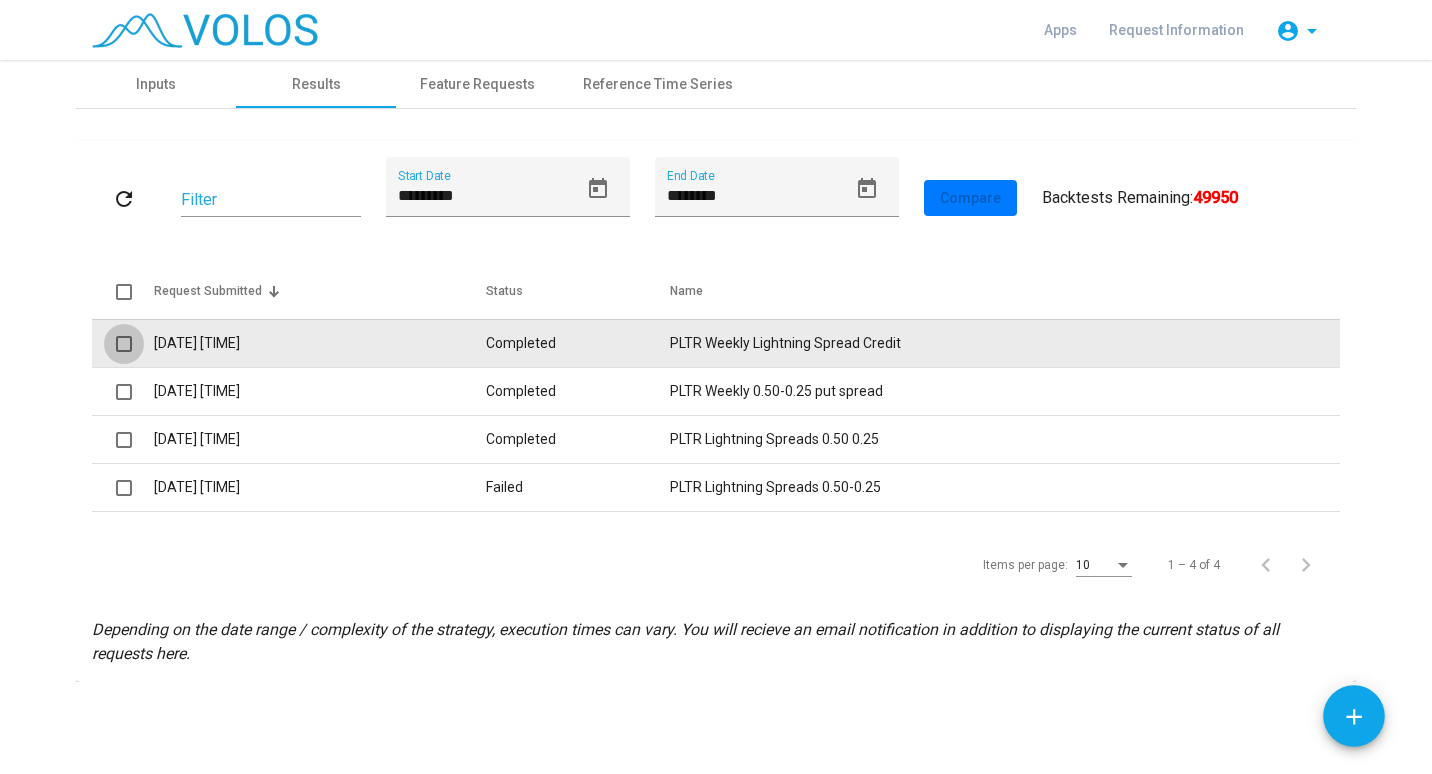 click at bounding box center [124, 344] 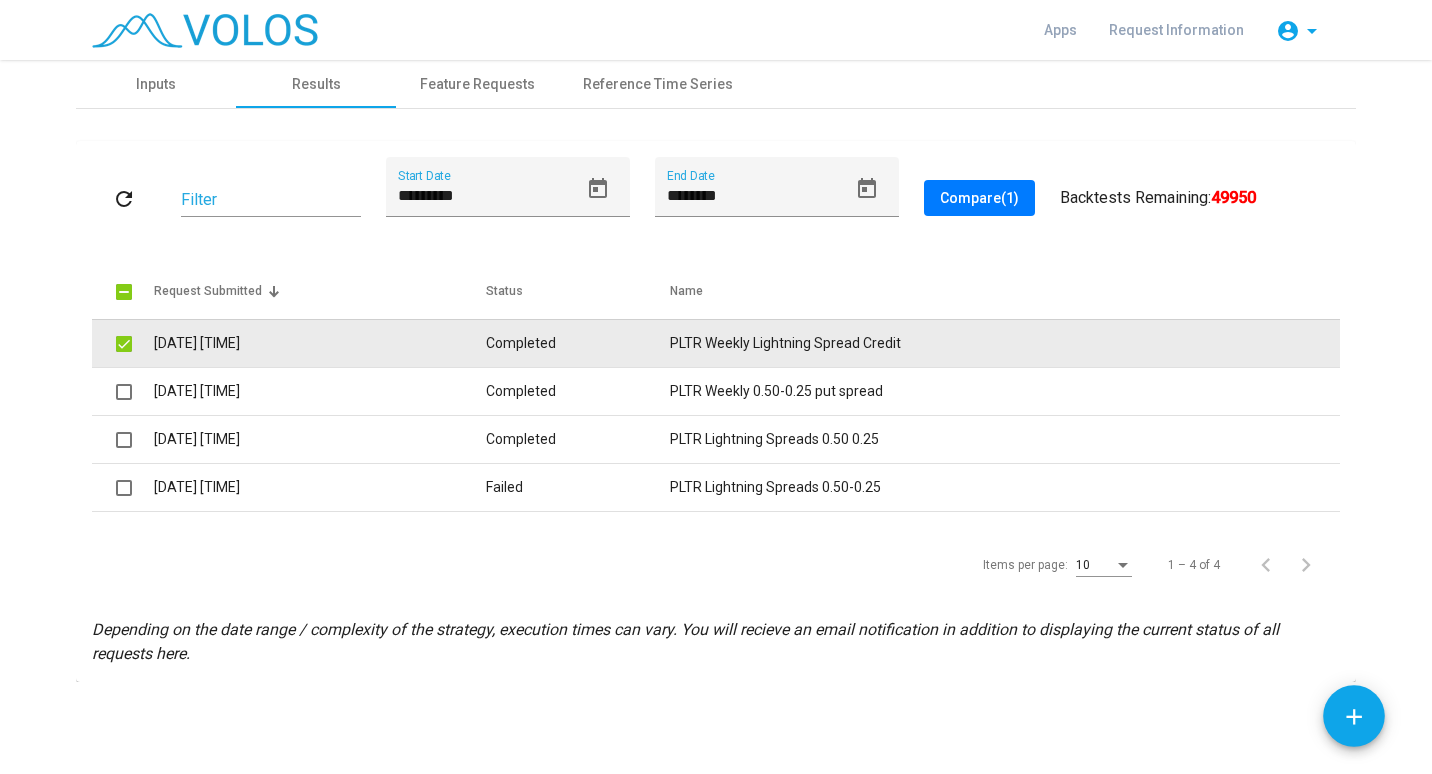 click on "[BRAND] Weekly Lightning Spread Credit" at bounding box center [1005, 343] 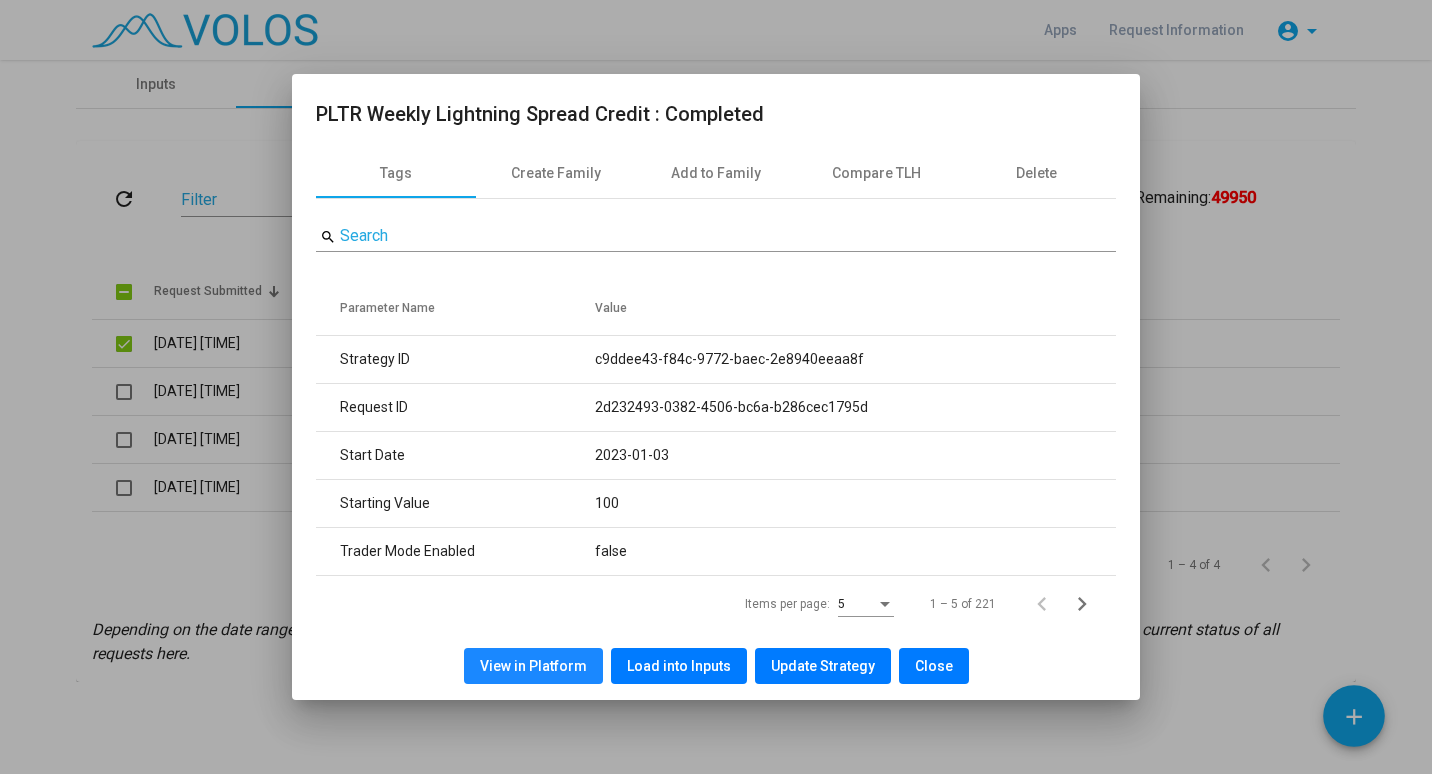 click on "View in Platform" at bounding box center (533, 666) 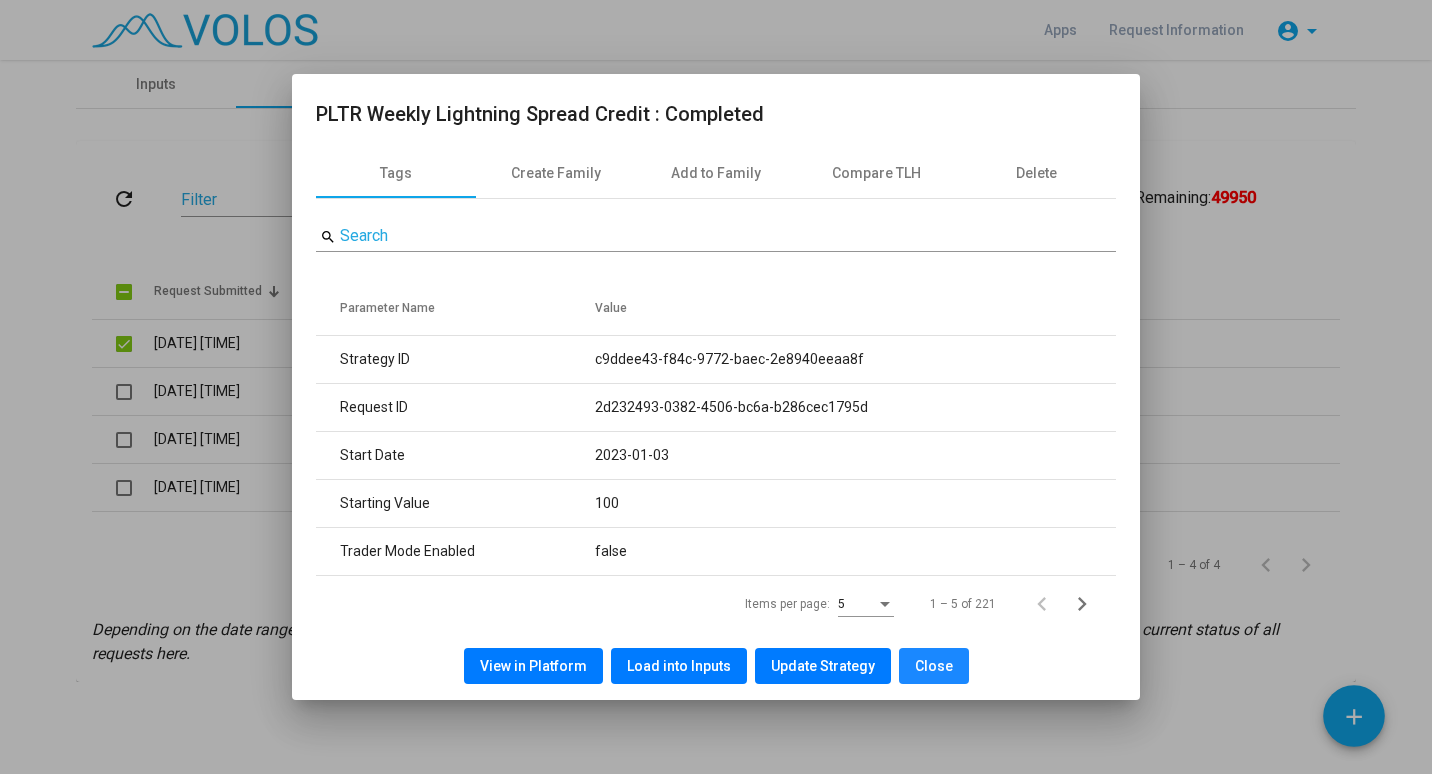 click on "Close" at bounding box center [934, 666] 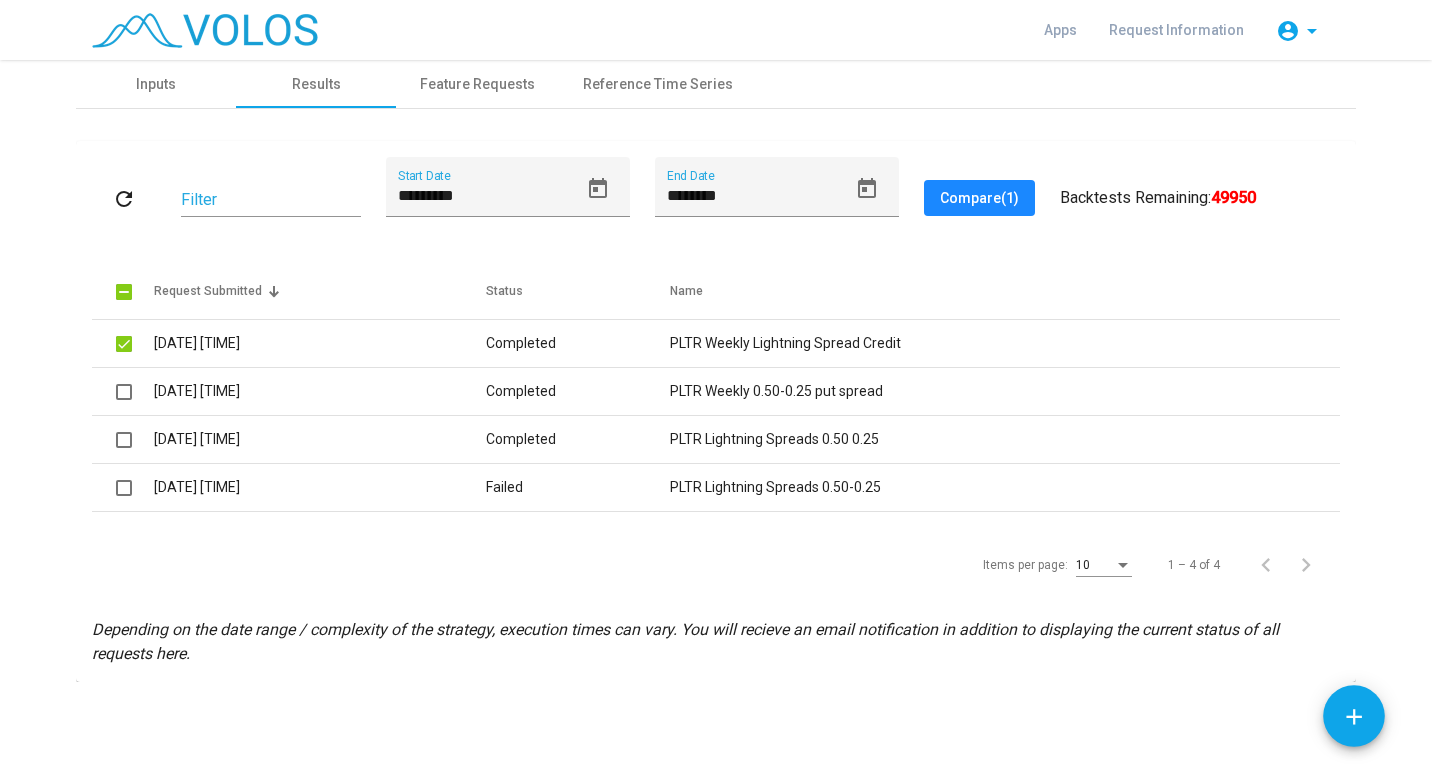 click on "Compare  (1)" at bounding box center [979, 198] 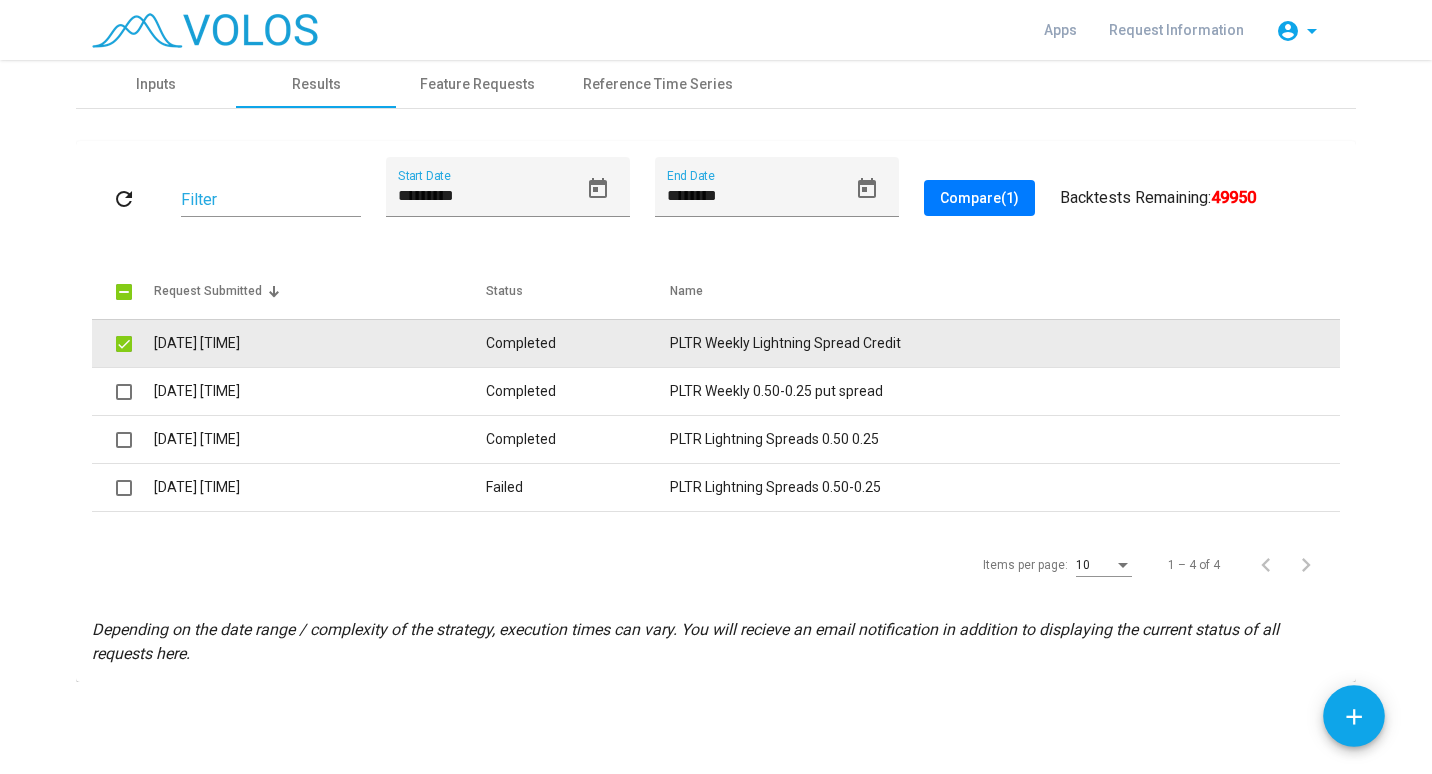 click on "8/1/2025 3:50:08 PM" at bounding box center (319, 343) 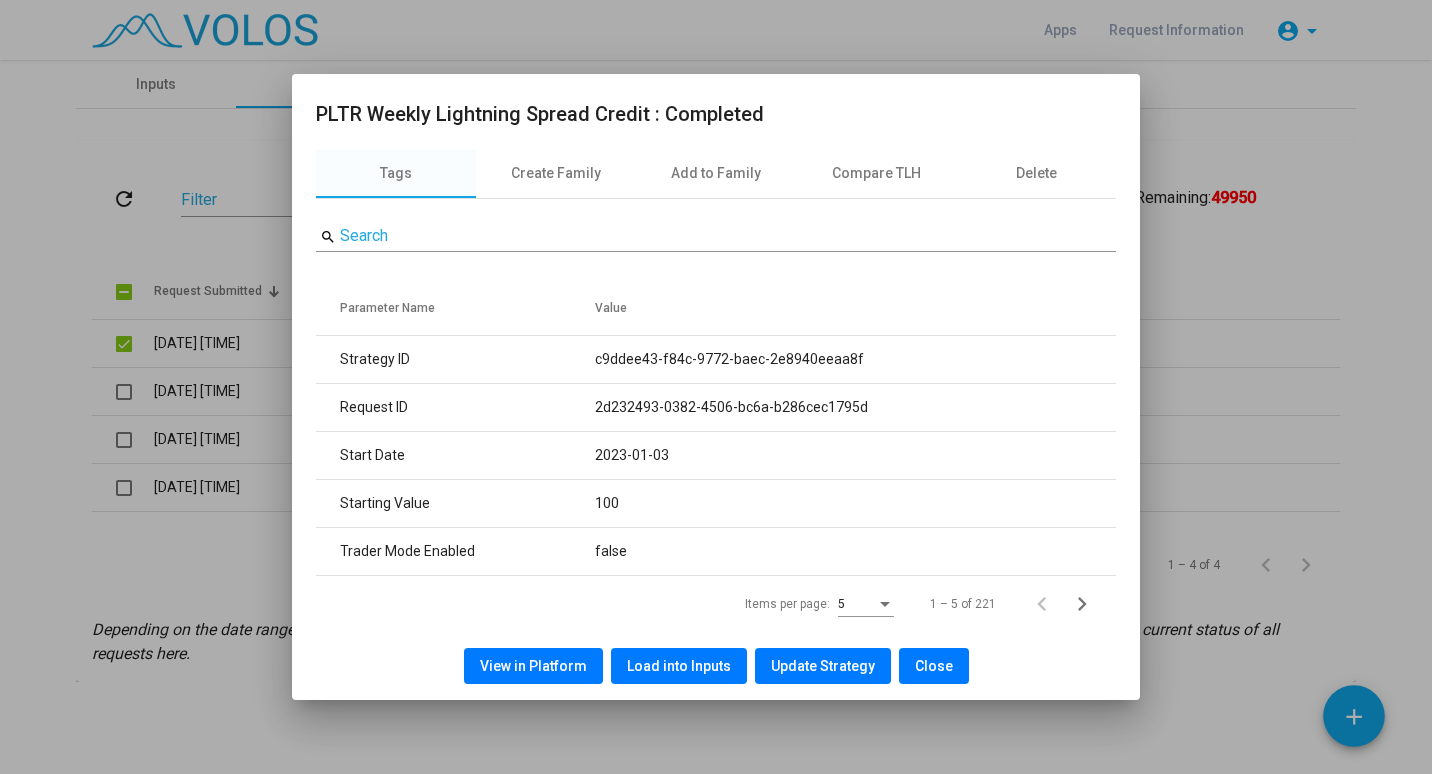 click on "View in Platform" at bounding box center (533, 666) 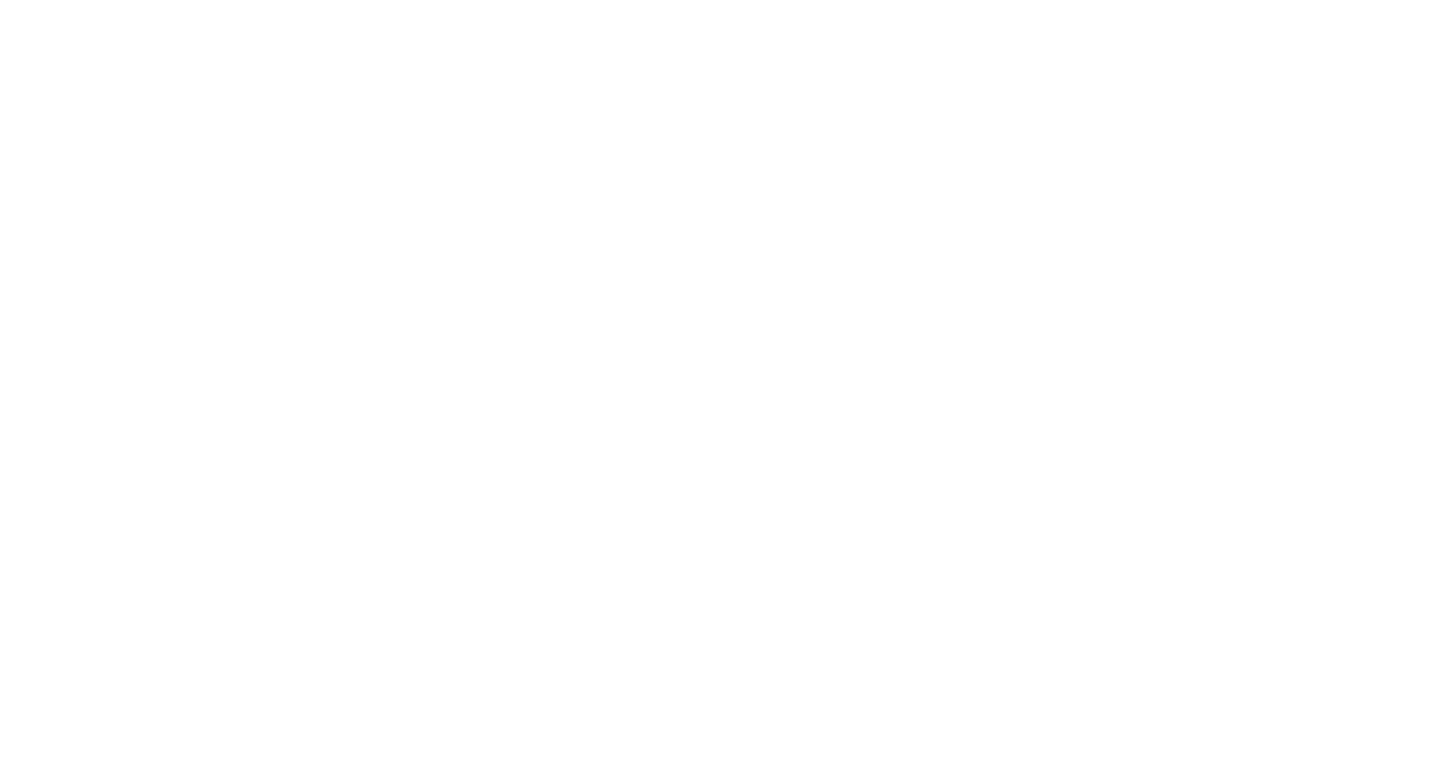 scroll, scrollTop: 0, scrollLeft: 0, axis: both 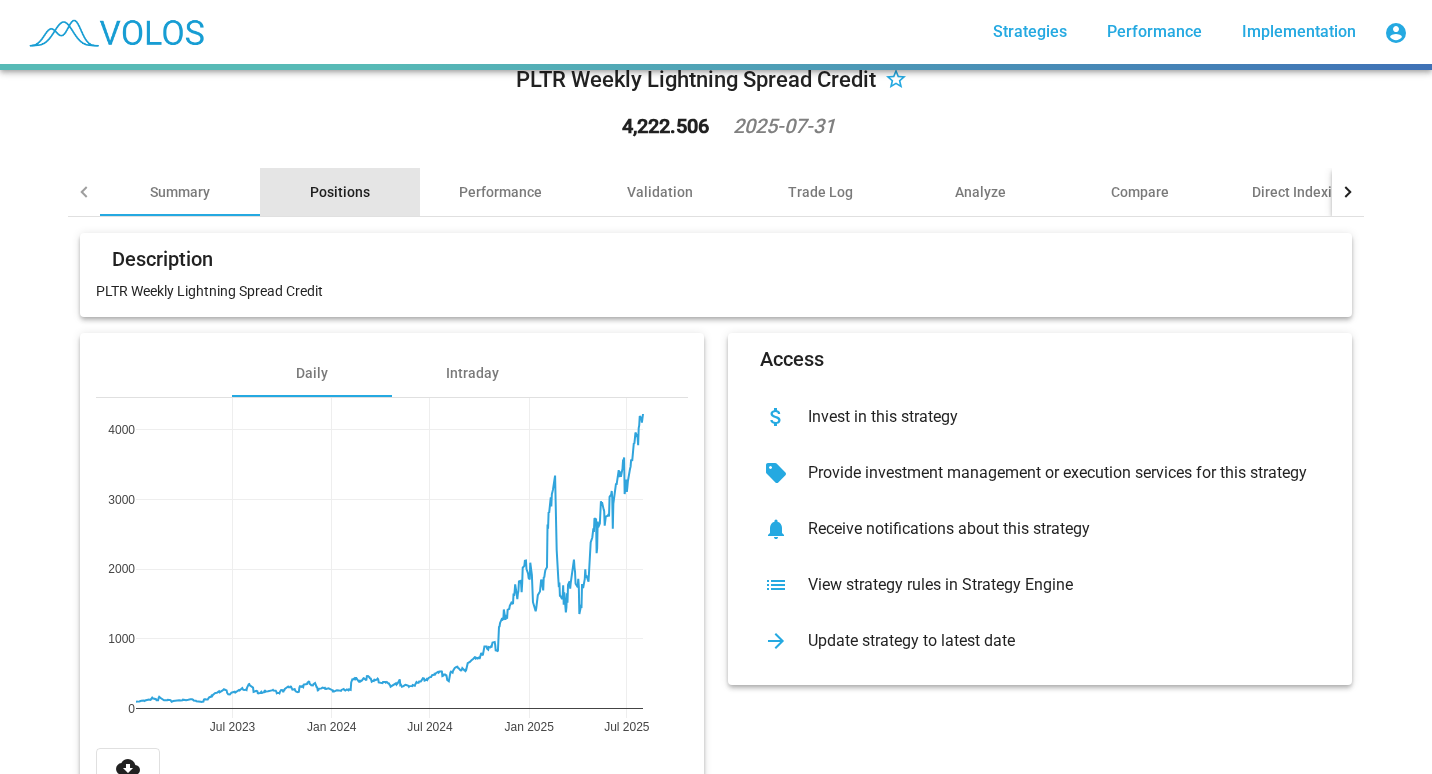 click on "Positions" at bounding box center (340, 192) 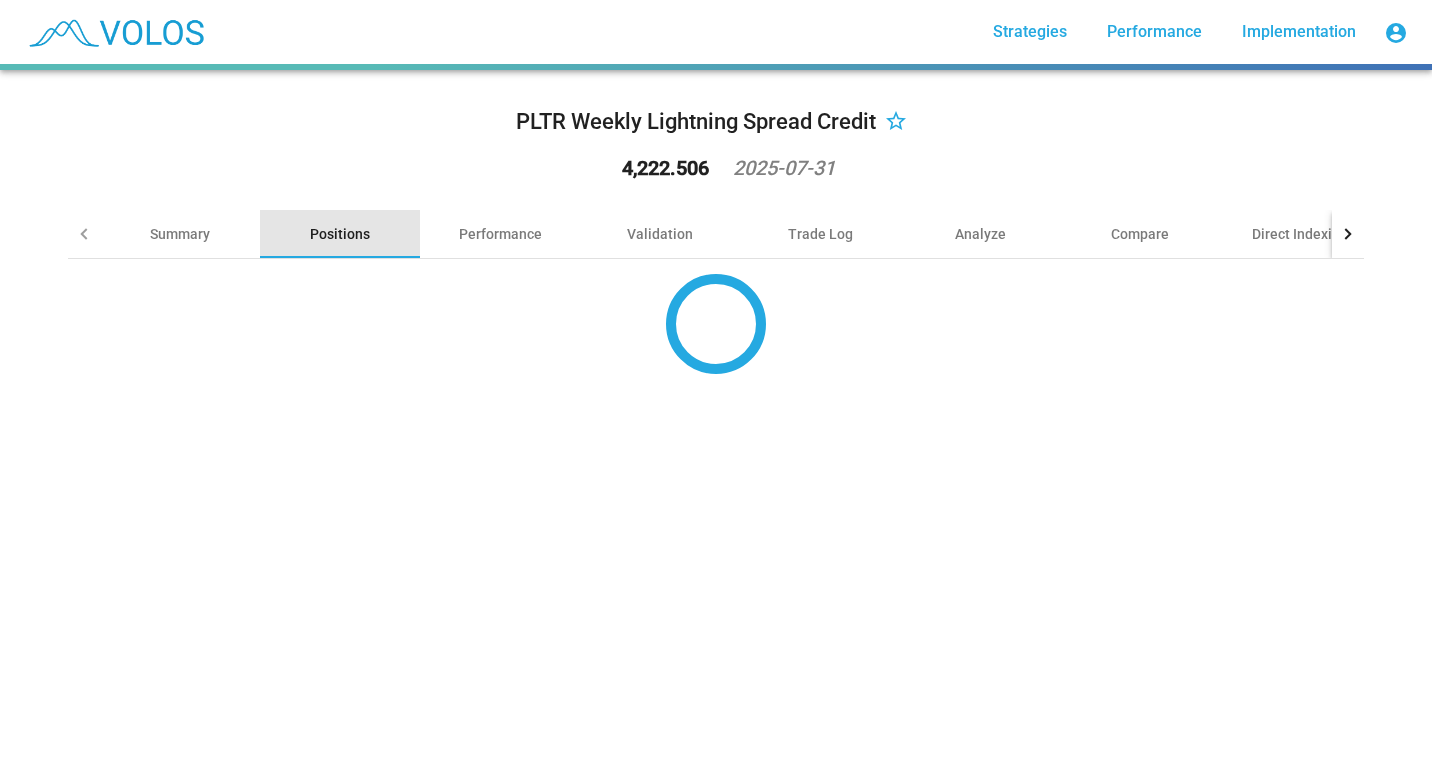 scroll, scrollTop: 0, scrollLeft: 0, axis: both 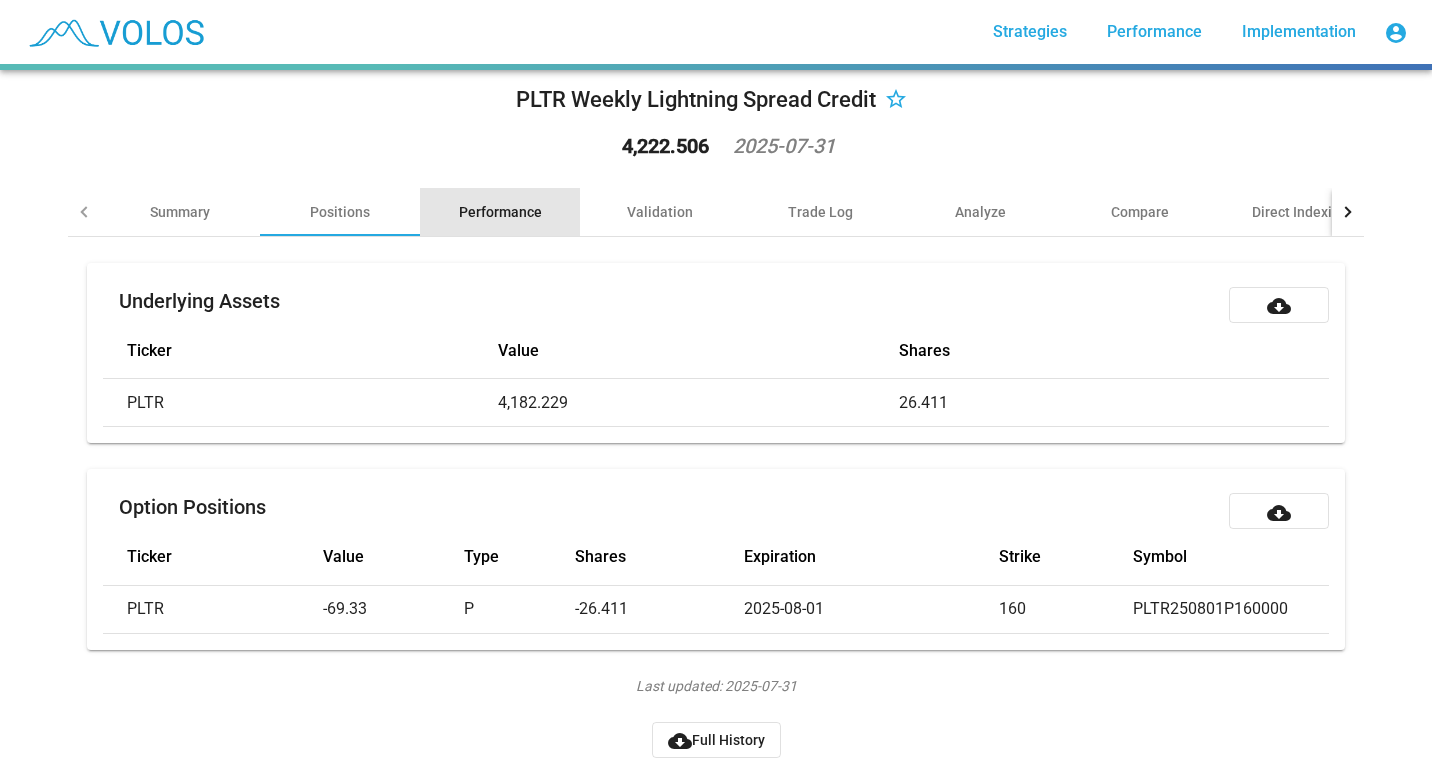 click on "Performance" at bounding box center (500, 212) 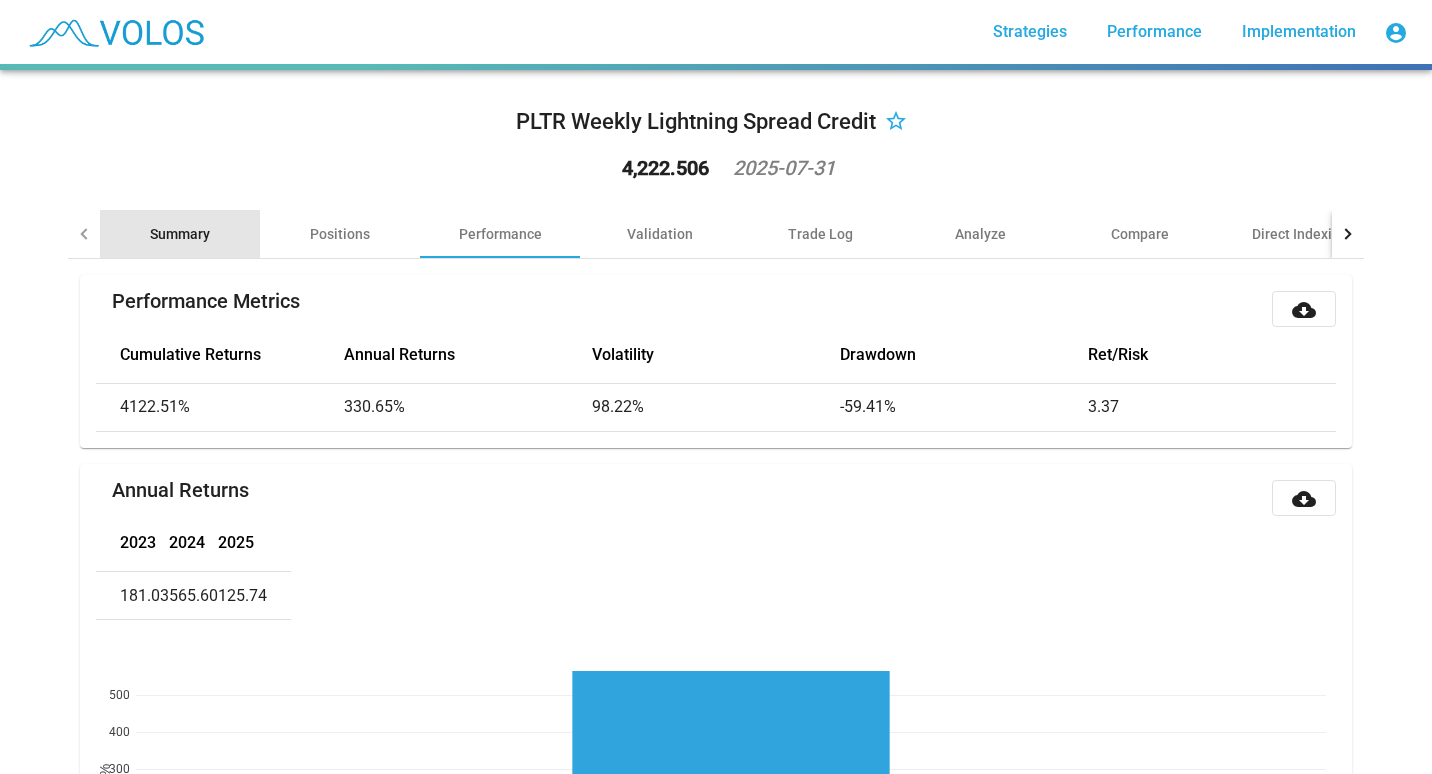 click on "Summary" at bounding box center (180, 234) 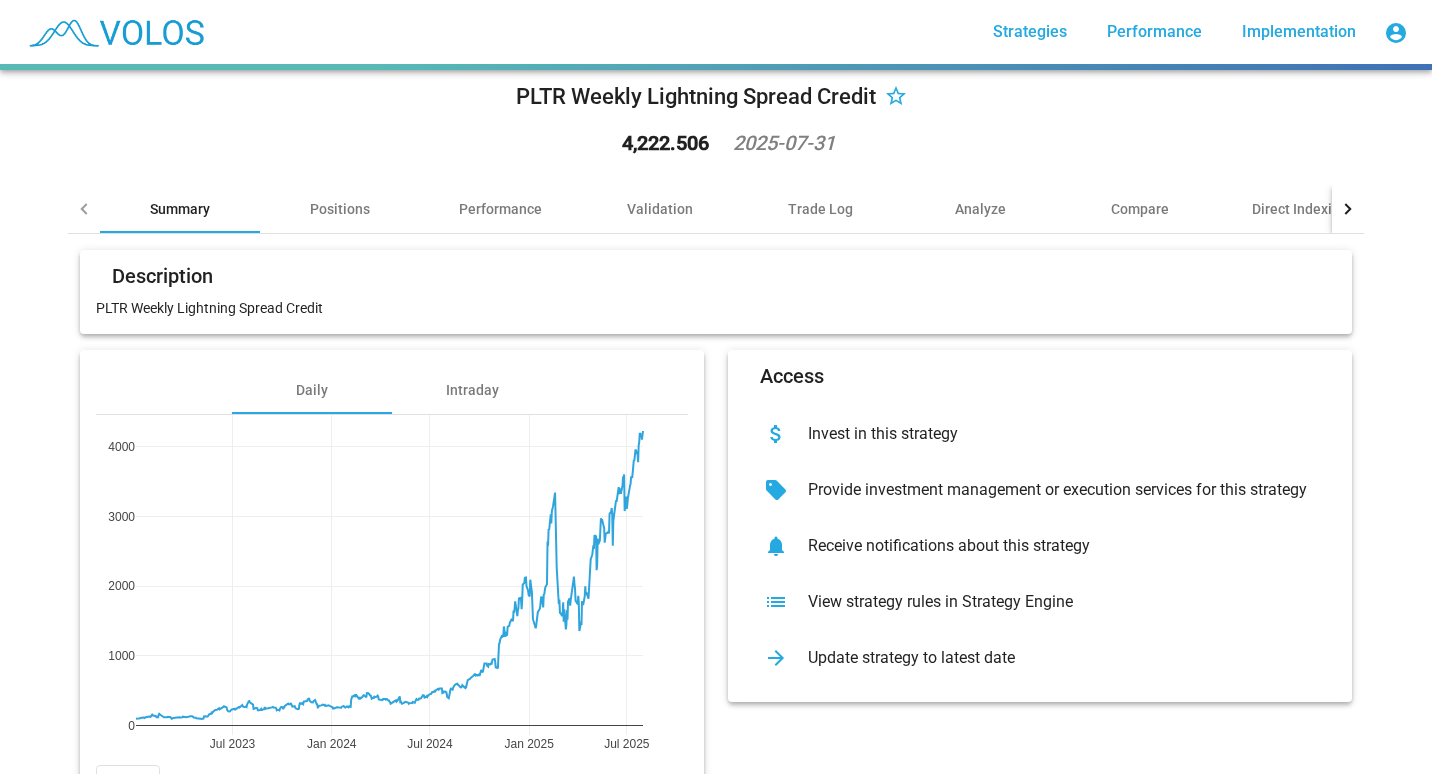 scroll, scrollTop: 0, scrollLeft: 0, axis: both 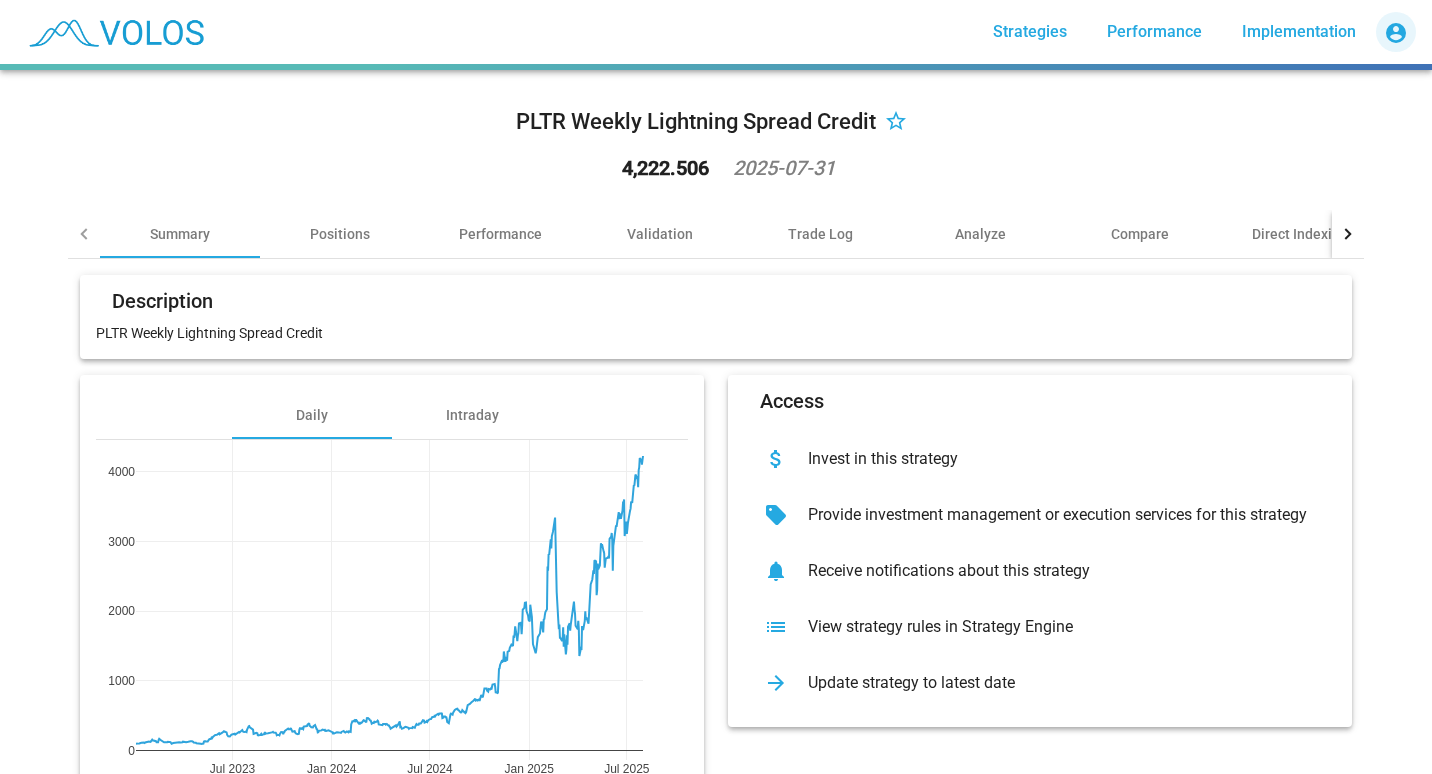 click on "account_circle" 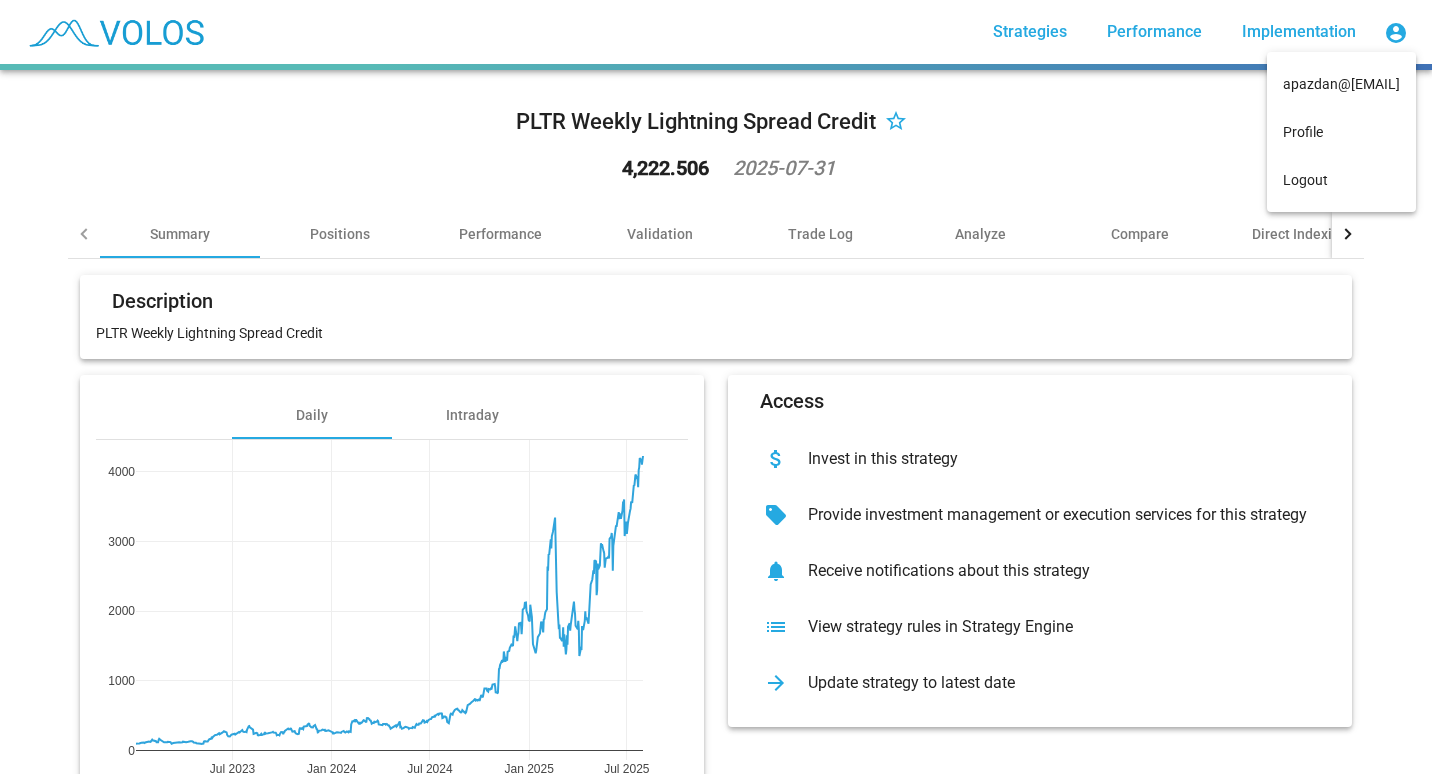 click at bounding box center (716, 387) 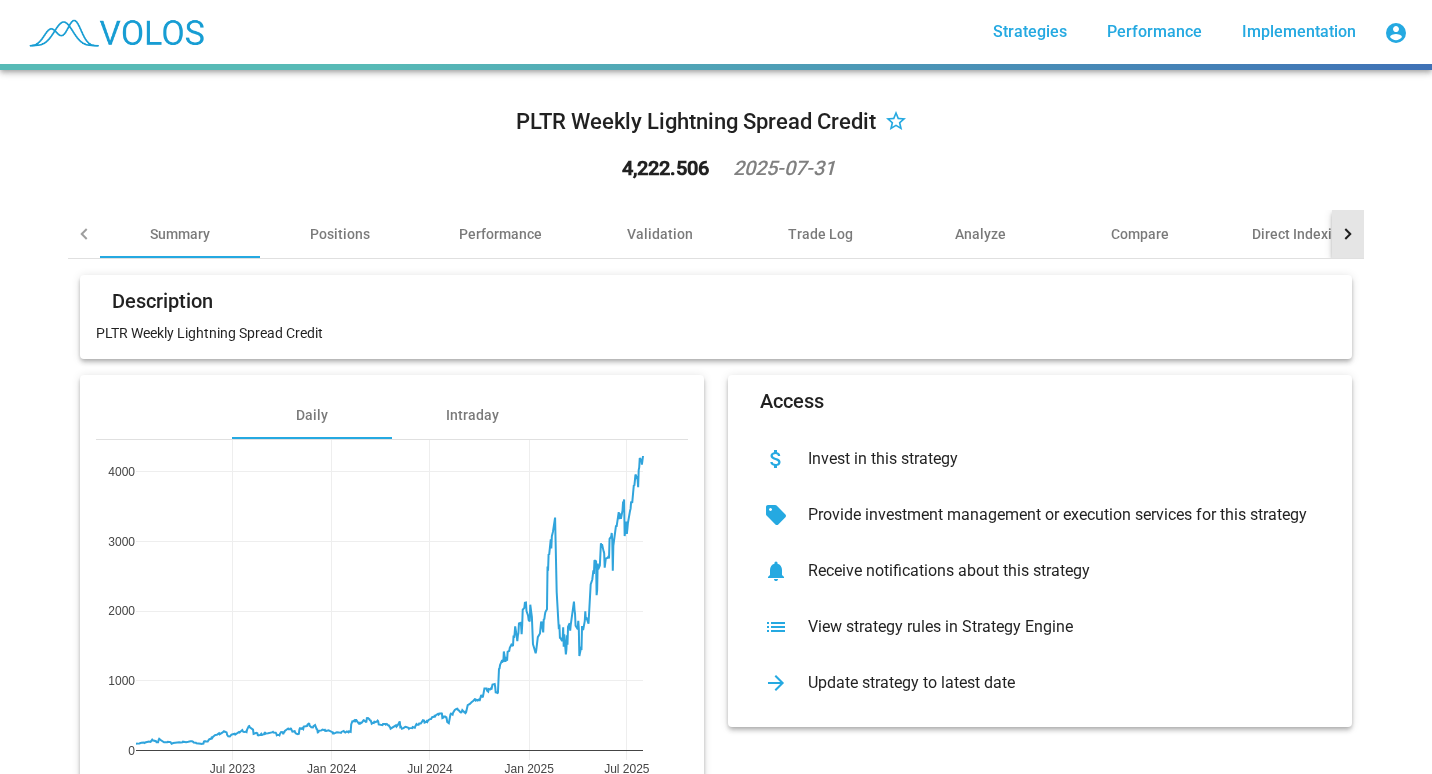 click 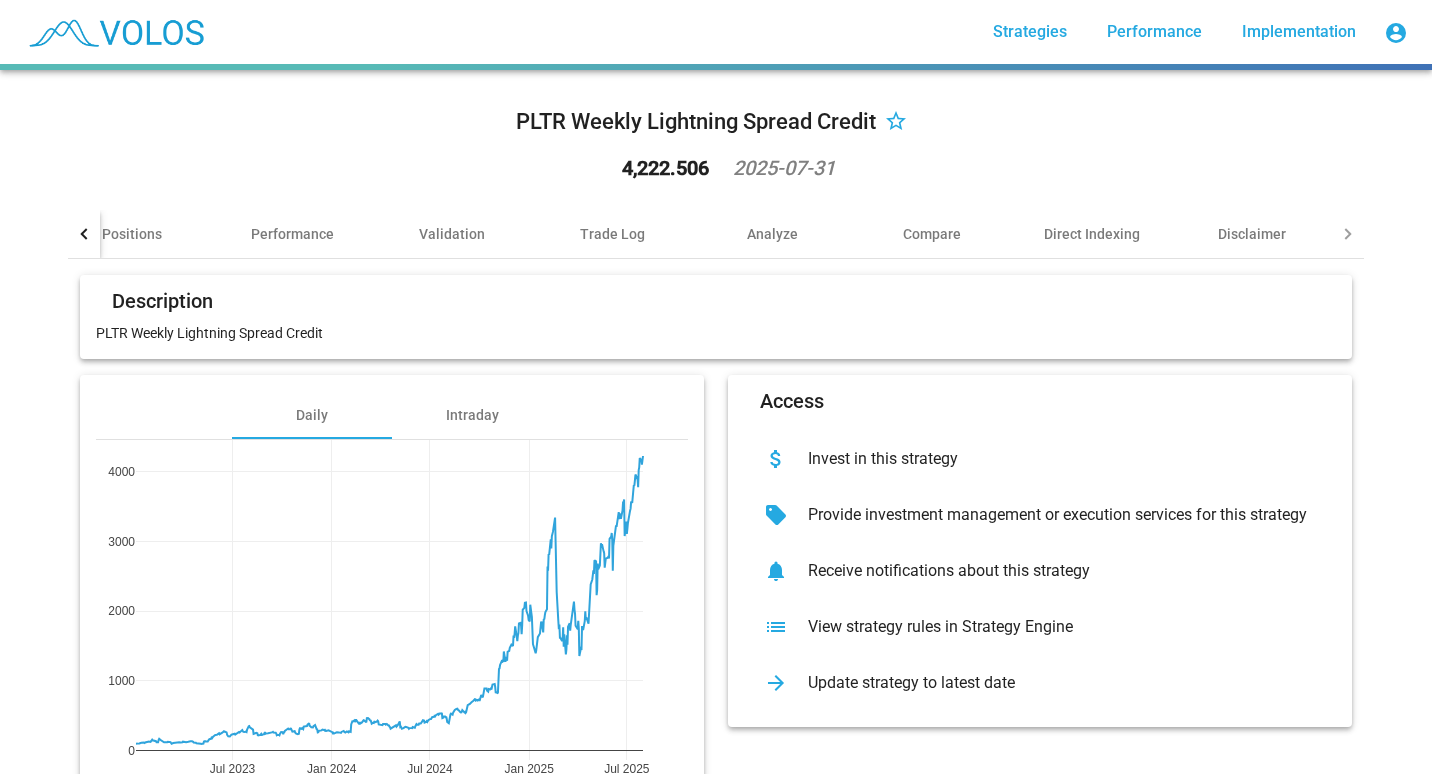 click 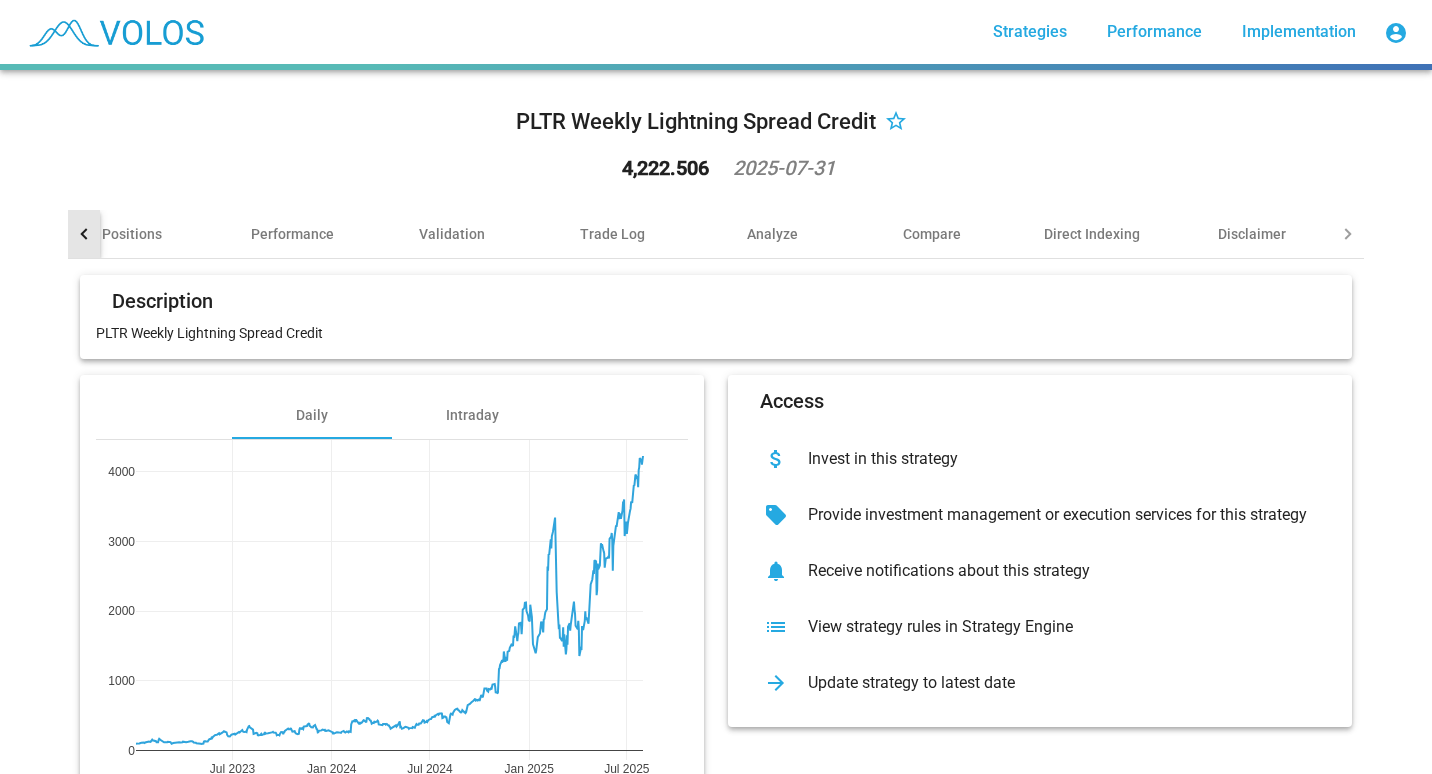 click 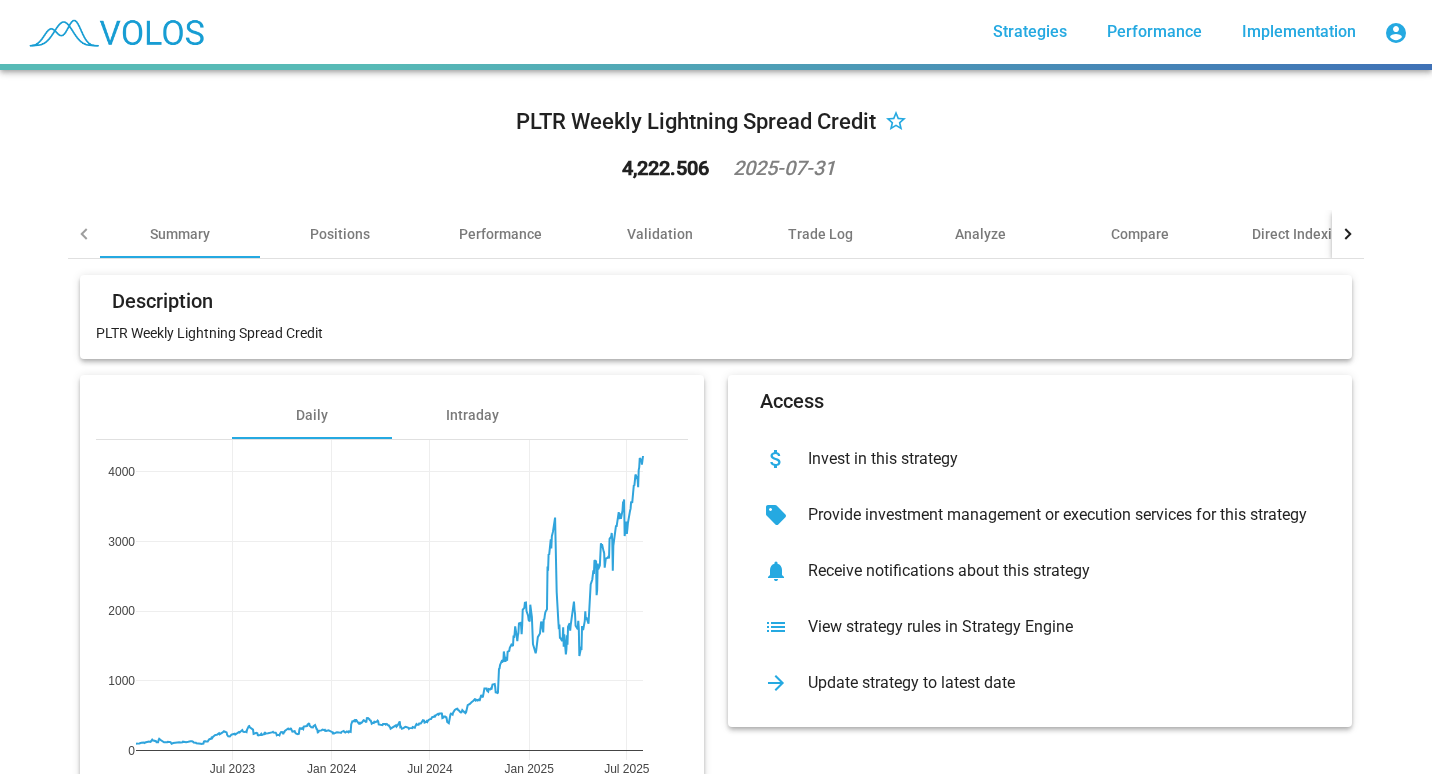 click 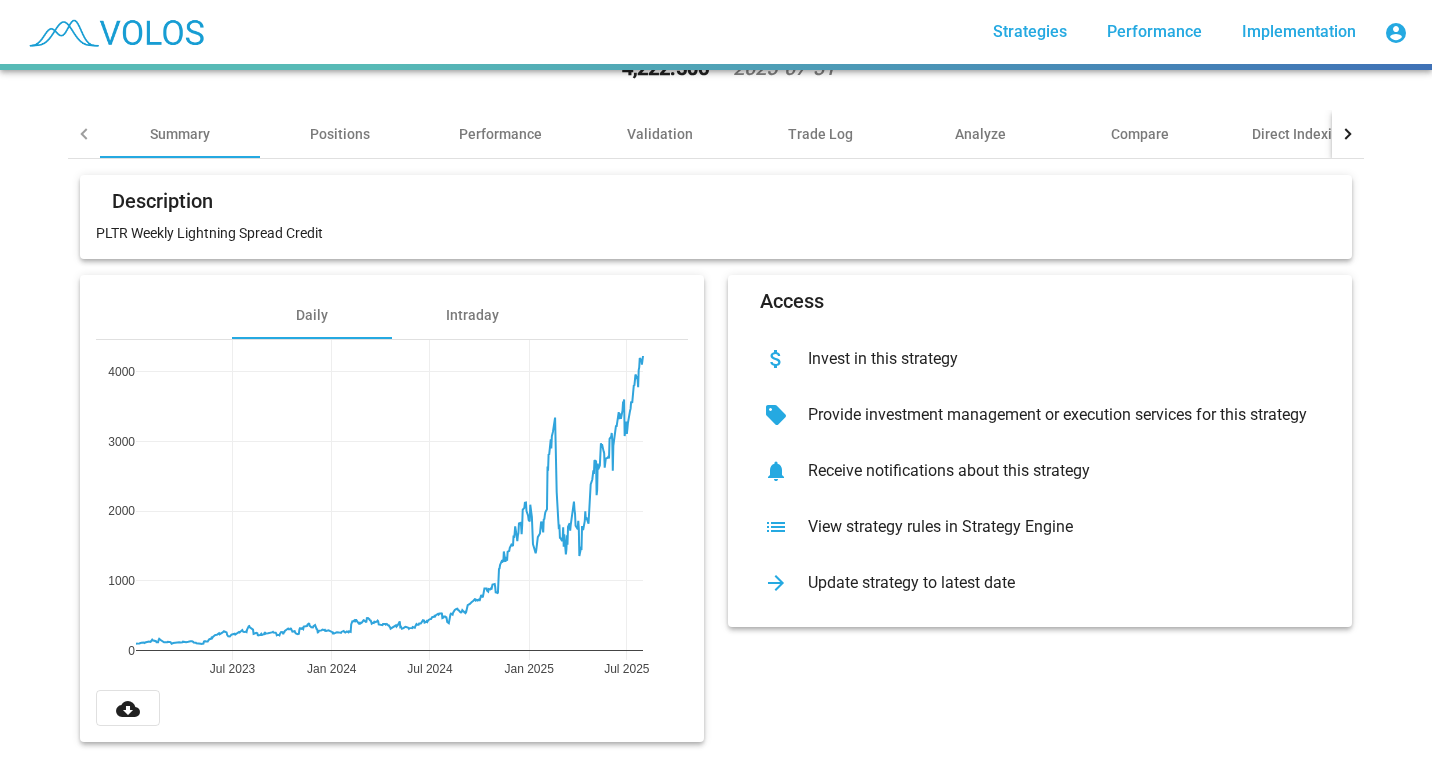 scroll, scrollTop: 0, scrollLeft: 0, axis: both 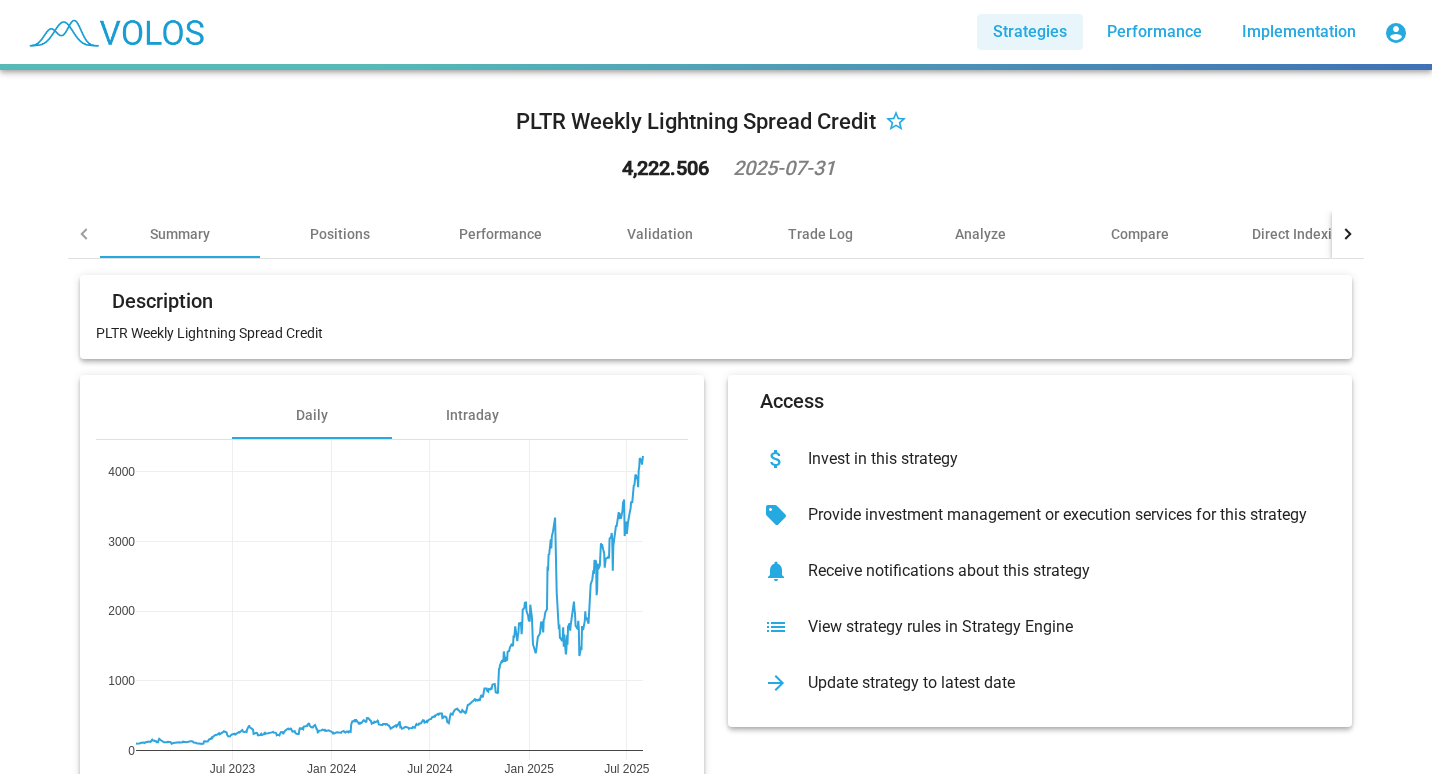 click on "Strategies" 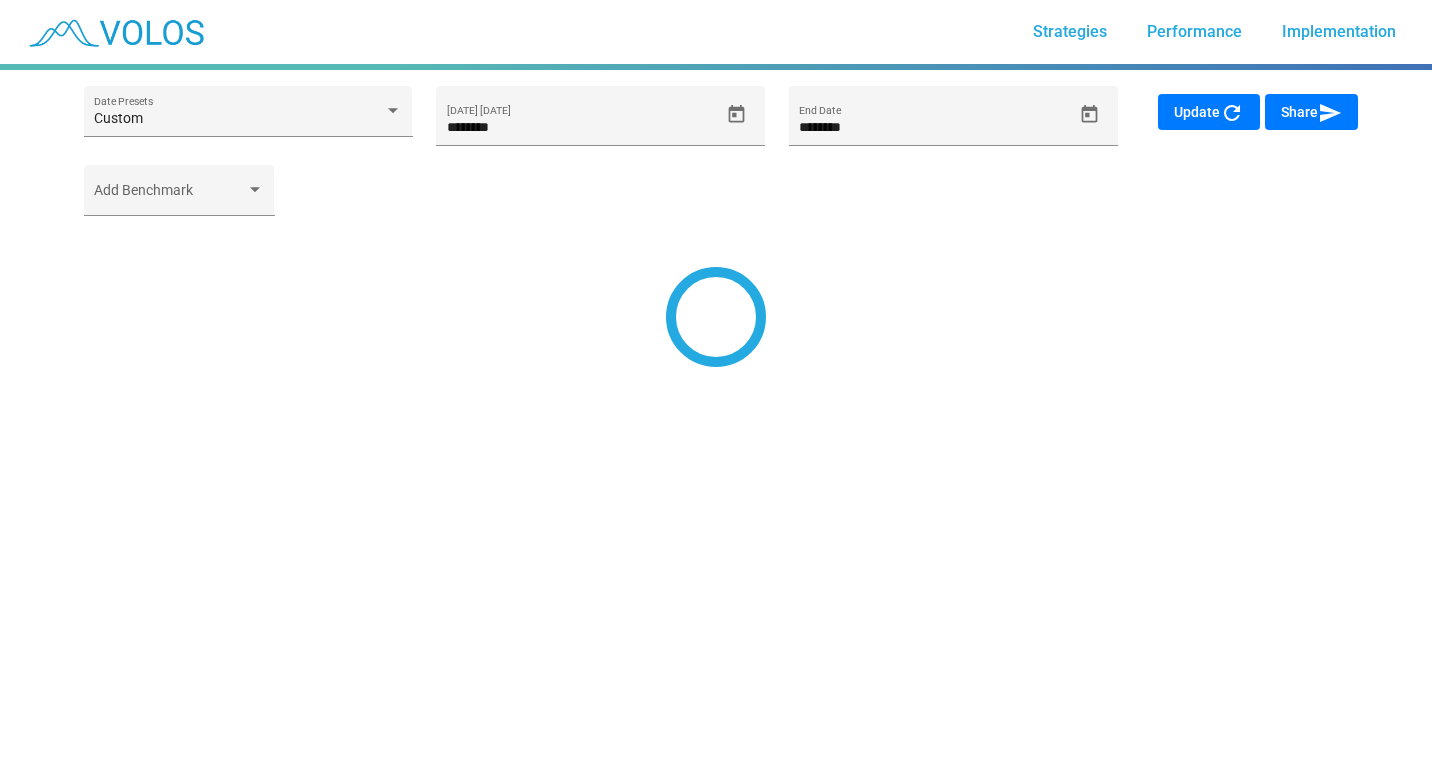 scroll, scrollTop: 0, scrollLeft: 0, axis: both 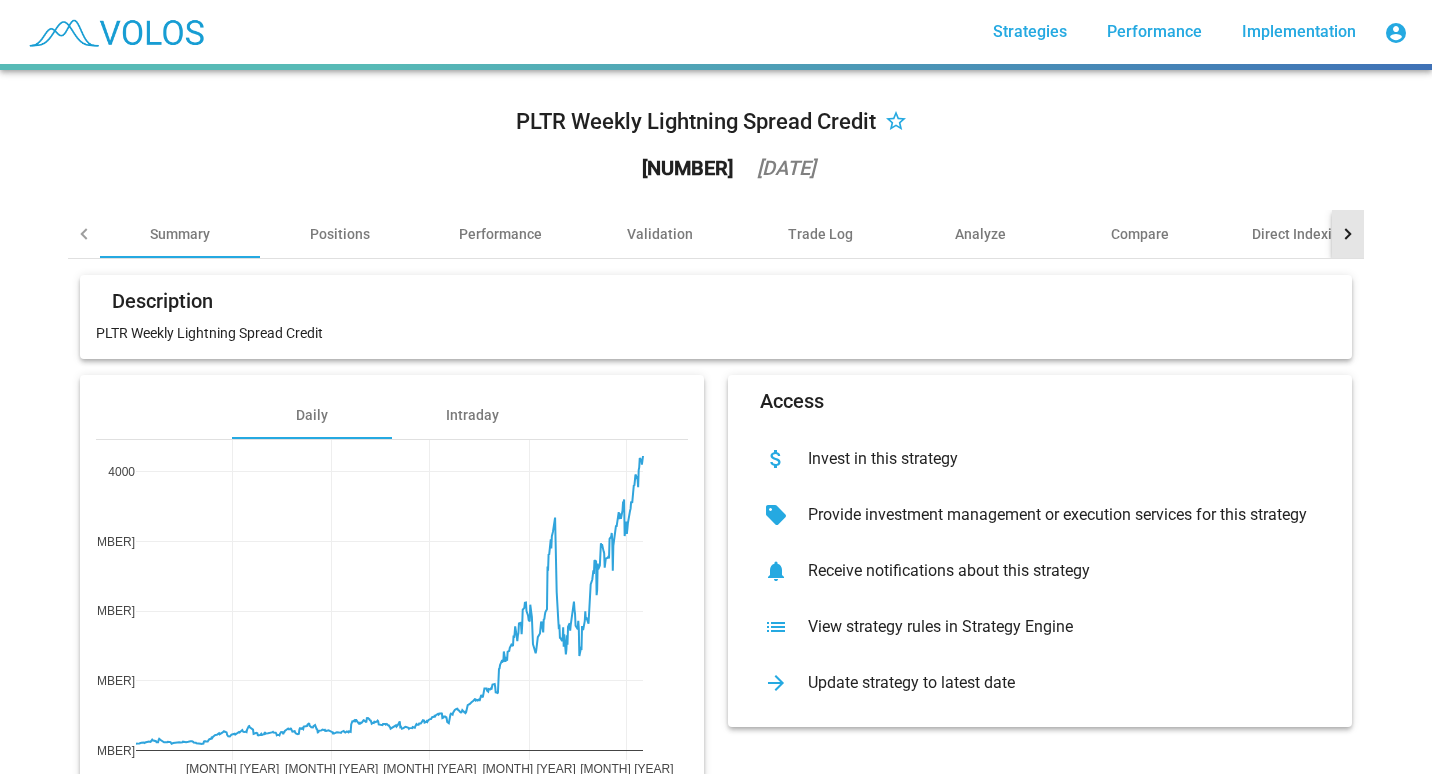 click 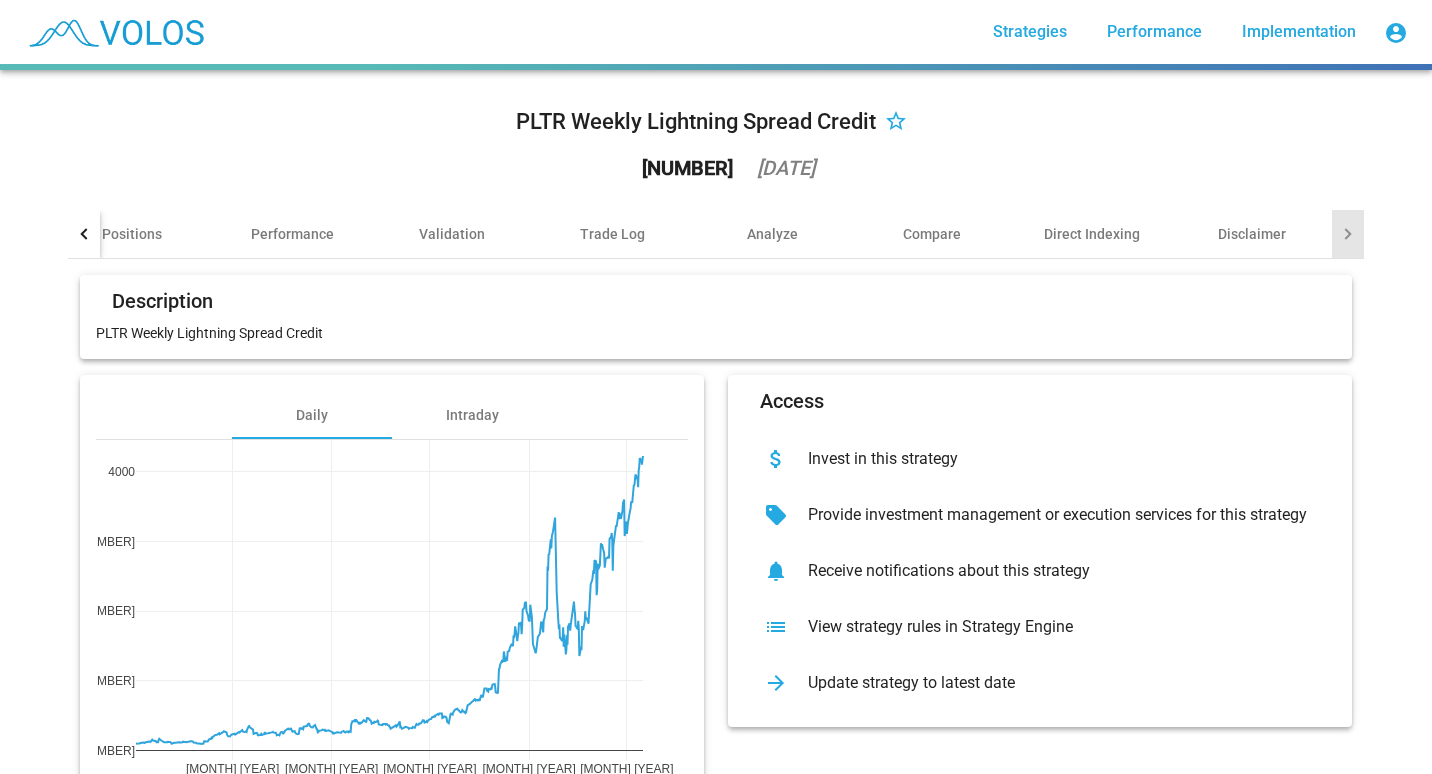click 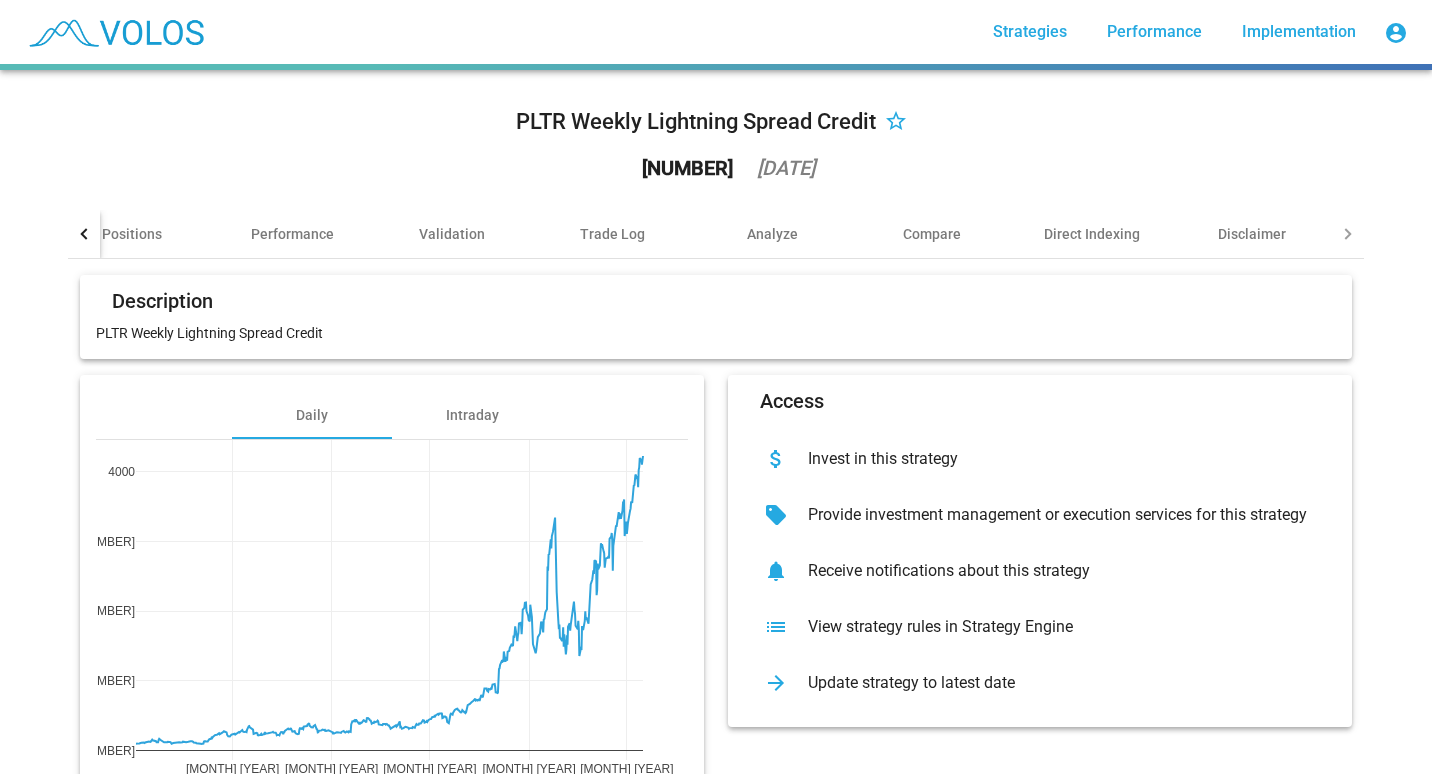 click 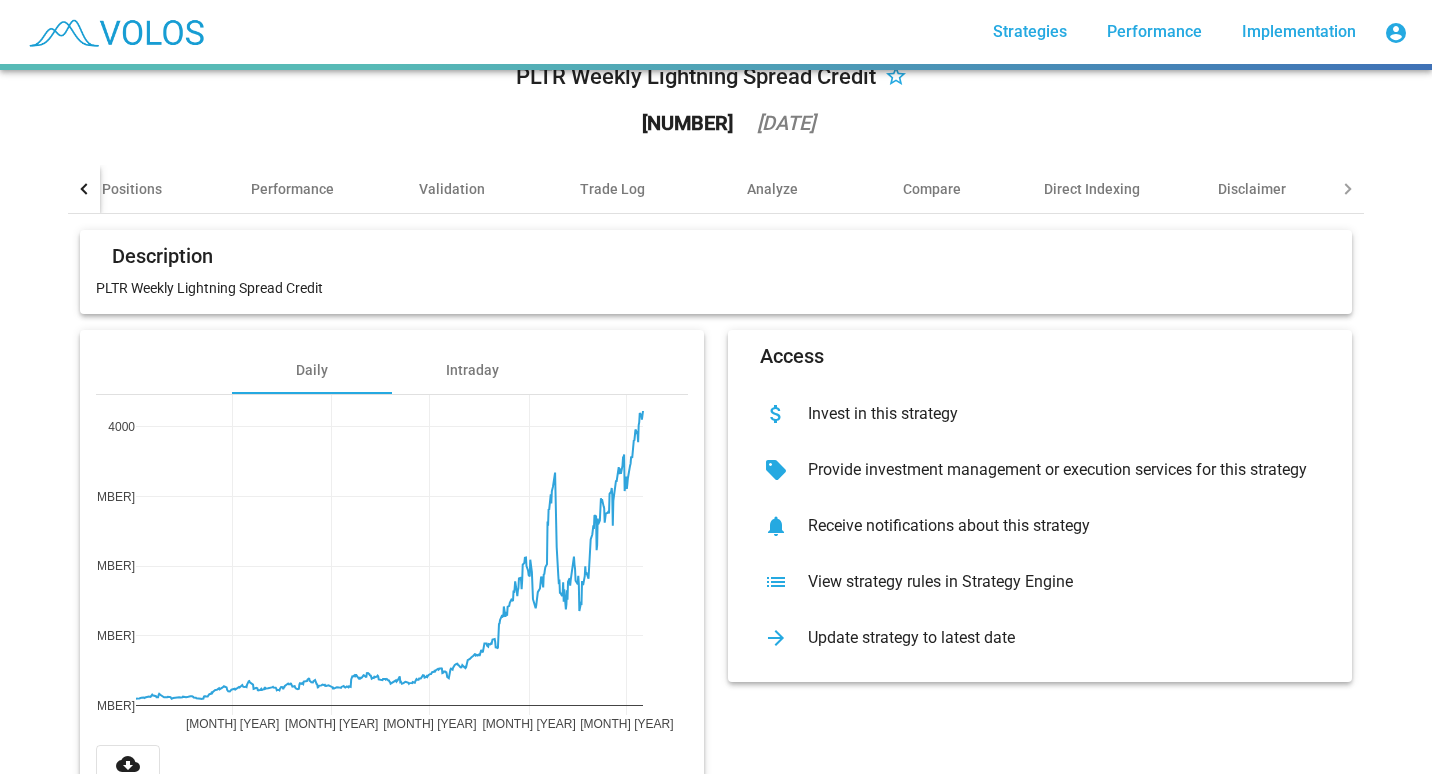 scroll, scrollTop: 0, scrollLeft: 0, axis: both 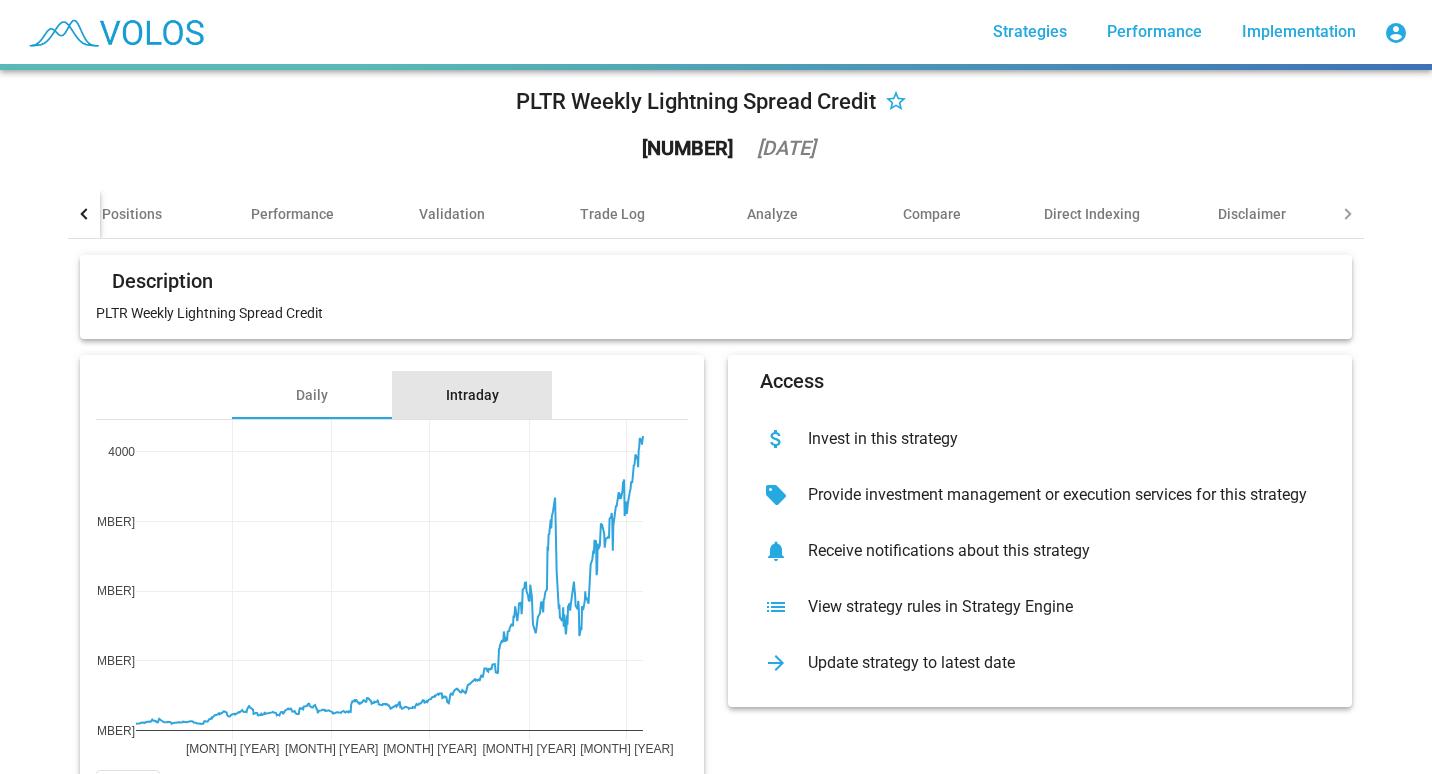 click on "Intraday" at bounding box center [472, 395] 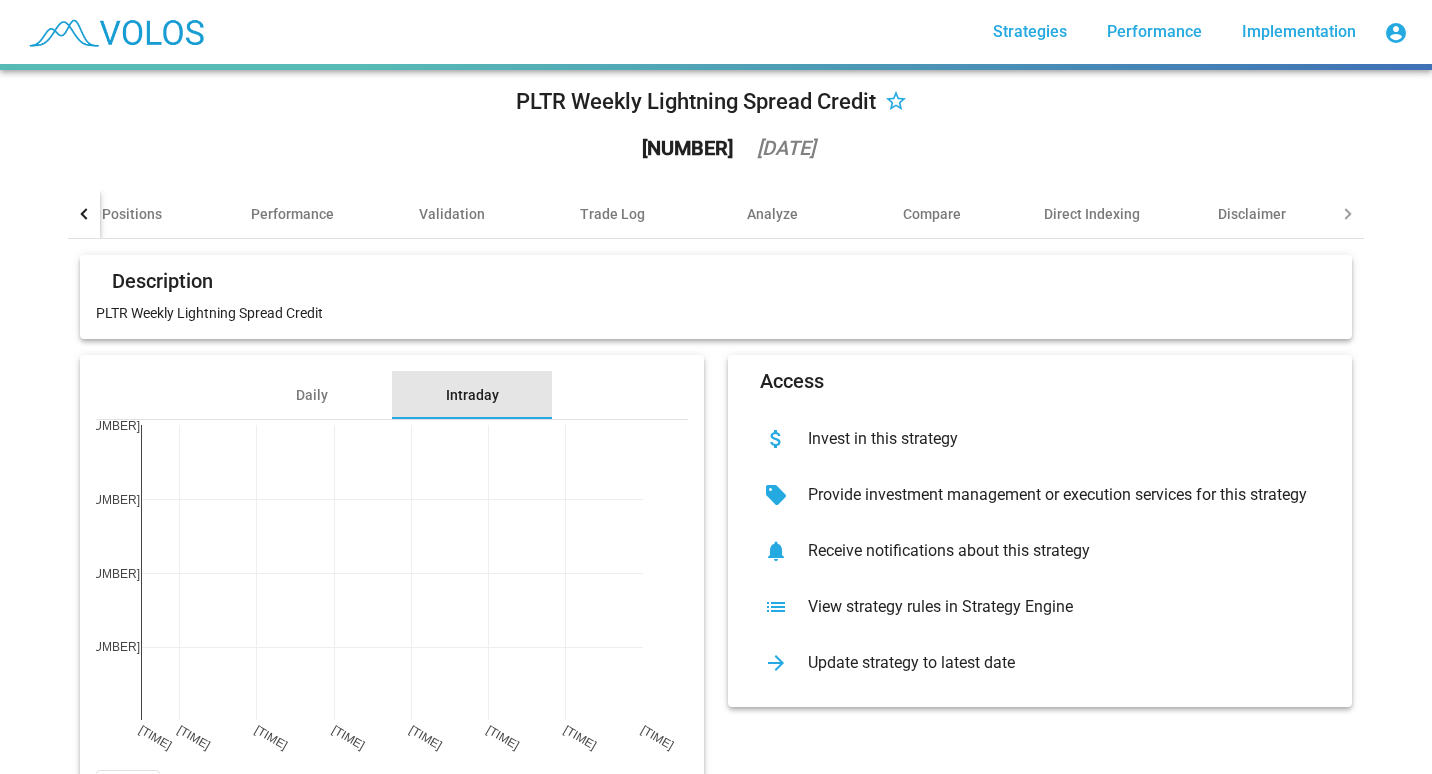 scroll, scrollTop: 0, scrollLeft: 0, axis: both 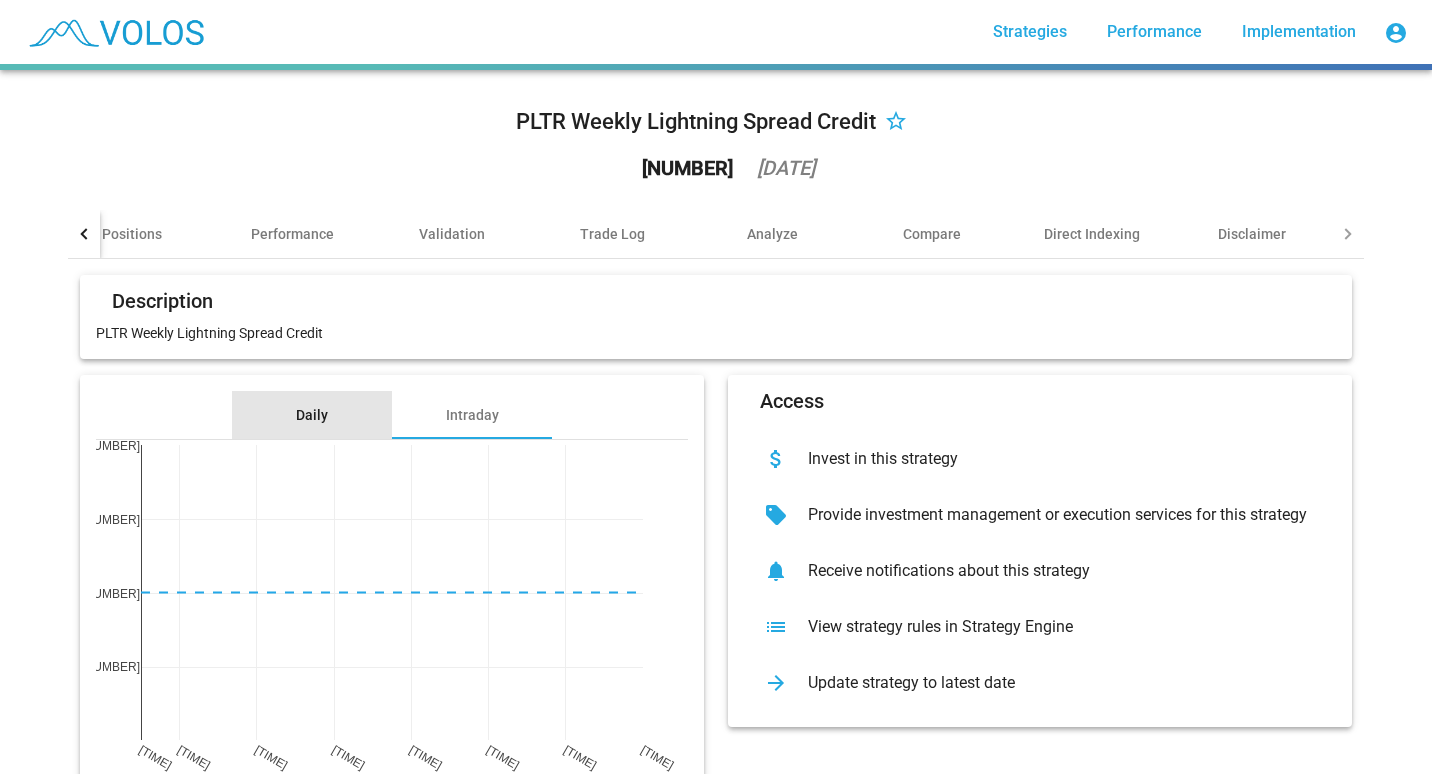 click on "Daily" at bounding box center (312, 415) 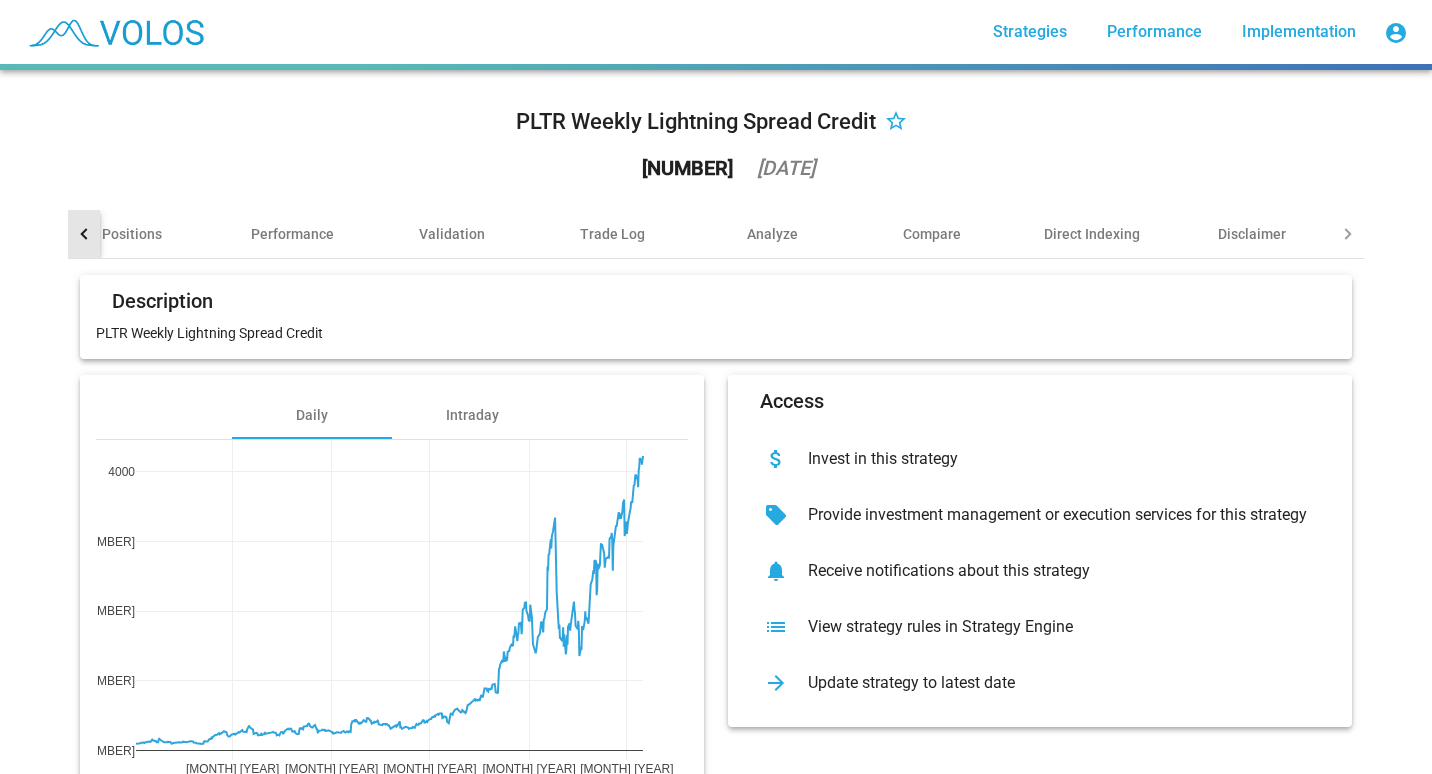 click 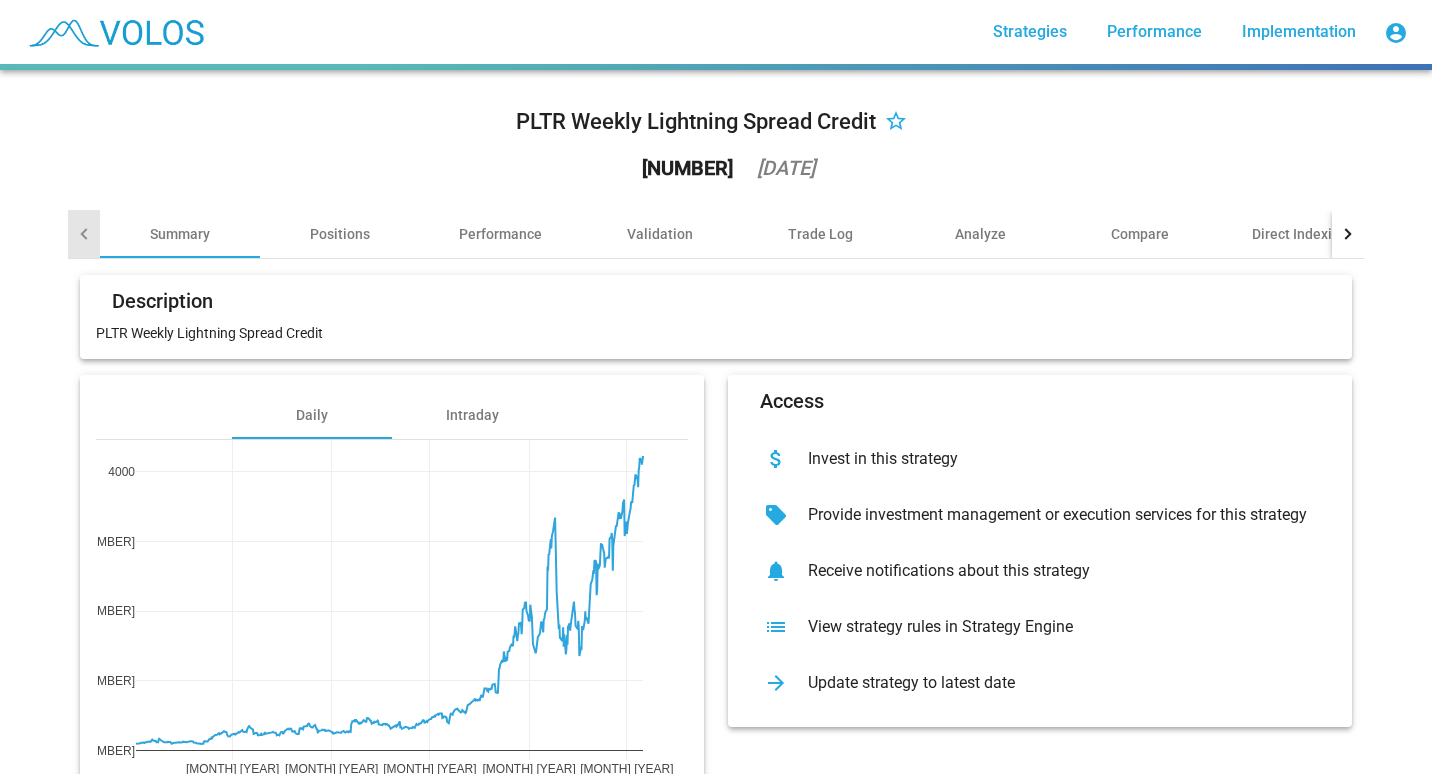 click 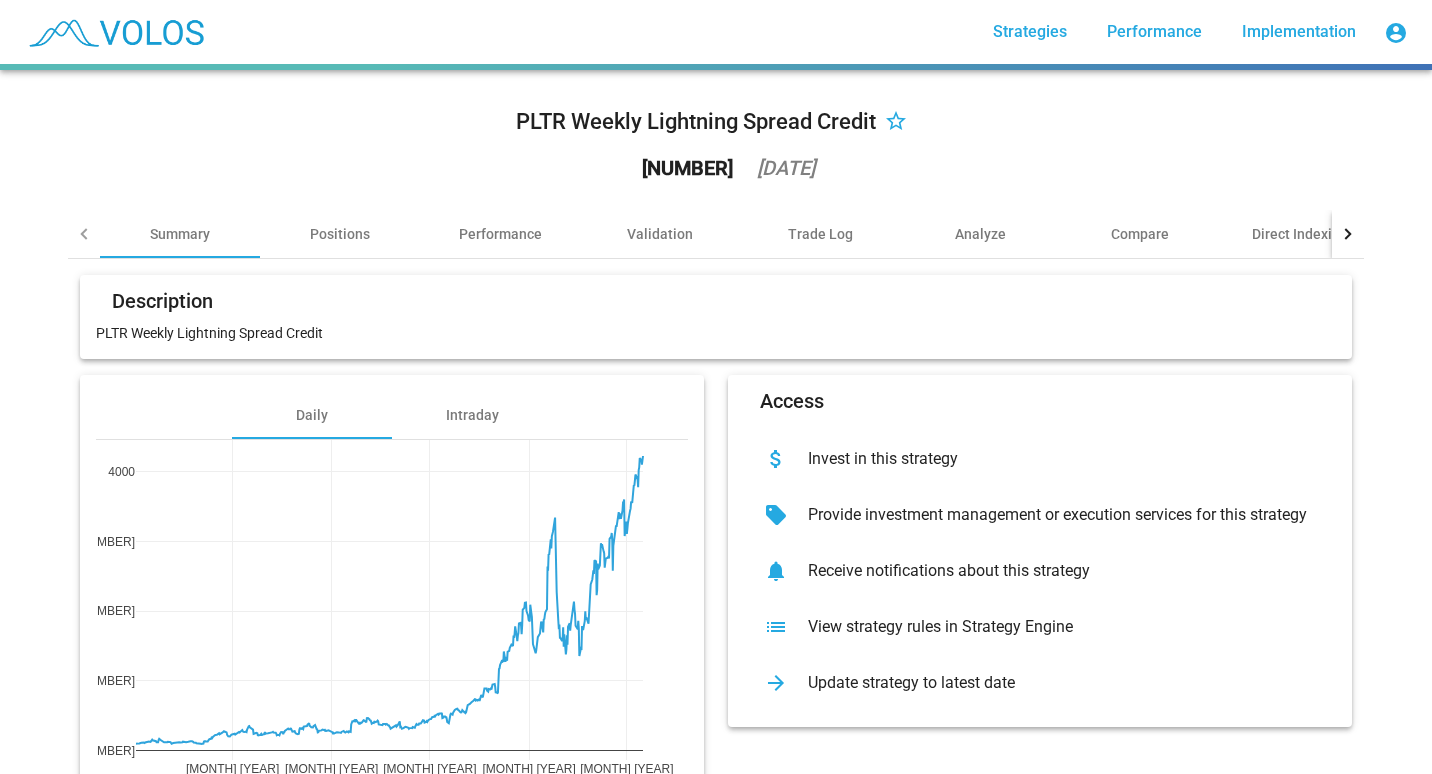 click 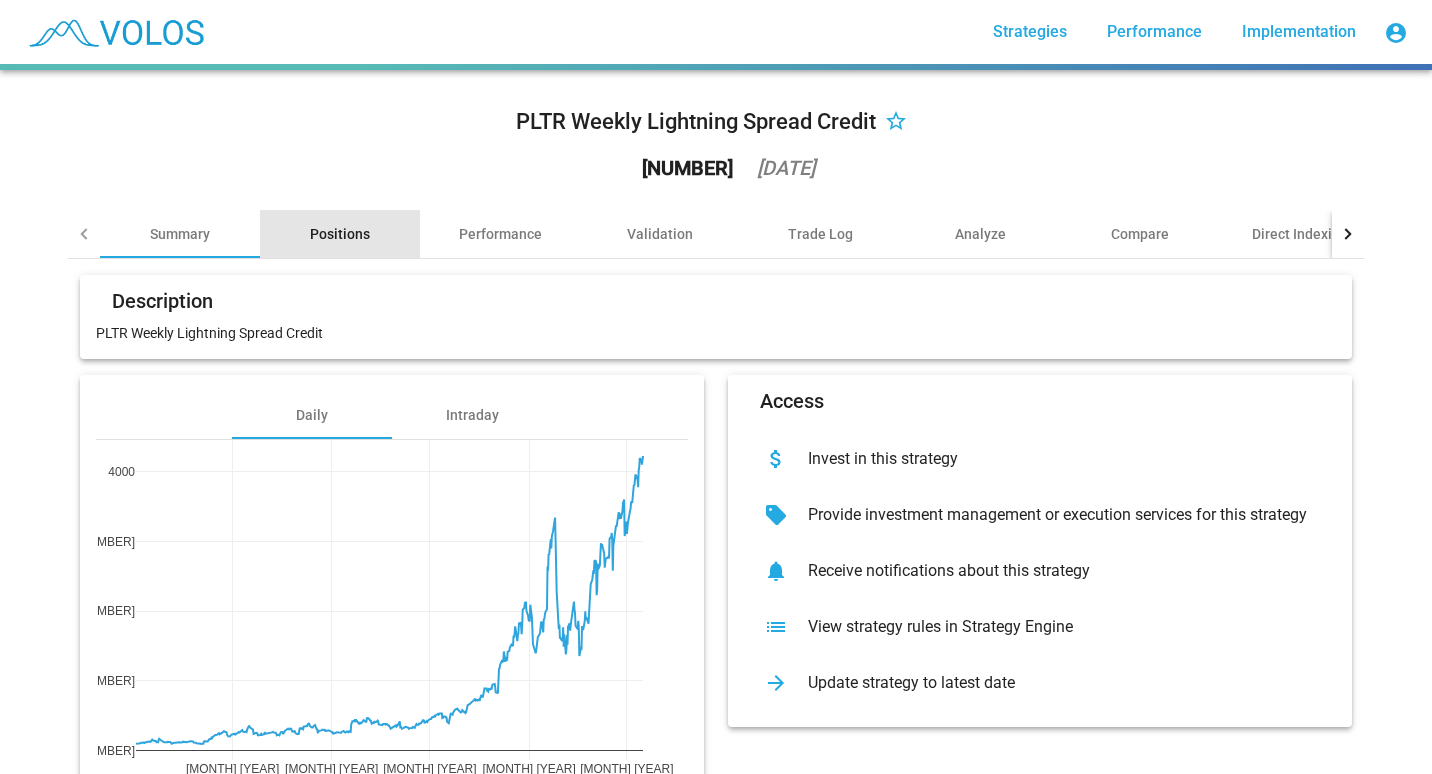 click on "Positions" at bounding box center (340, 234) 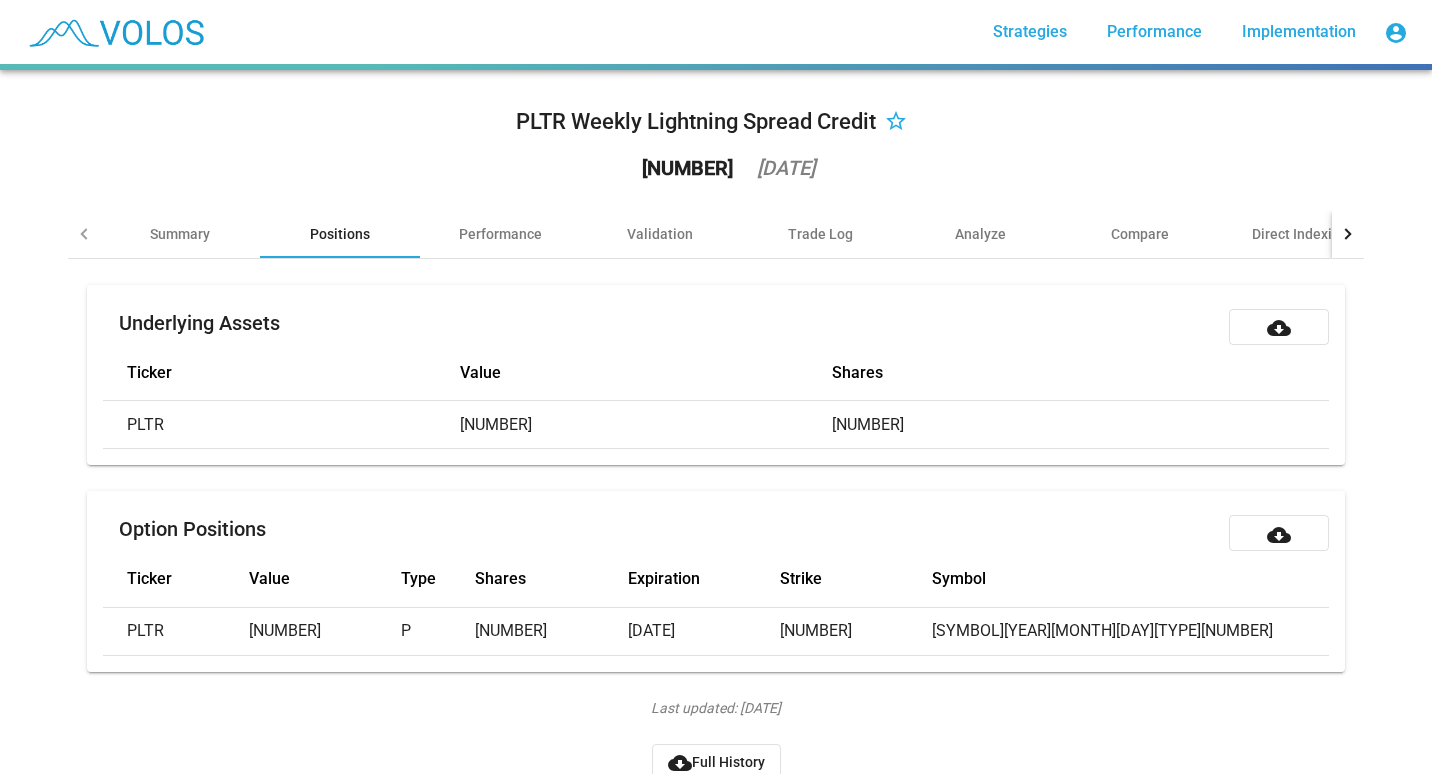 scroll, scrollTop: 51, scrollLeft: 0, axis: vertical 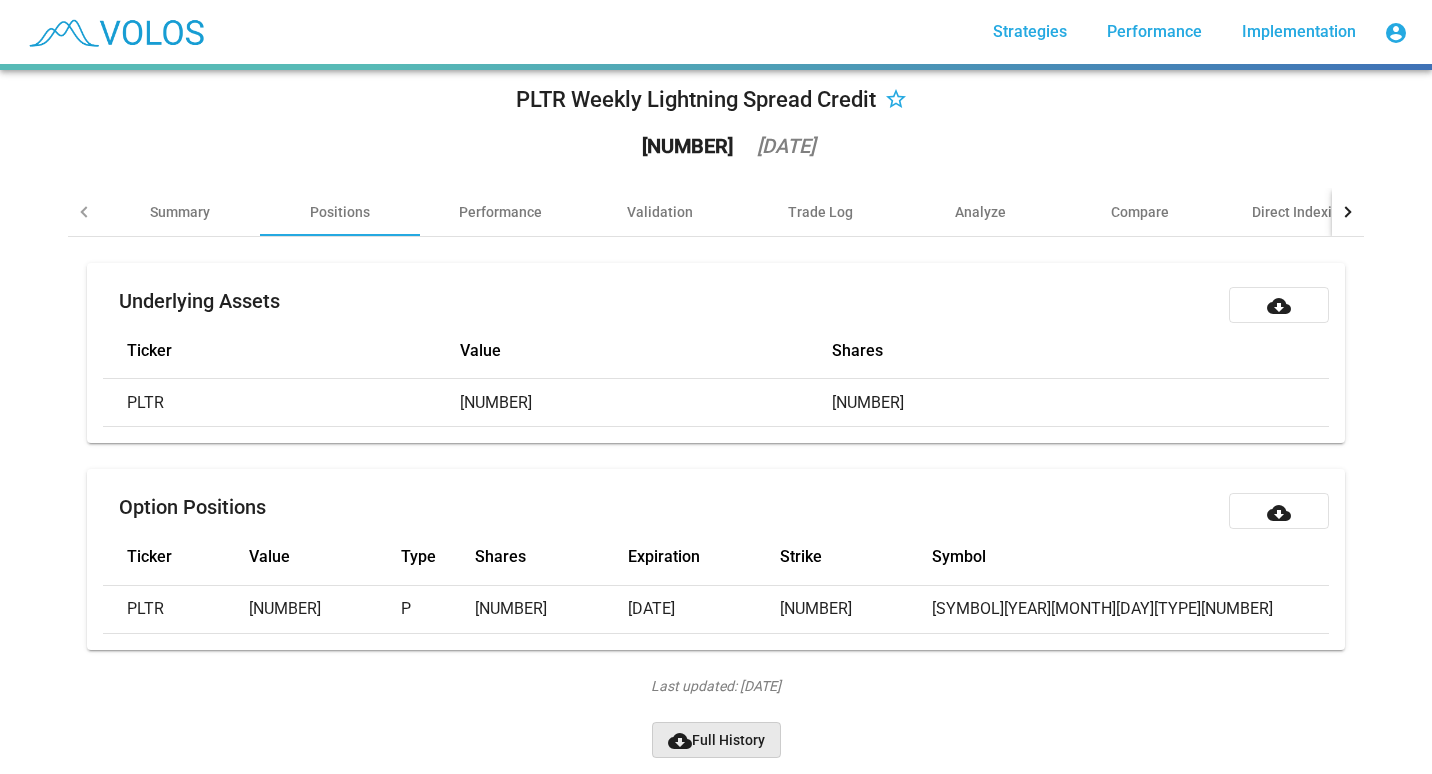 click on "cloud_download" at bounding box center (680, 741) 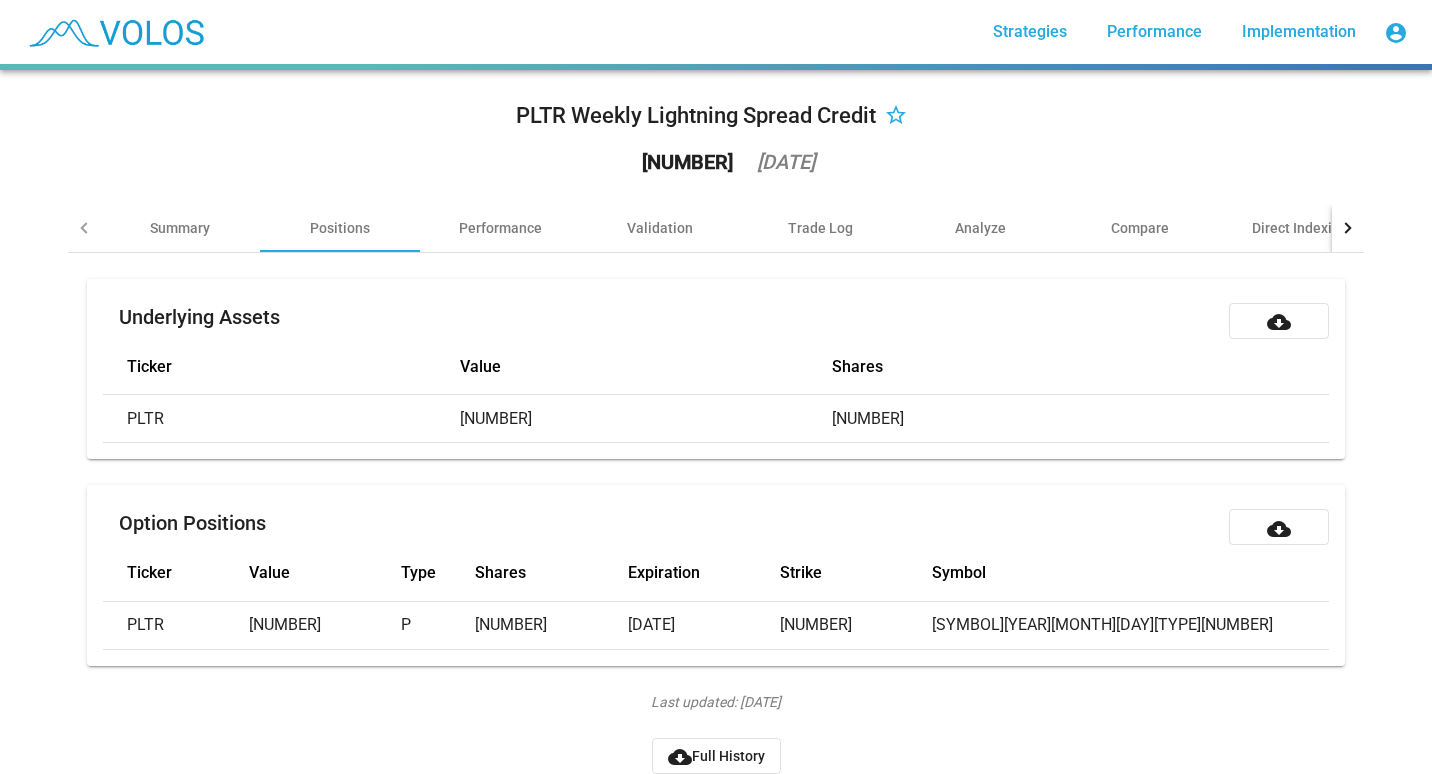 scroll, scrollTop: 0, scrollLeft: 0, axis: both 